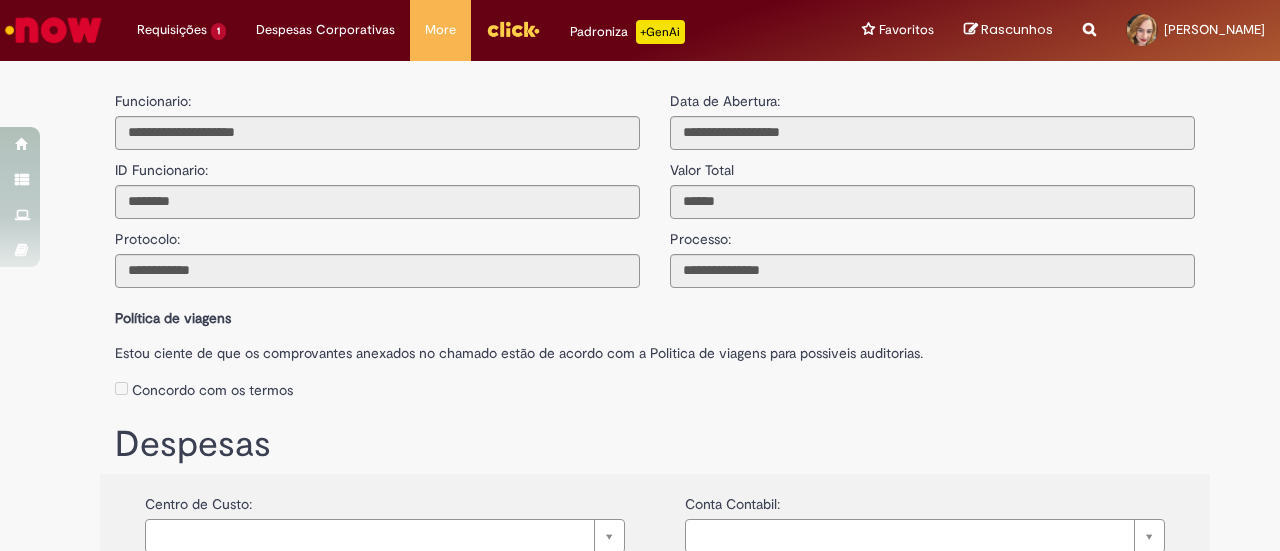 scroll, scrollTop: 0, scrollLeft: 0, axis: both 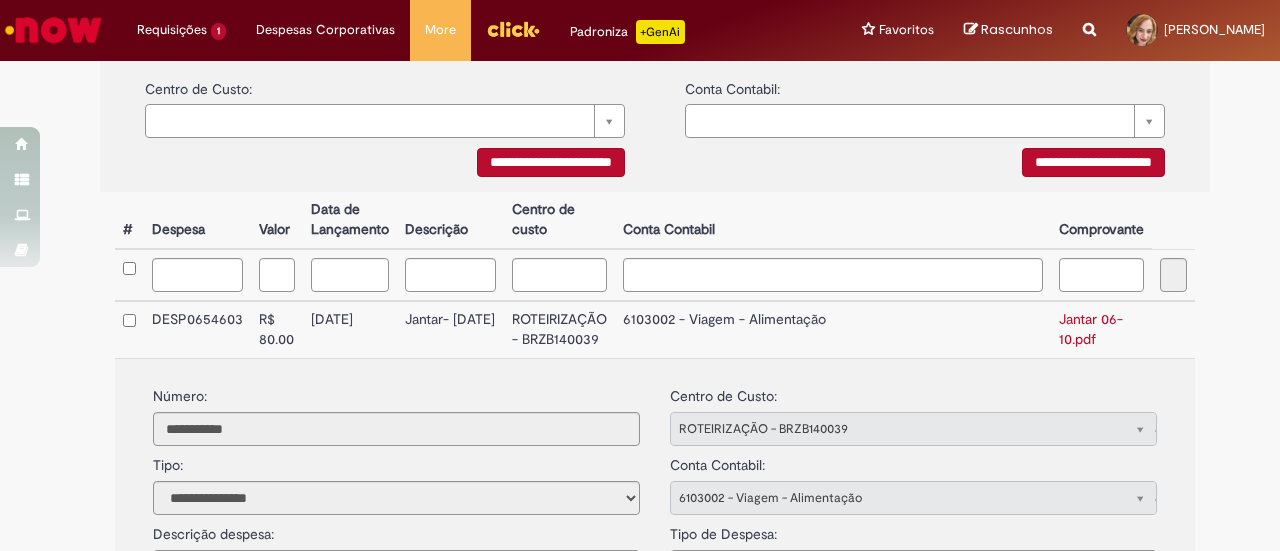 click on "ROTEIRIZAÇÃO - BRZB140039" at bounding box center [559, 329] 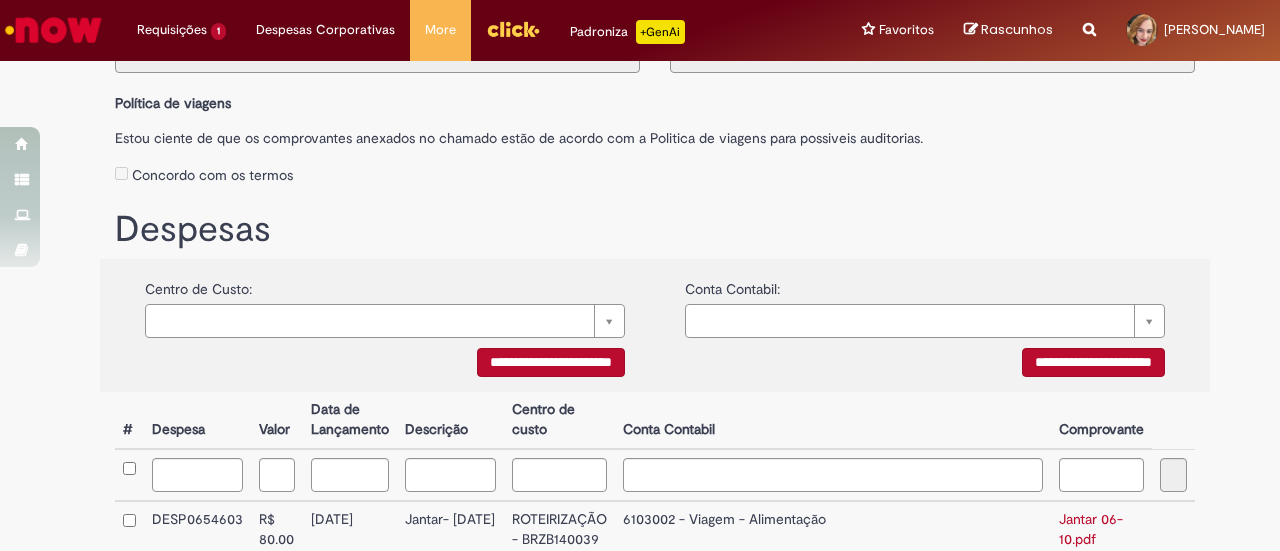 scroll, scrollTop: 0, scrollLeft: 0, axis: both 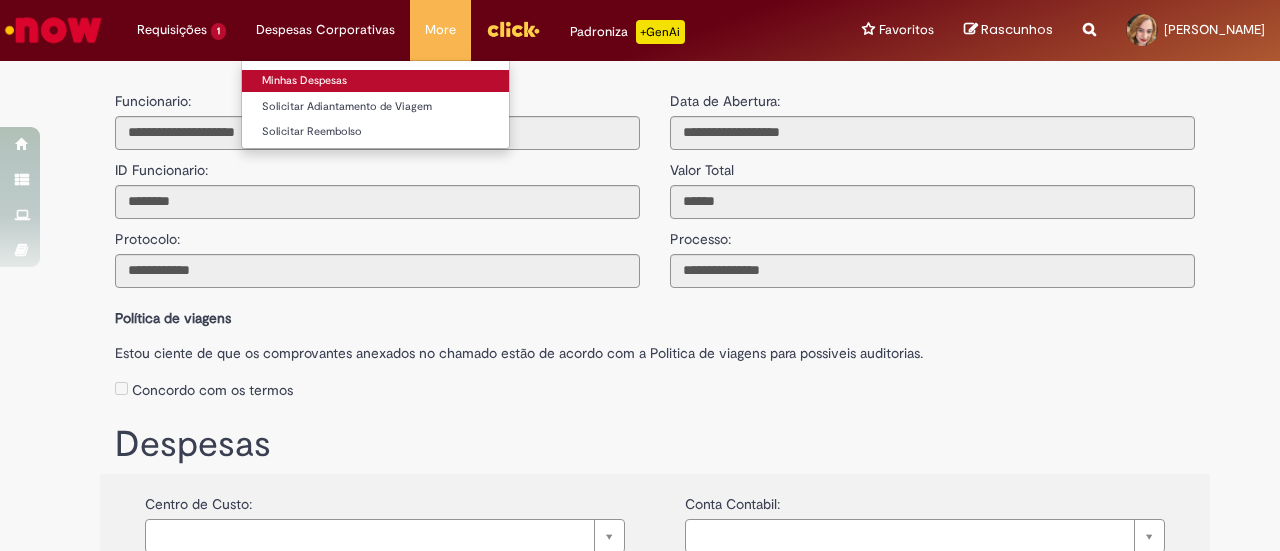 click on "Minhas Despesas" at bounding box center (375, 81) 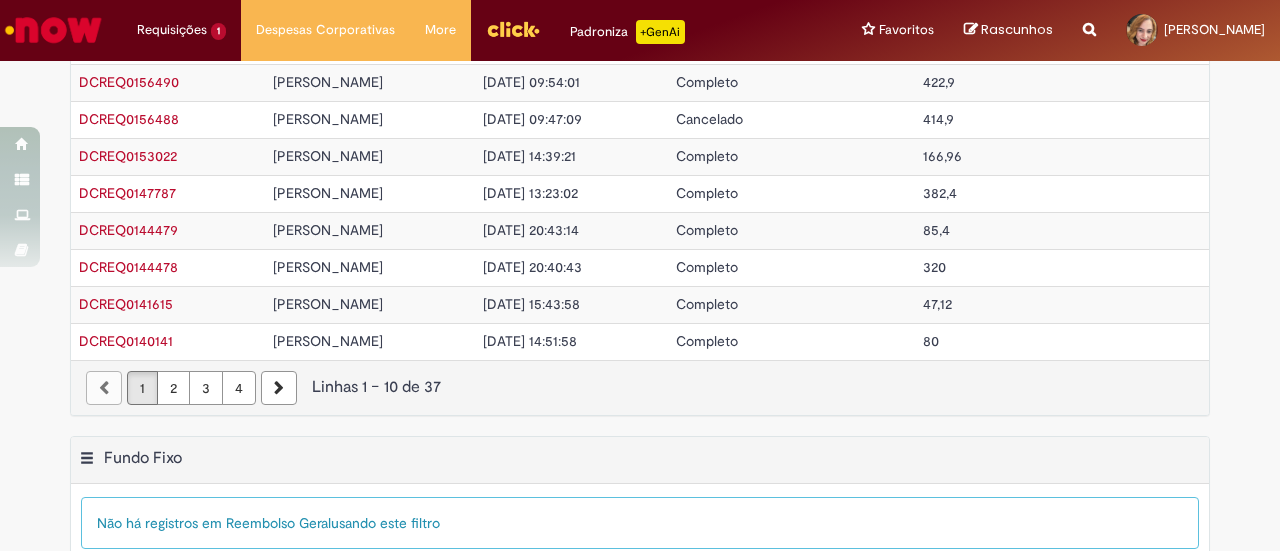 scroll, scrollTop: 200, scrollLeft: 0, axis: vertical 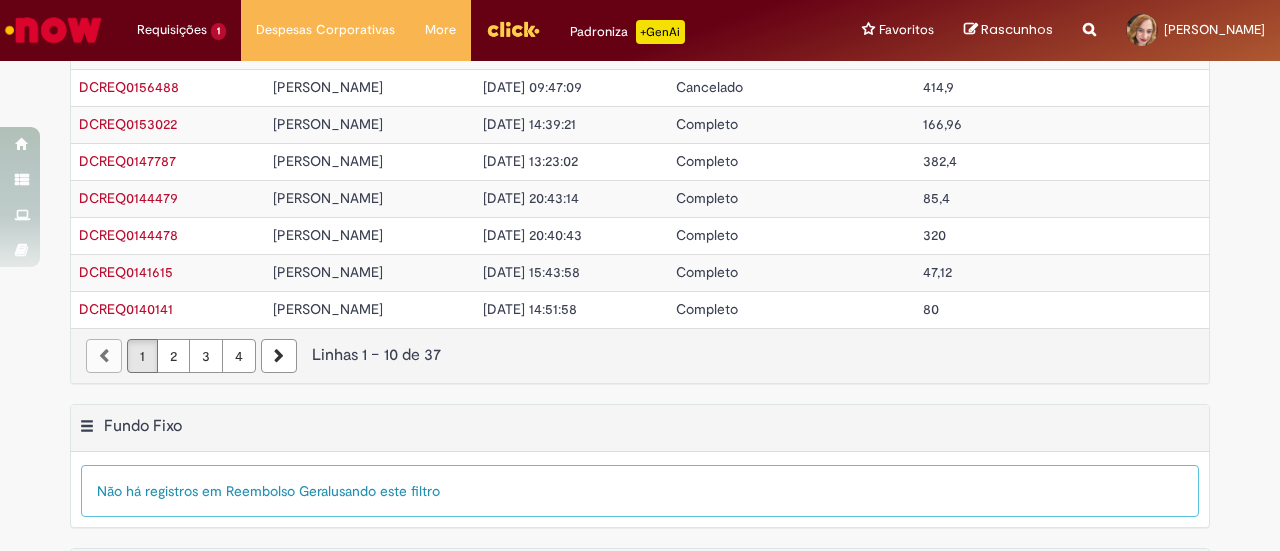 click on "2" at bounding box center [173, 356] 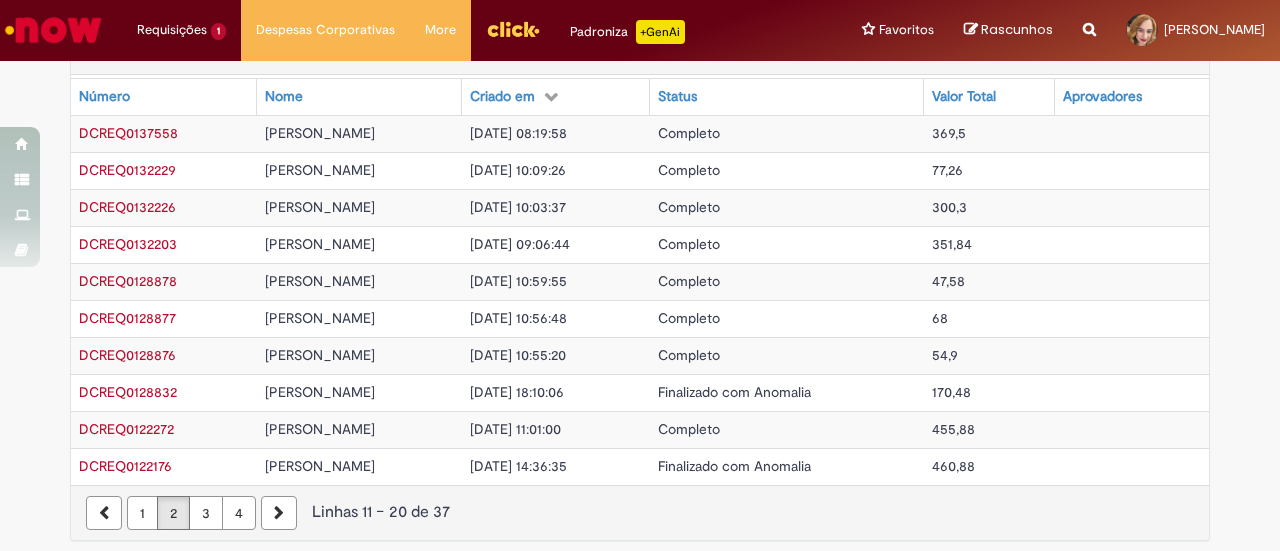 scroll, scrollTop: 0, scrollLeft: 0, axis: both 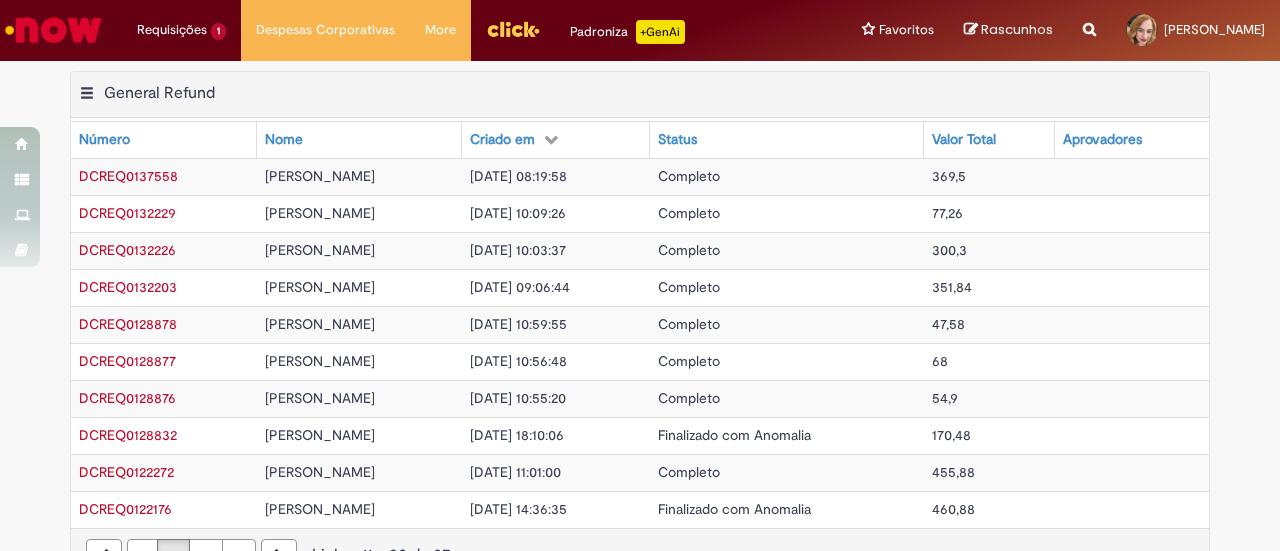 click on "[DATE] 08:19:58" at bounding box center (518, 176) 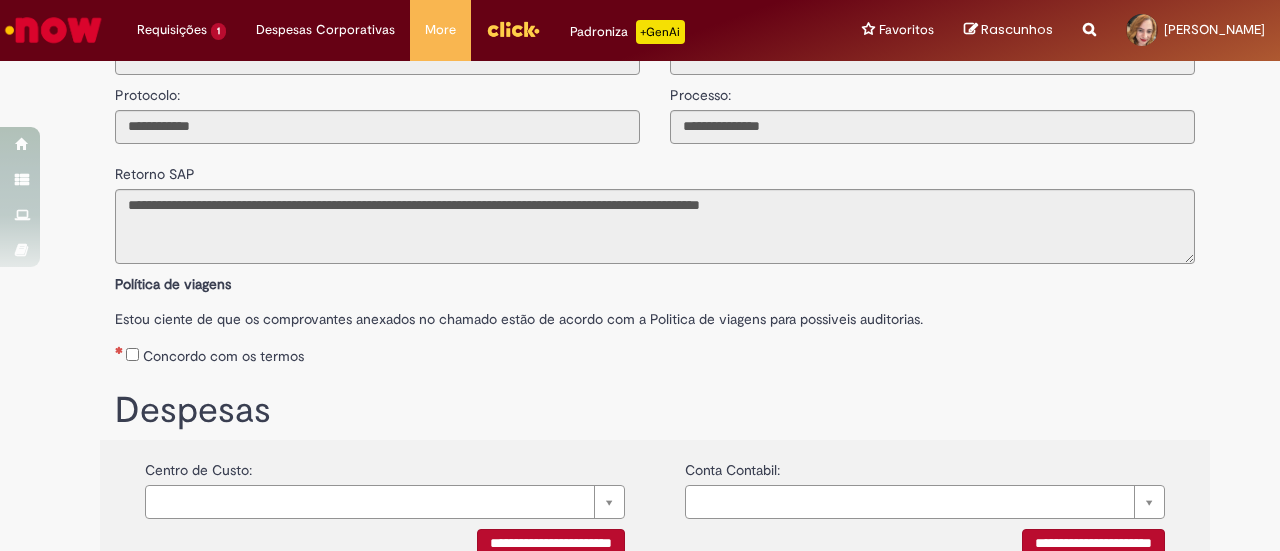 scroll, scrollTop: 0, scrollLeft: 0, axis: both 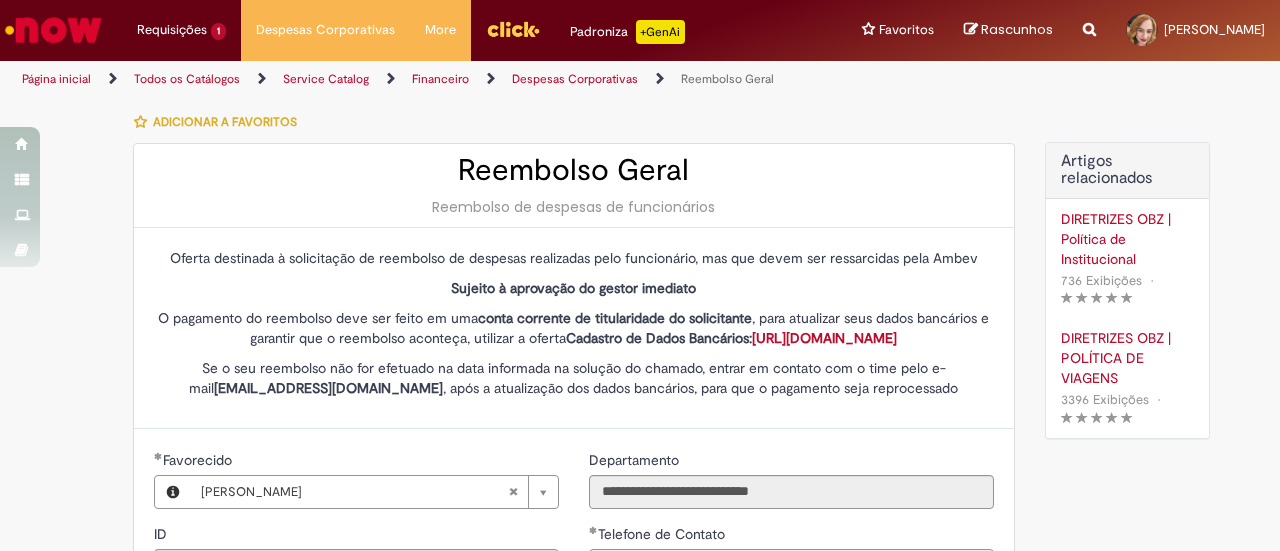 select on "*" 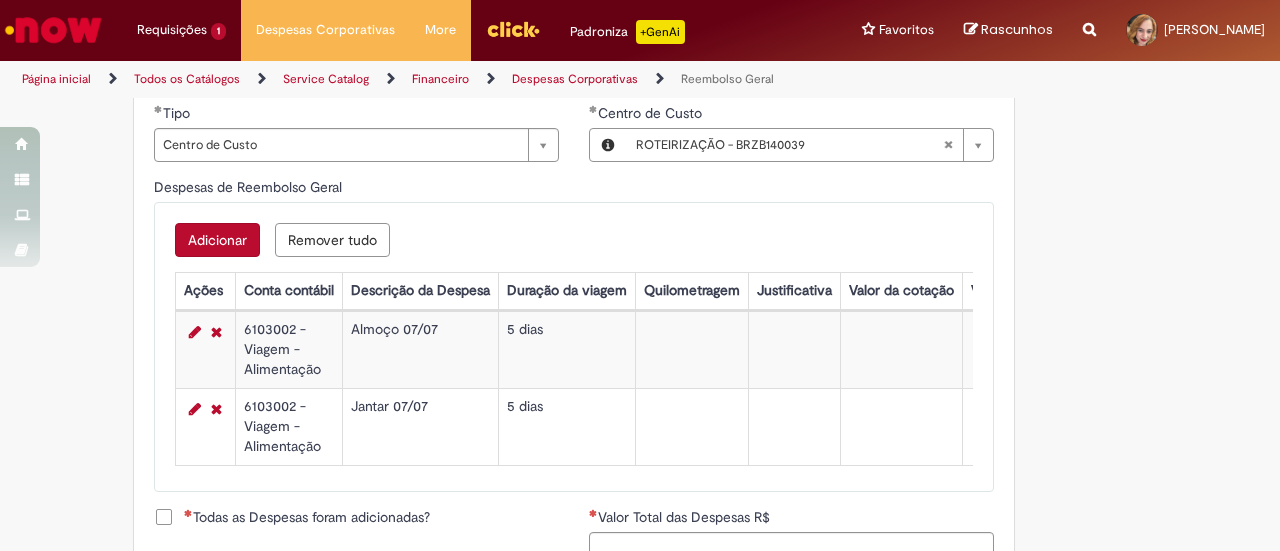 scroll, scrollTop: 737, scrollLeft: 0, axis: vertical 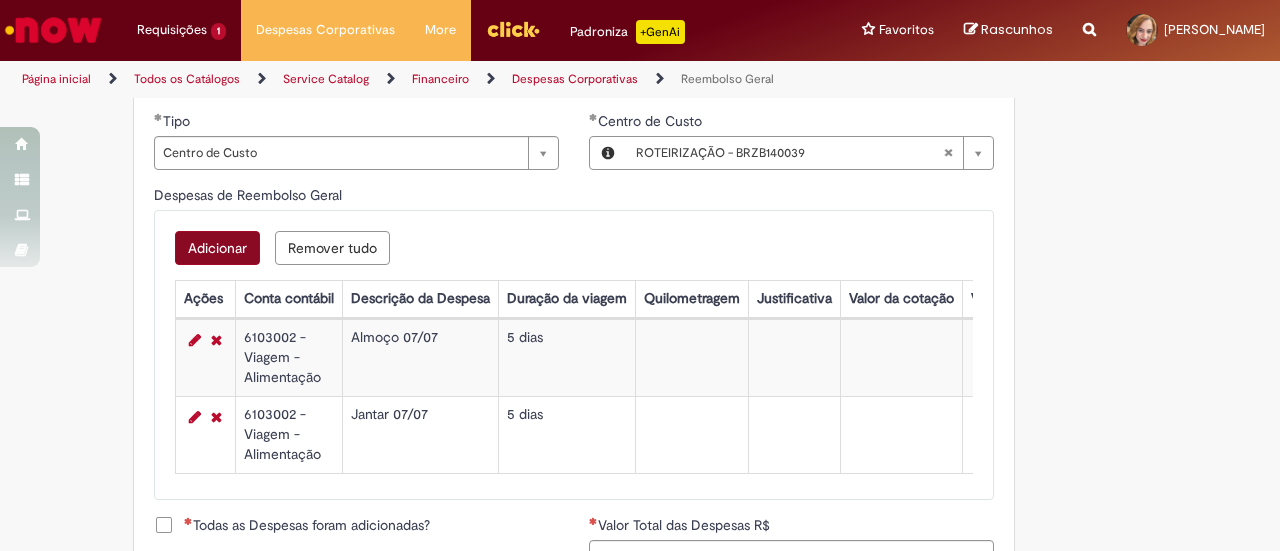 click on "Adicionar" at bounding box center (217, 248) 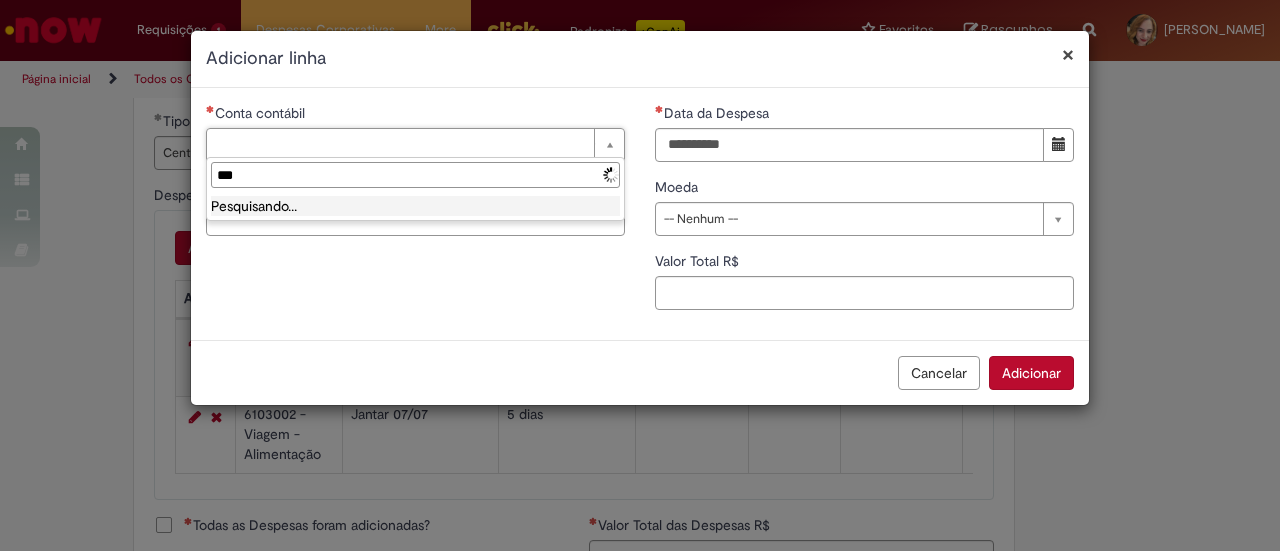 type on "****" 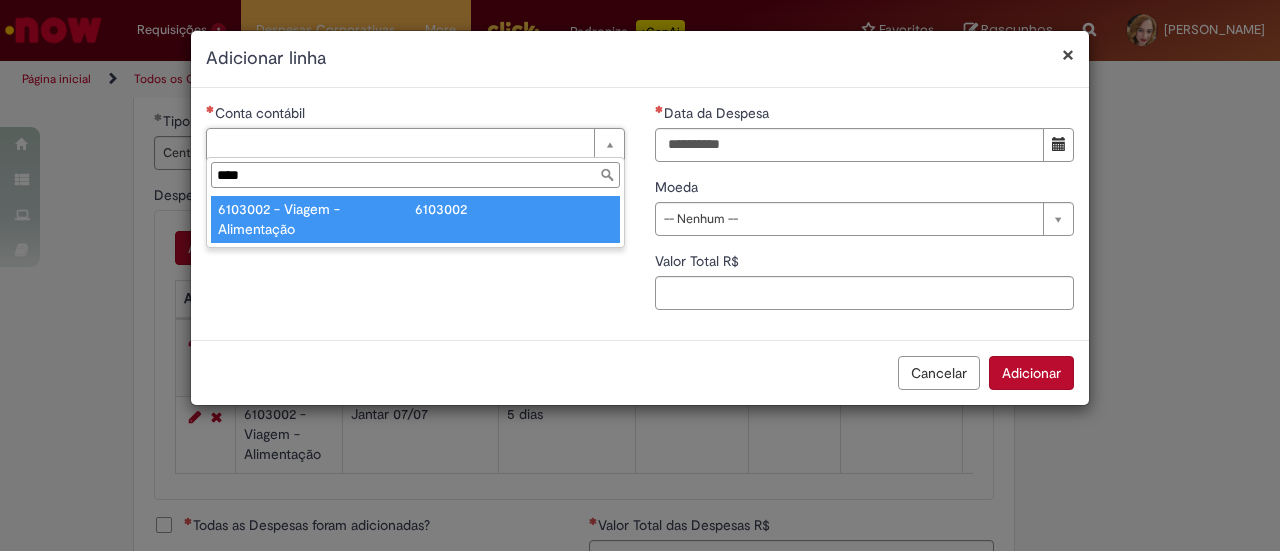 type on "**********" 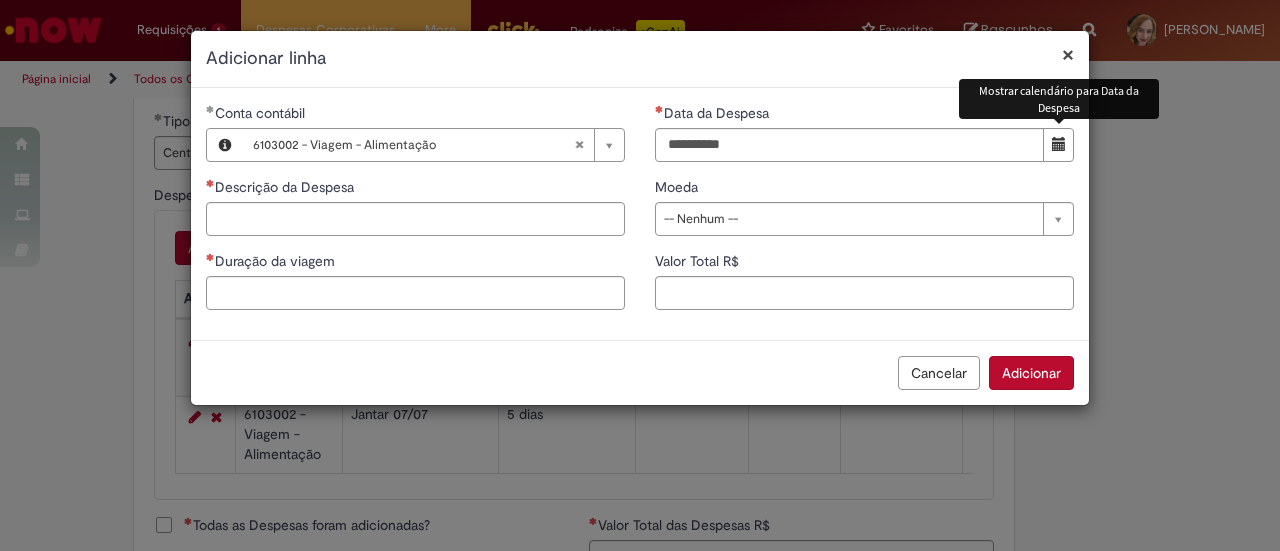click at bounding box center (1058, 145) 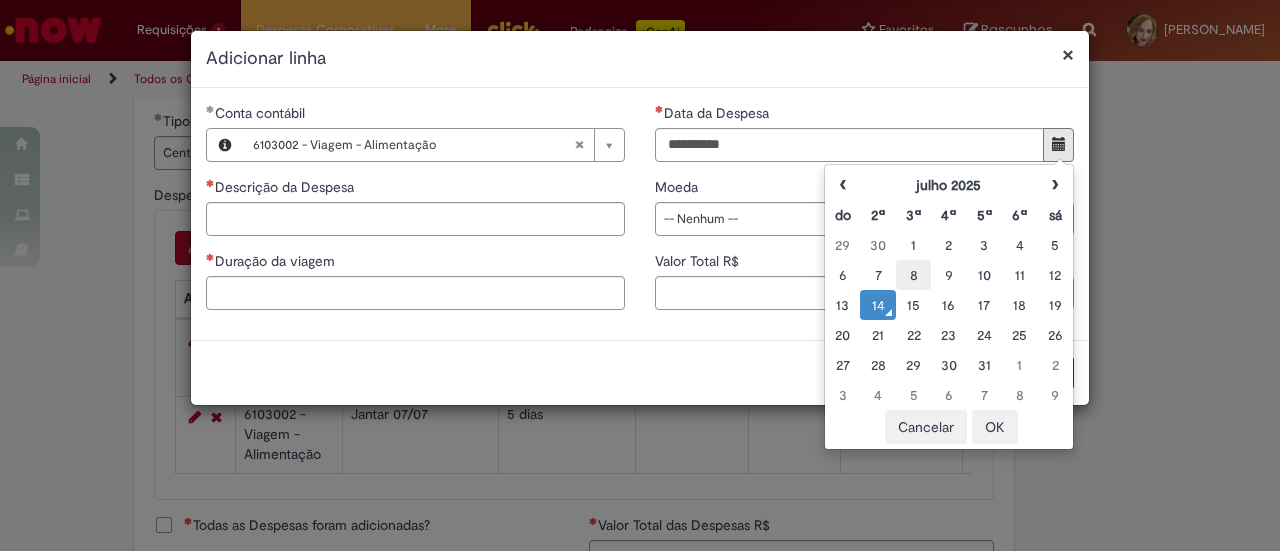 click on "8" at bounding box center [913, 275] 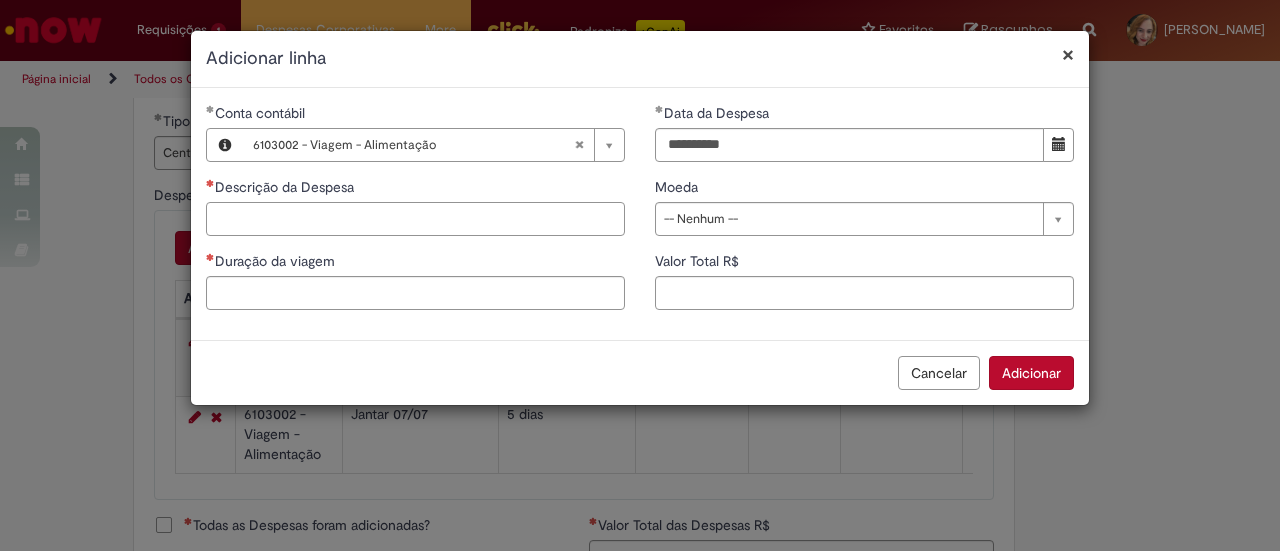 click on "Descrição da Despesa" at bounding box center (415, 219) 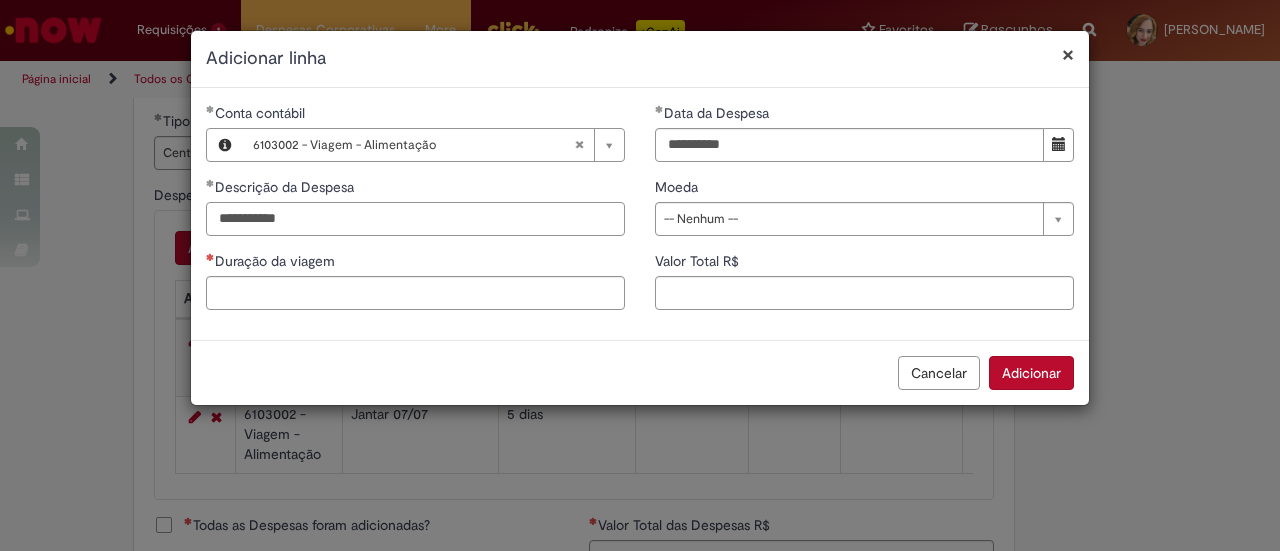type on "**********" 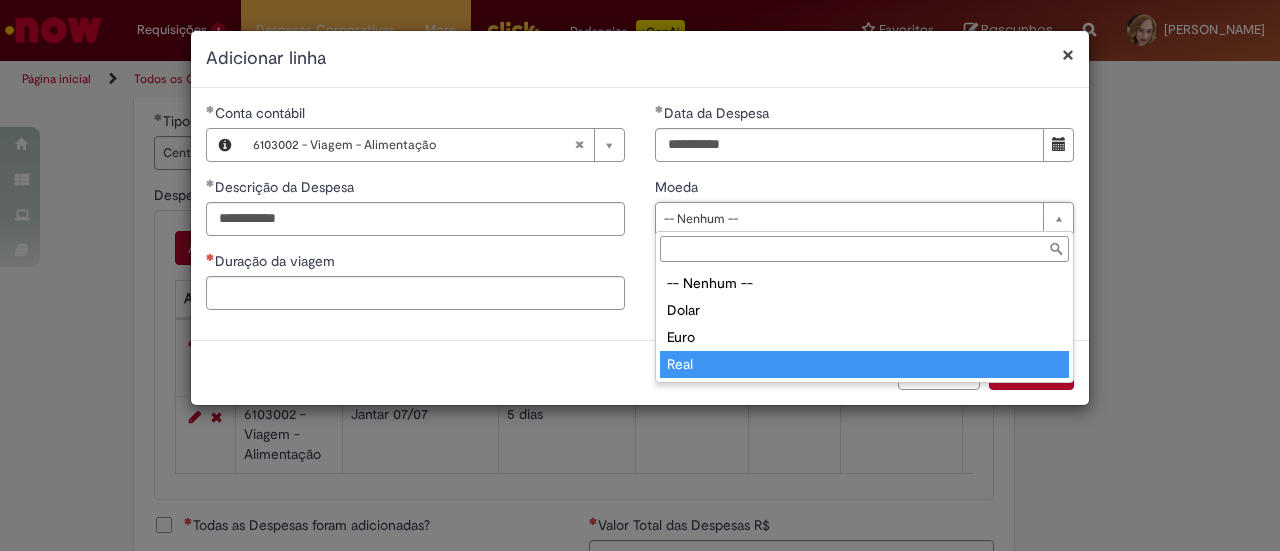 type on "****" 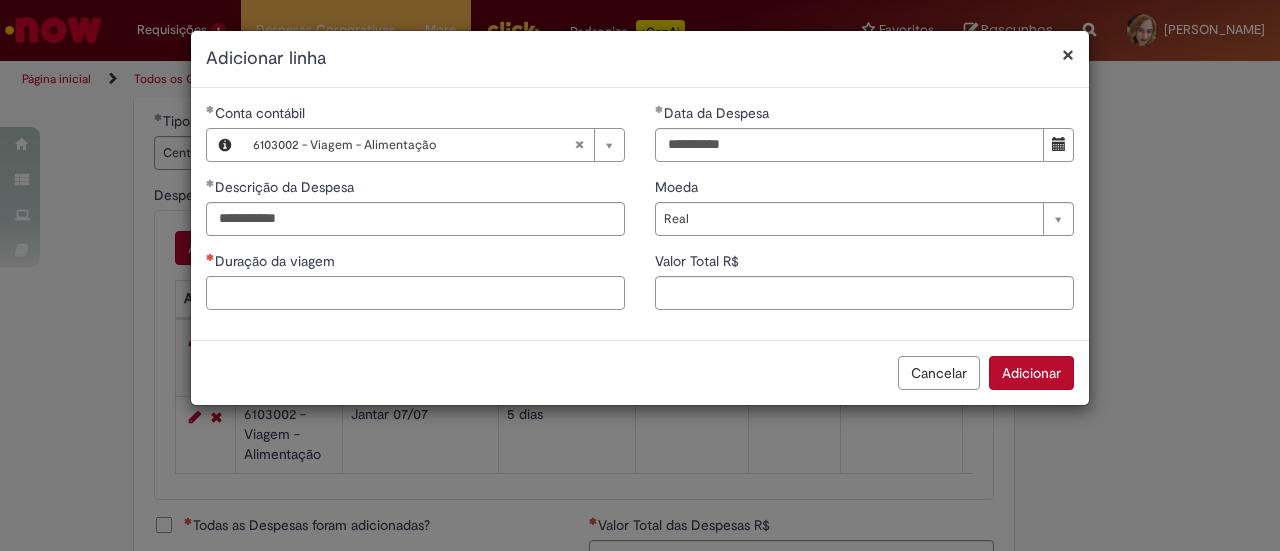 click on "Duração da viagem" at bounding box center (415, 293) 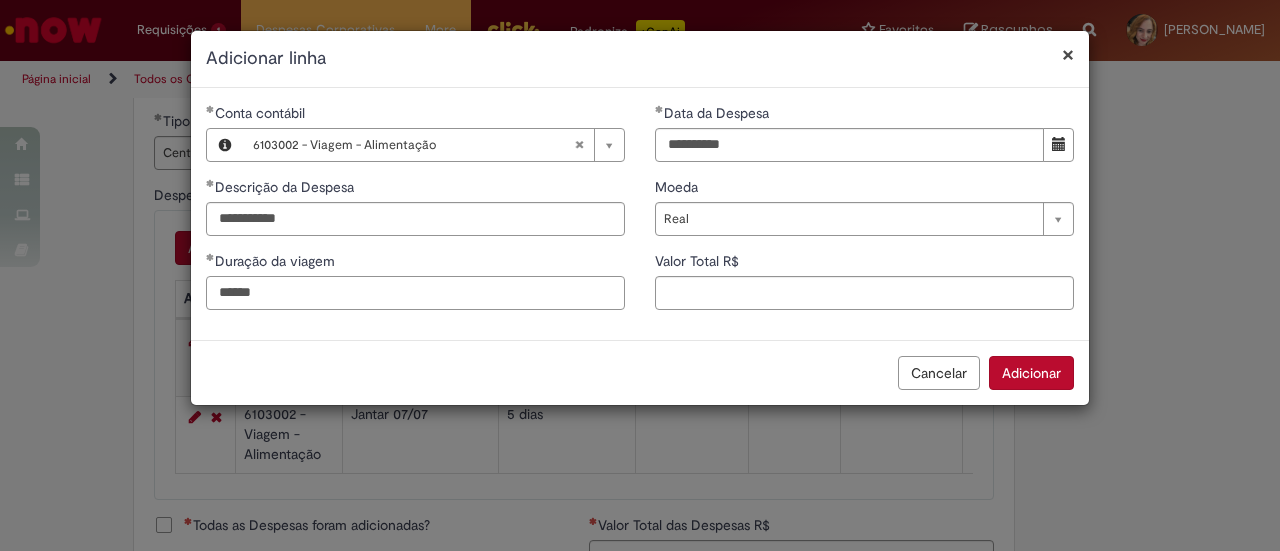 type on "******" 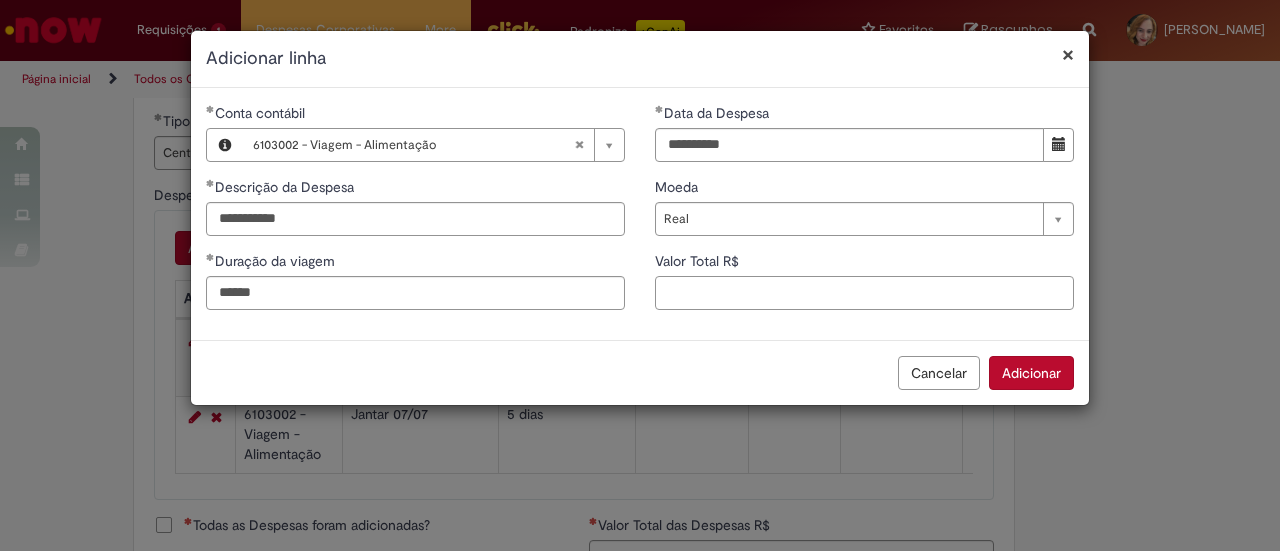 click on "Valor Total R$" at bounding box center (864, 293) 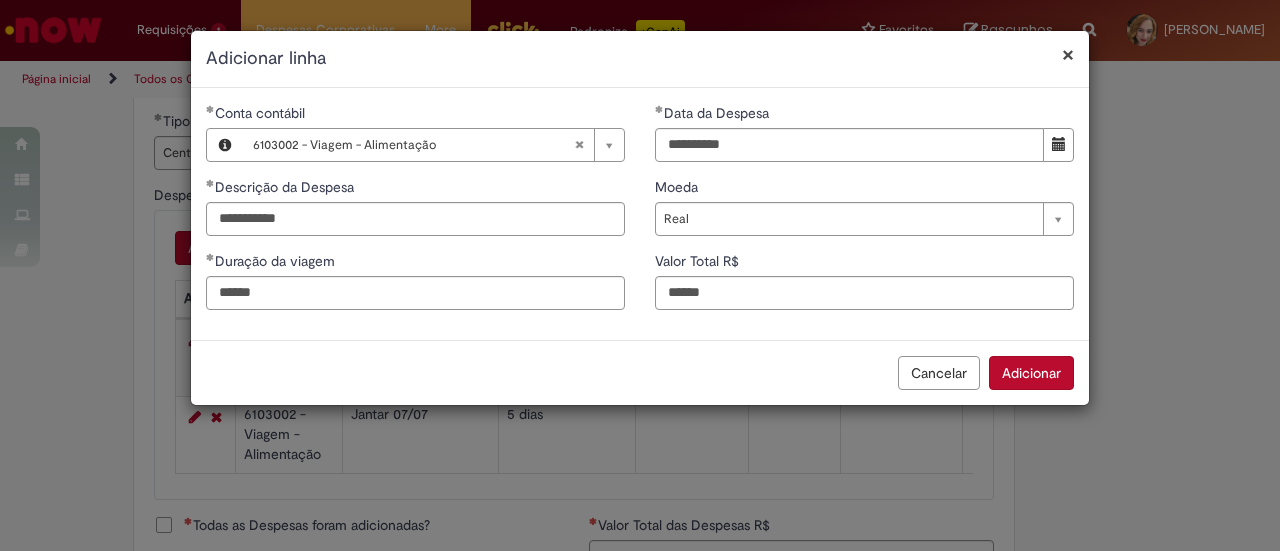 type on "***" 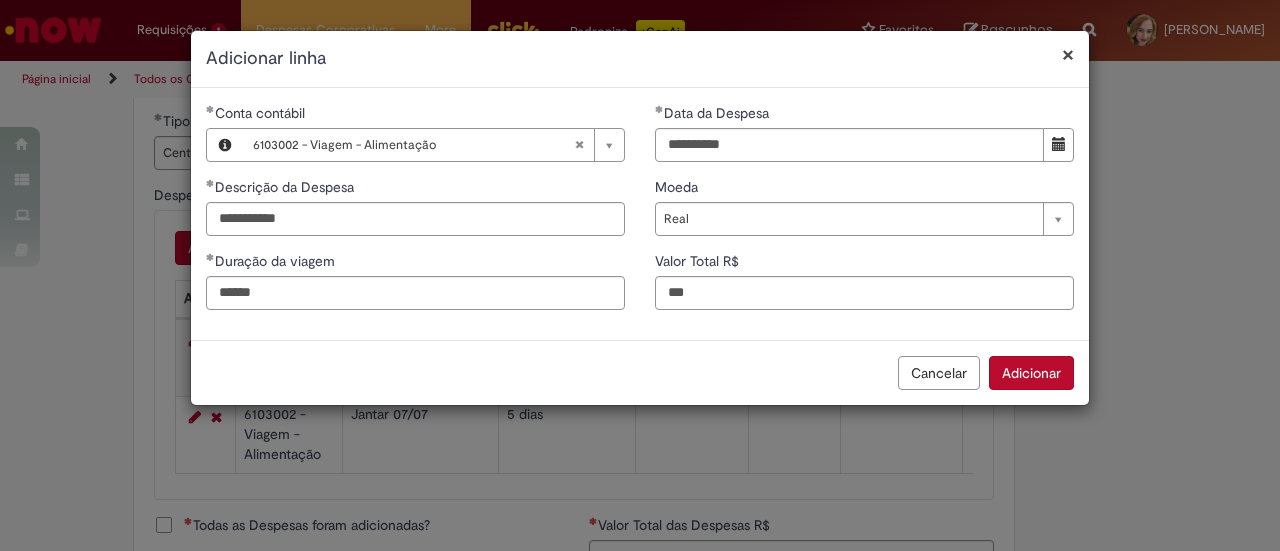 click on "Adicionar" at bounding box center [1031, 373] 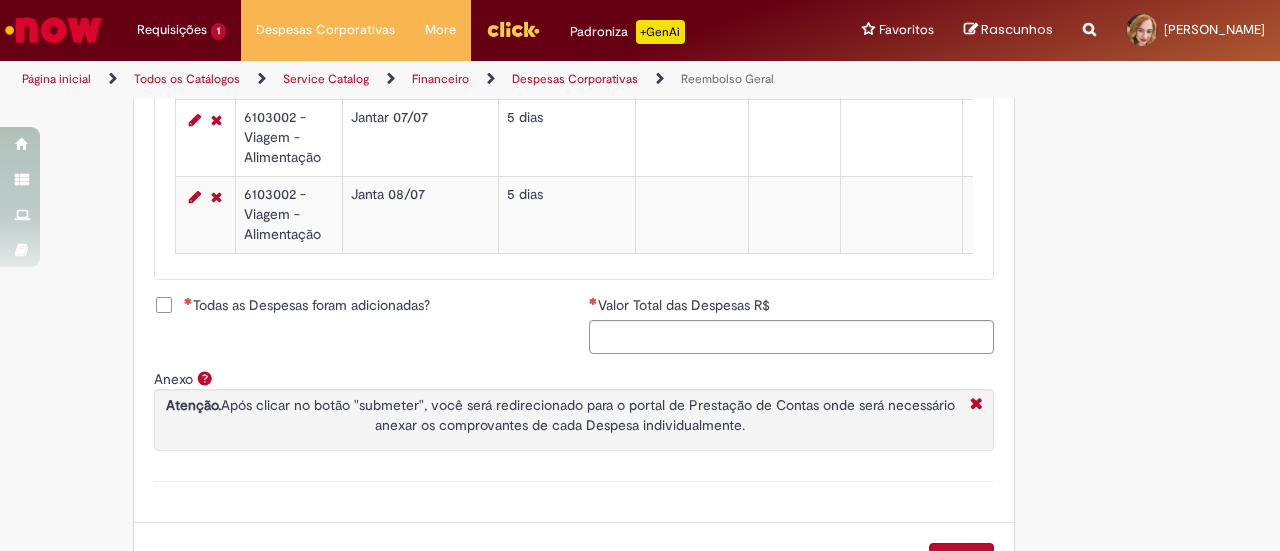scroll, scrollTop: 1039, scrollLeft: 0, axis: vertical 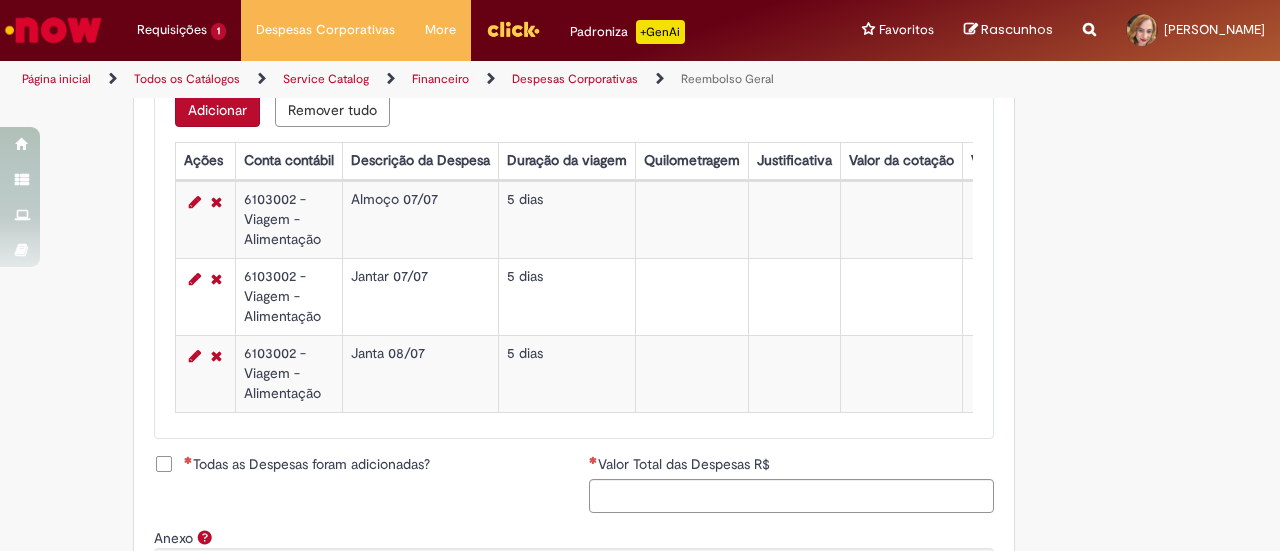 click on "Adicionar" at bounding box center [217, 110] 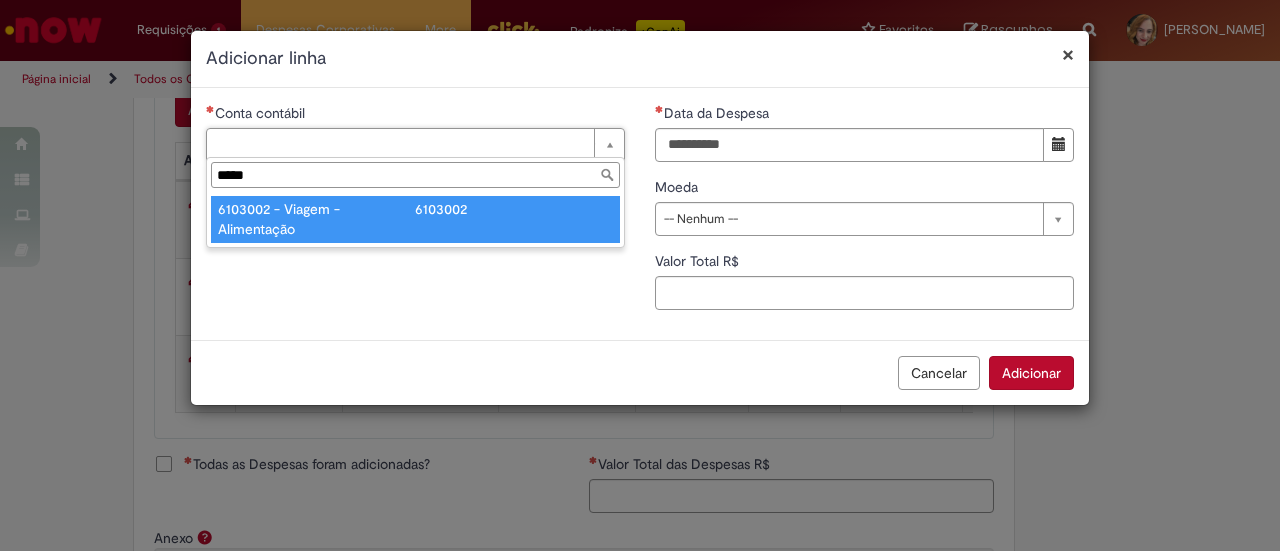 type on "*****" 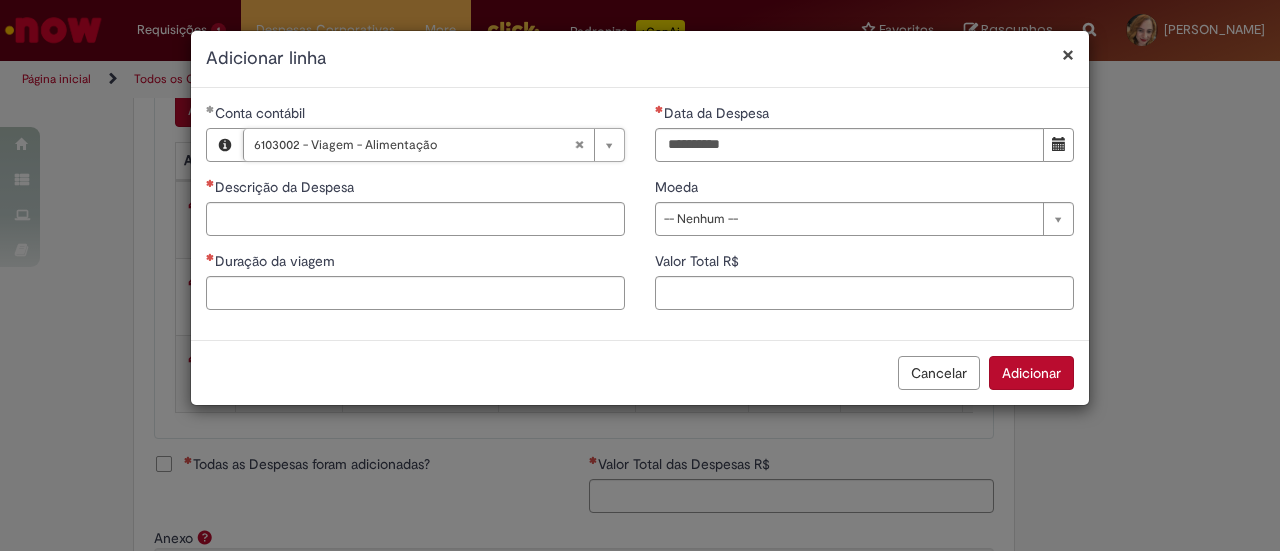 click on "Descrição da Despesa" at bounding box center (415, 189) 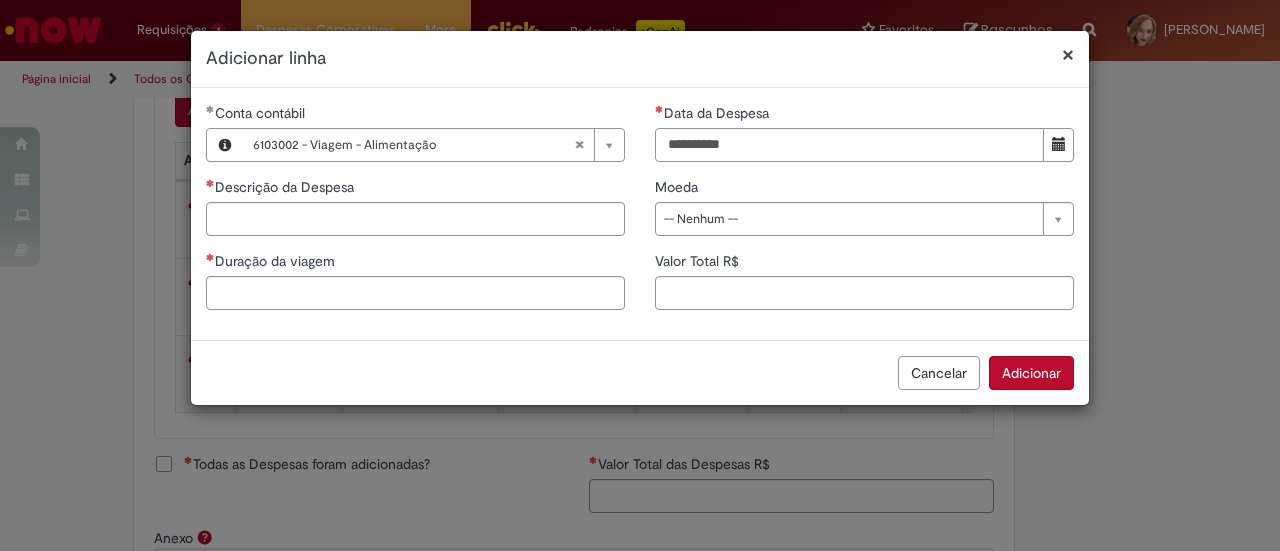drag, startPoint x: 776, startPoint y: 150, endPoint x: 1014, endPoint y: 145, distance: 238.05252 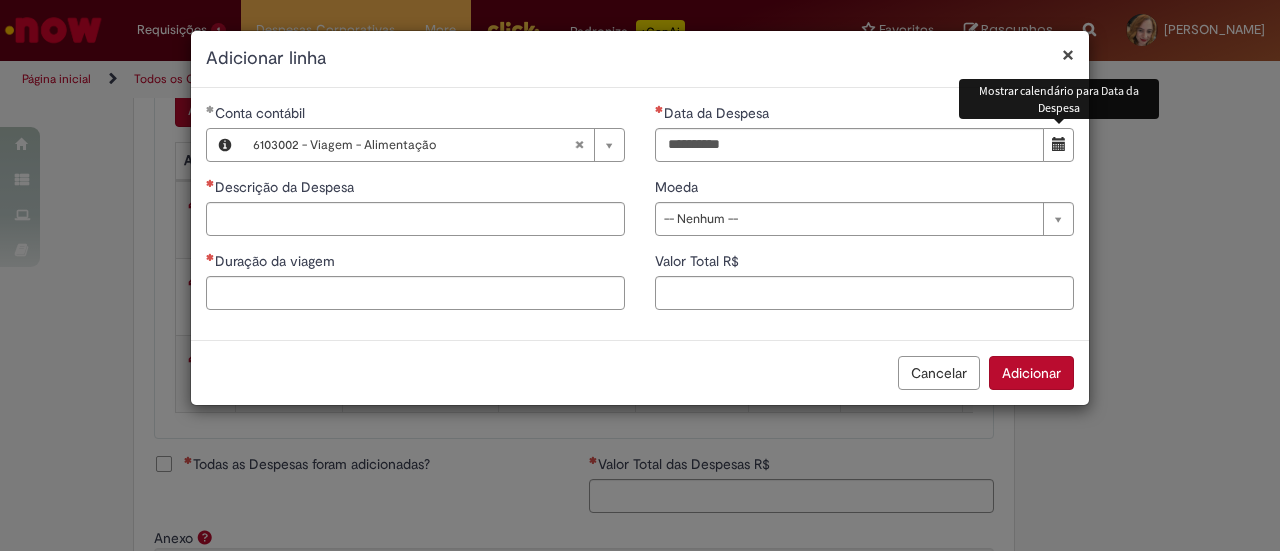 click at bounding box center (1058, 145) 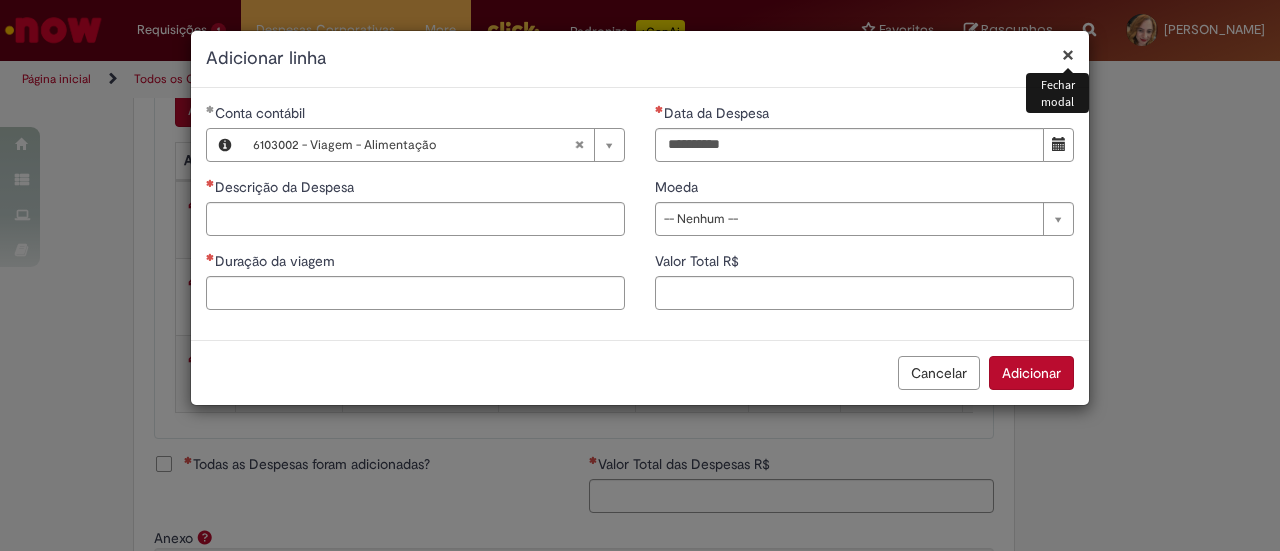 drag, startPoint x: 1068, startPoint y: 43, endPoint x: 899, endPoint y: 167, distance: 209.61154 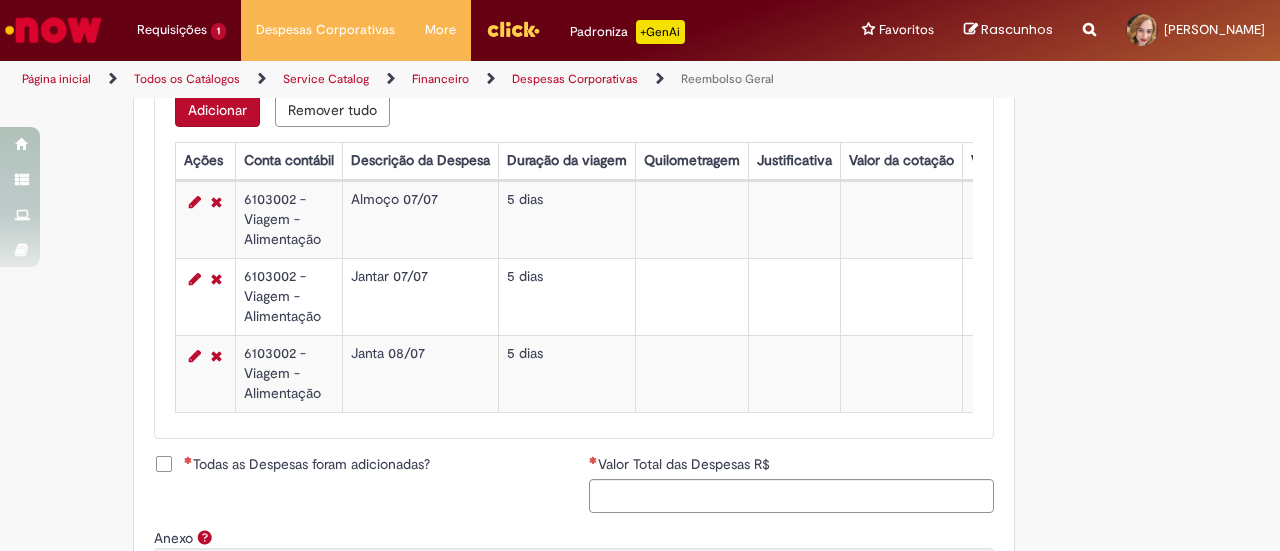 click on "Adicionar" at bounding box center [217, 110] 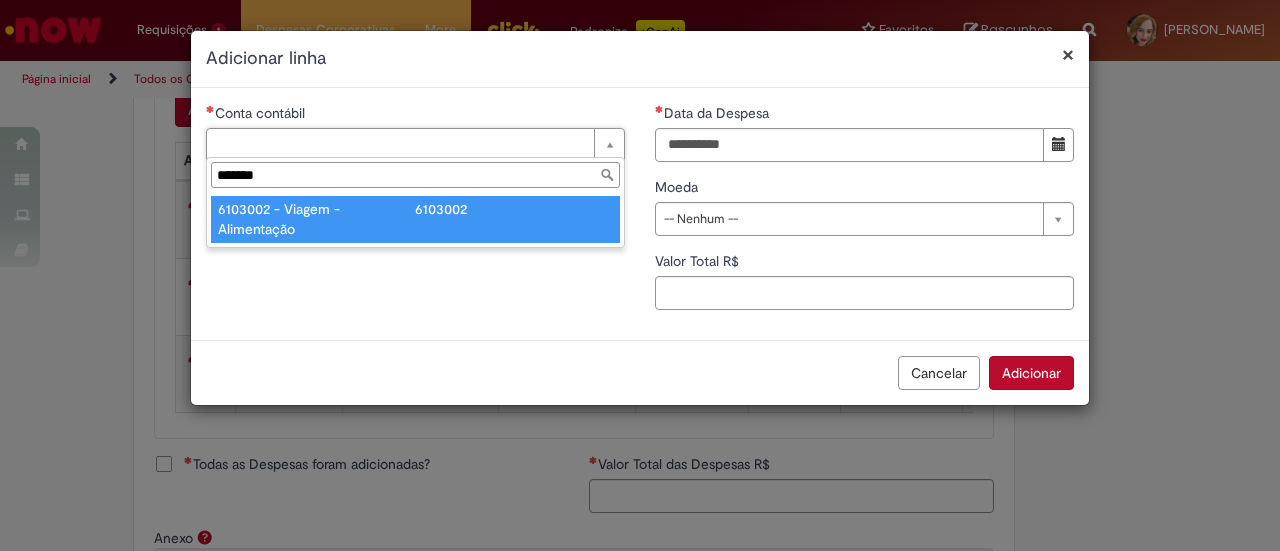 type on "*******" 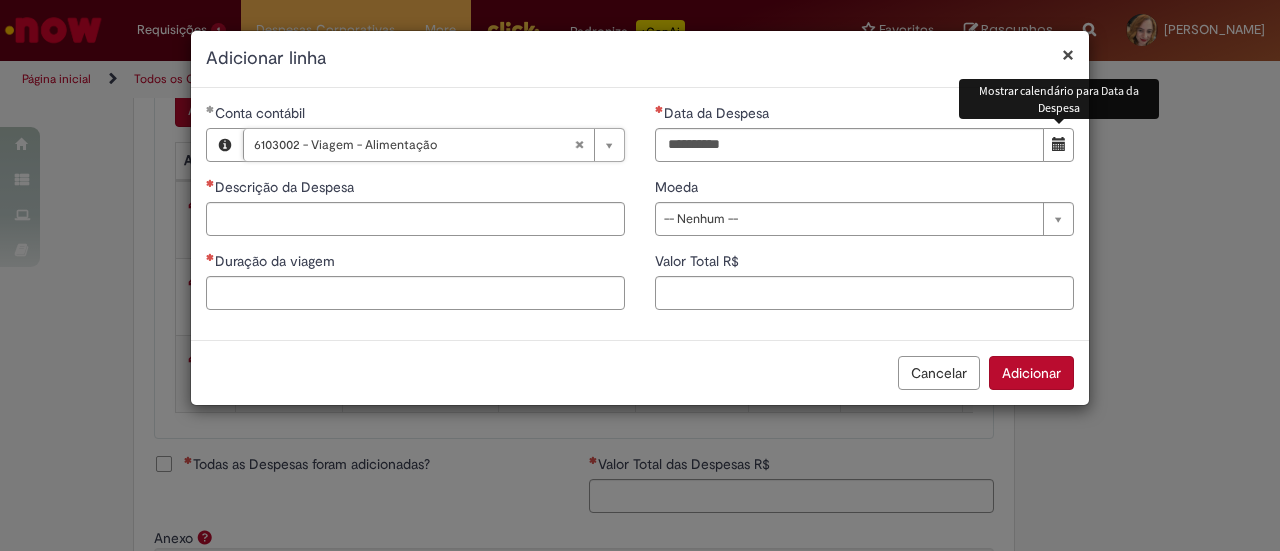click at bounding box center [1059, 144] 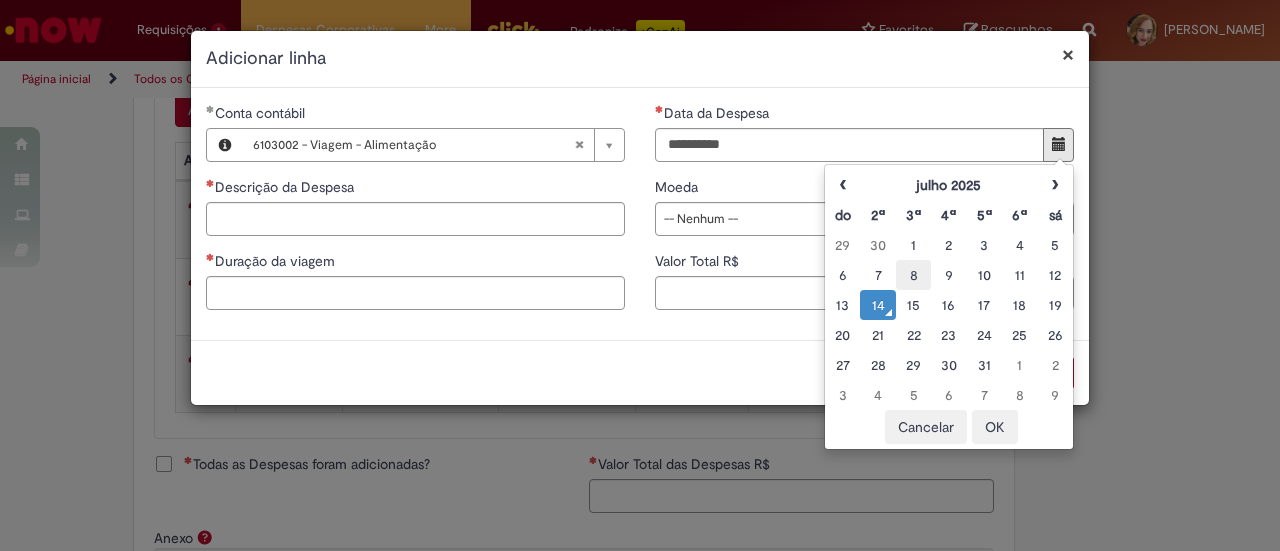 click on "8" at bounding box center [913, 275] 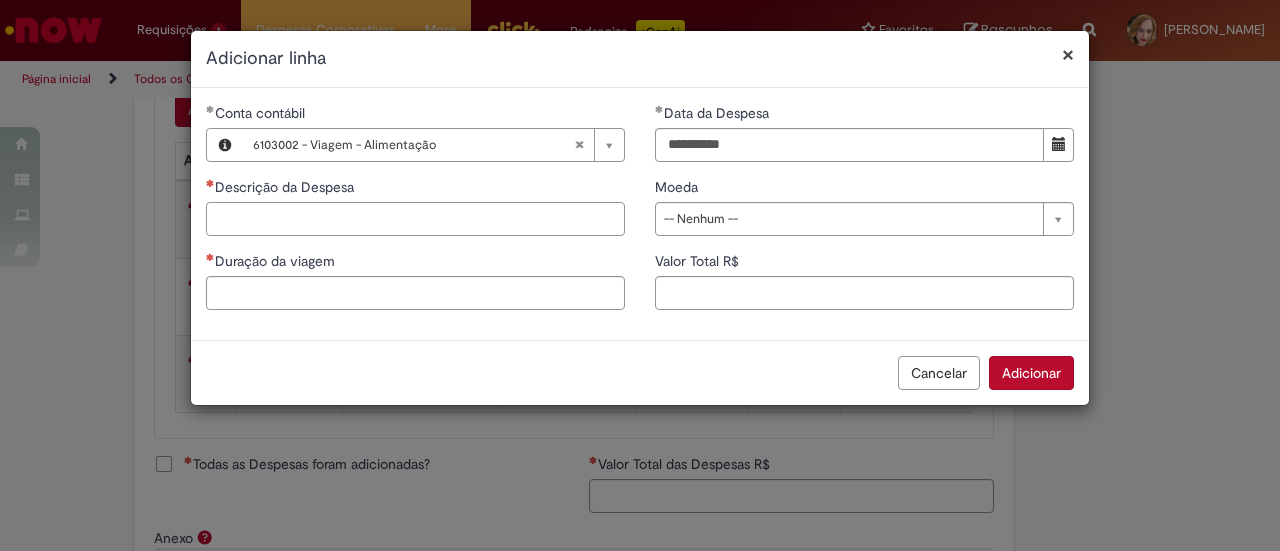 click on "Descrição da Despesa" at bounding box center (415, 219) 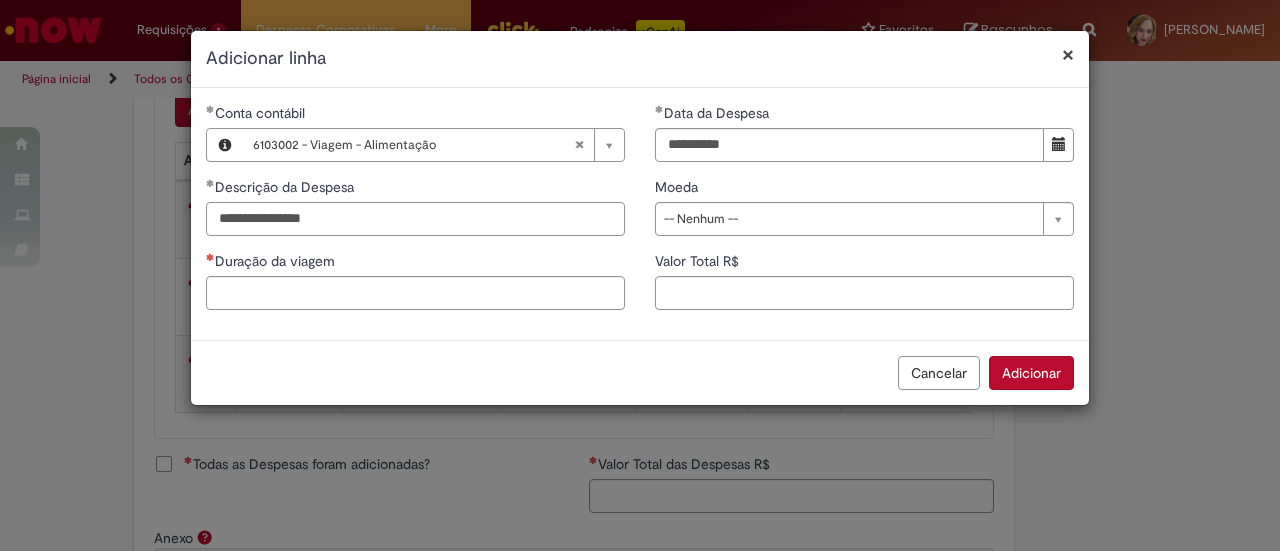 type on "**********" 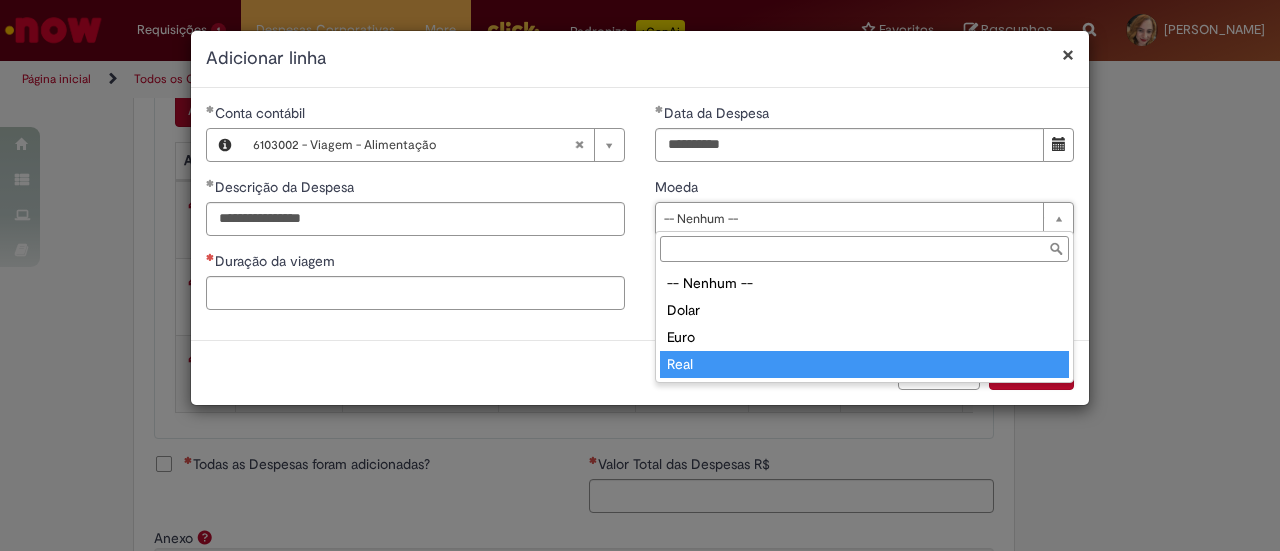 type on "****" 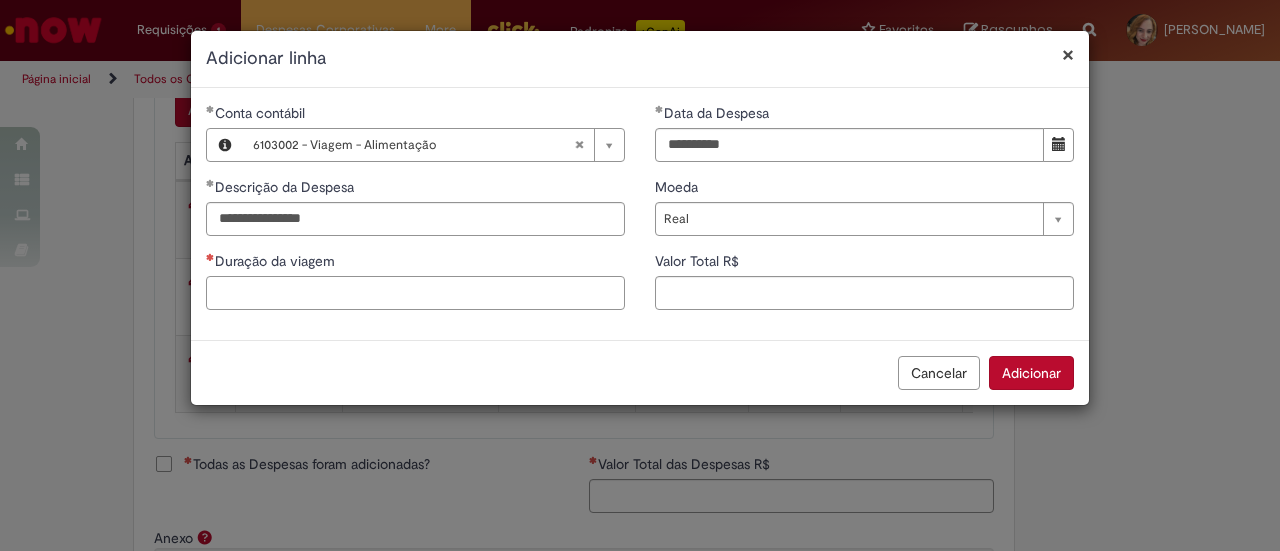 click on "Duração da viagem" at bounding box center [415, 293] 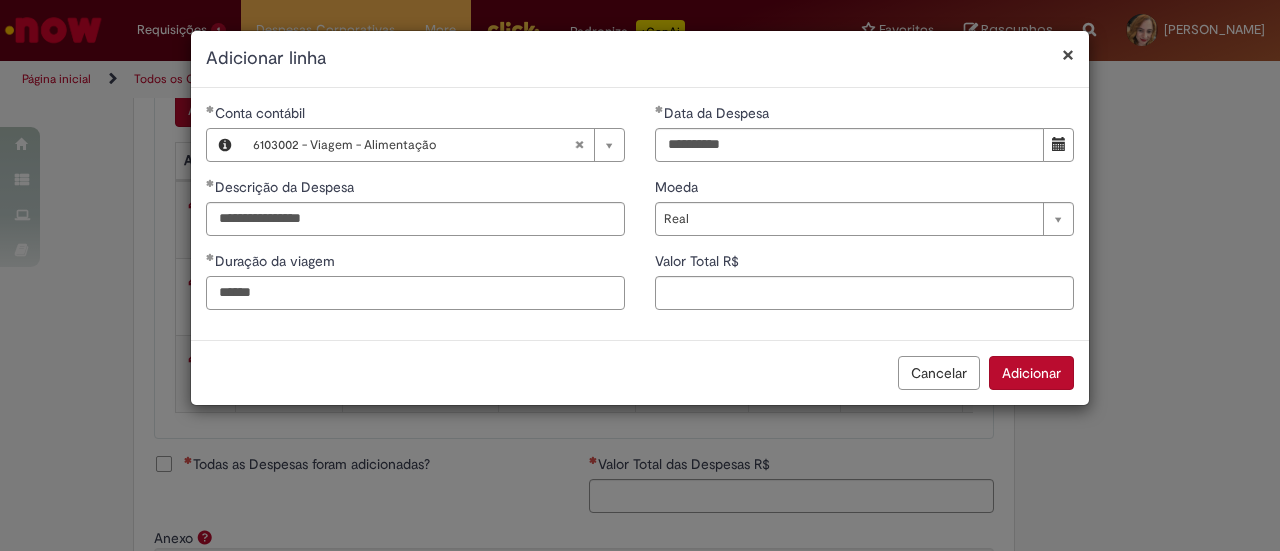 type on "******" 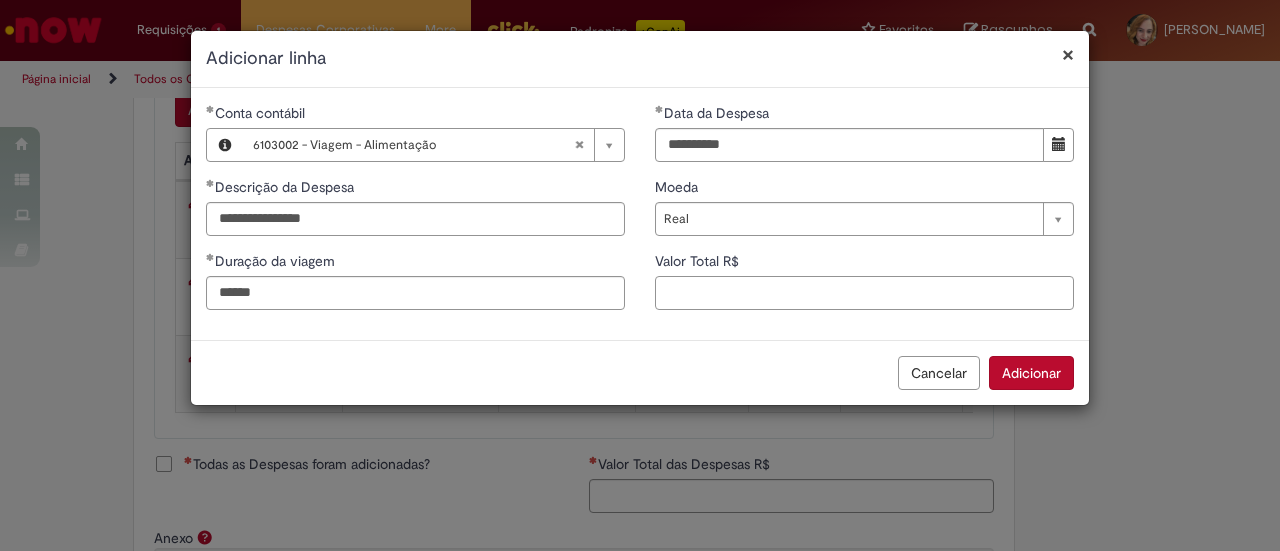 click on "Valor Total R$" at bounding box center (864, 293) 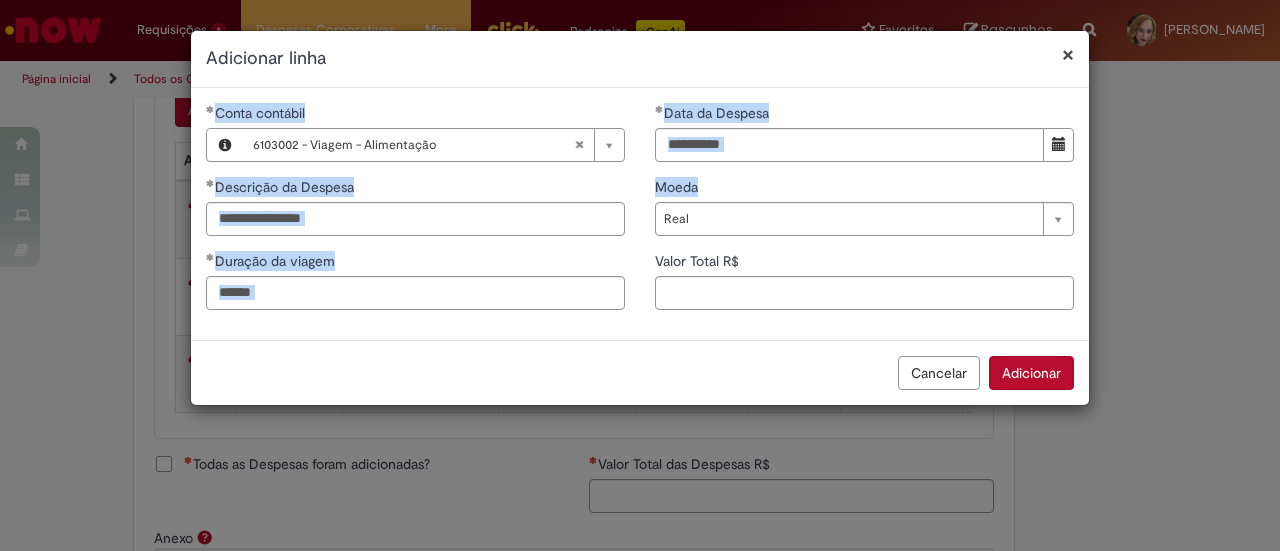 drag, startPoint x: 614, startPoint y: 38, endPoint x: 848, endPoint y: 86, distance: 238.87234 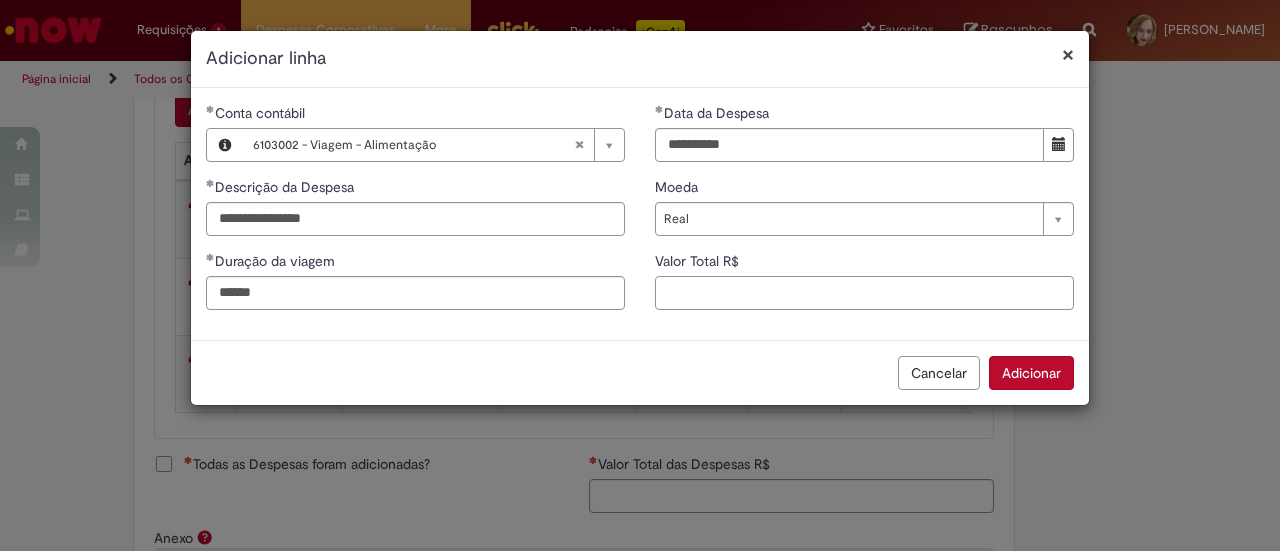 click on "Valor Total R$" at bounding box center (864, 293) 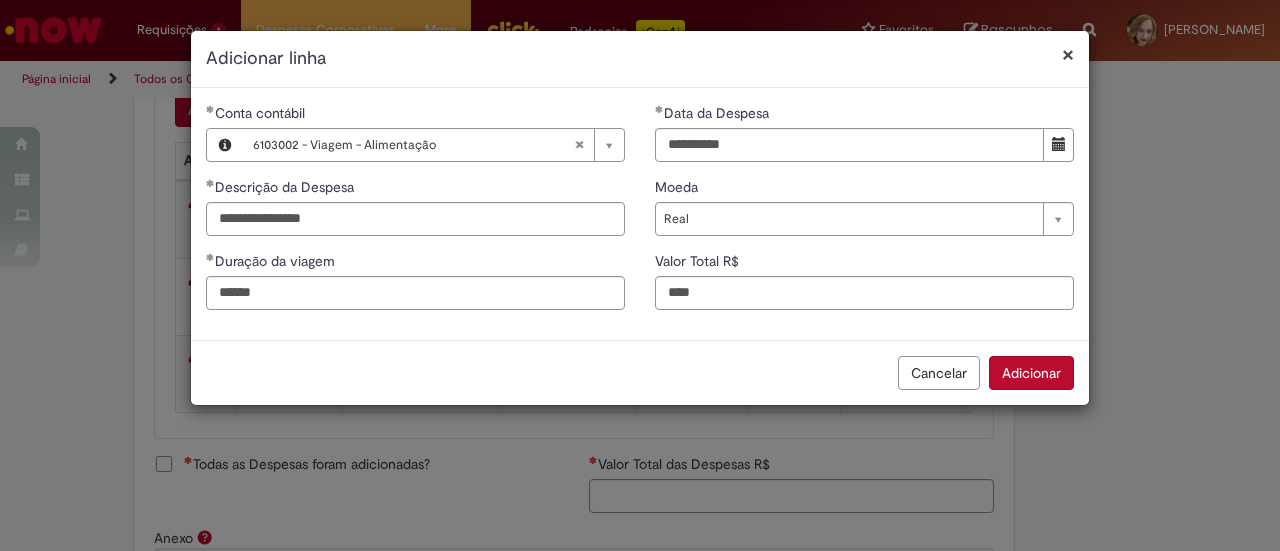 type on "***" 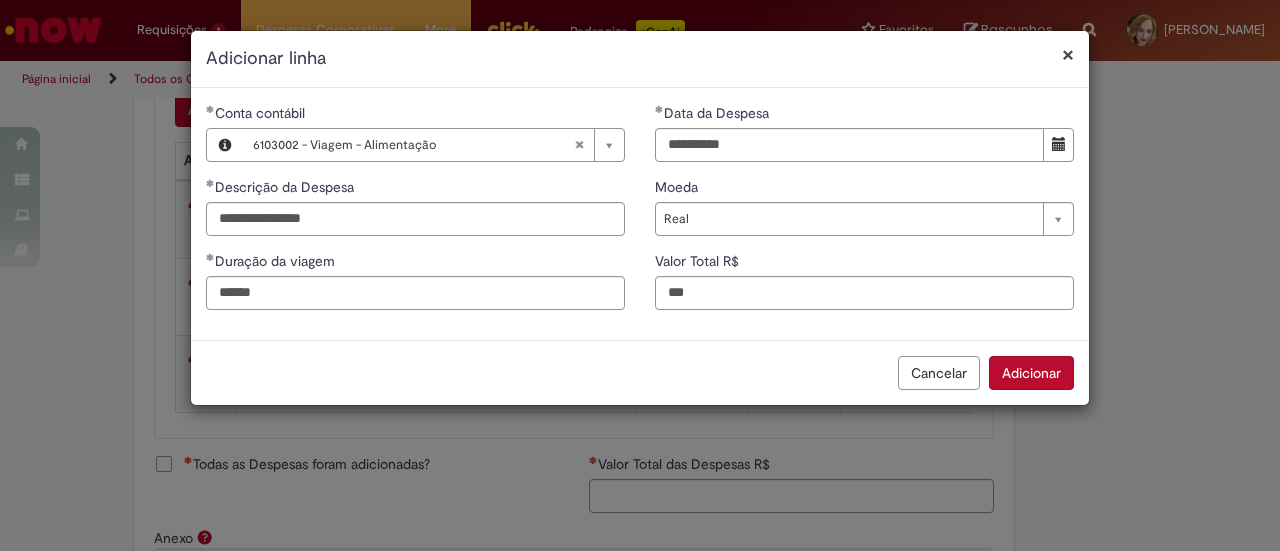 click on "Adicionar" at bounding box center [1031, 373] 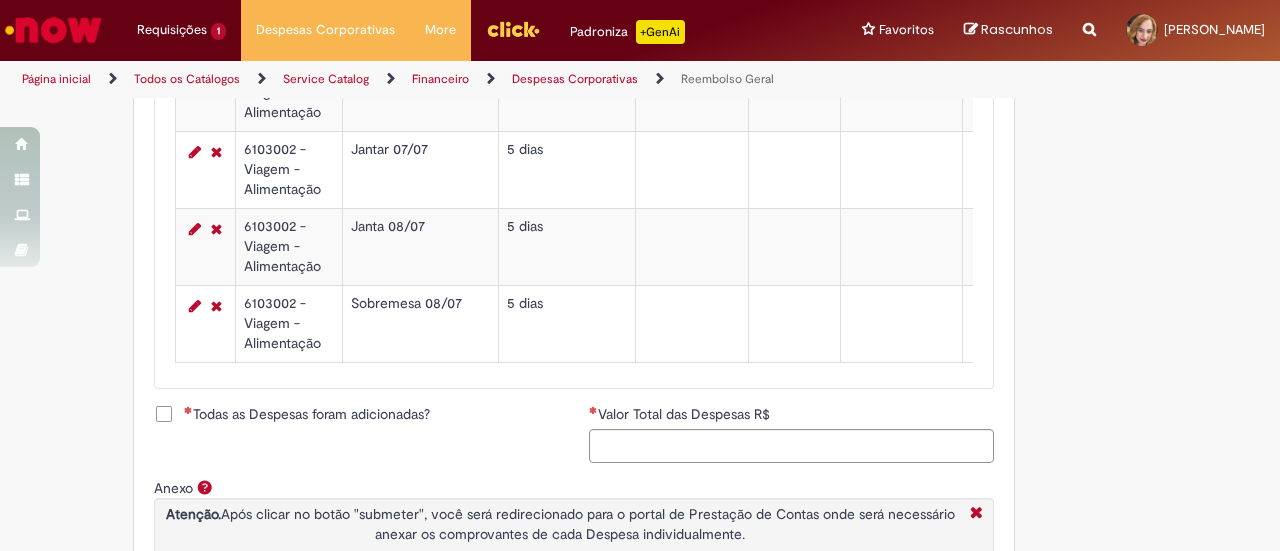 scroll, scrollTop: 1075, scrollLeft: 0, axis: vertical 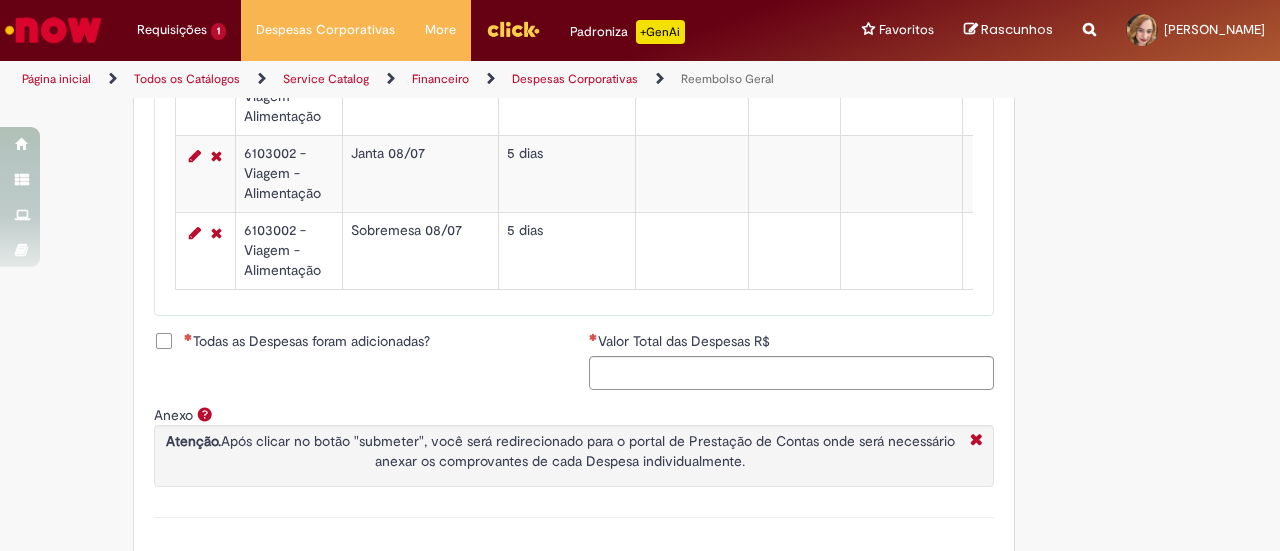 click on "Todas as Despesas foram adicionadas?" at bounding box center [307, 341] 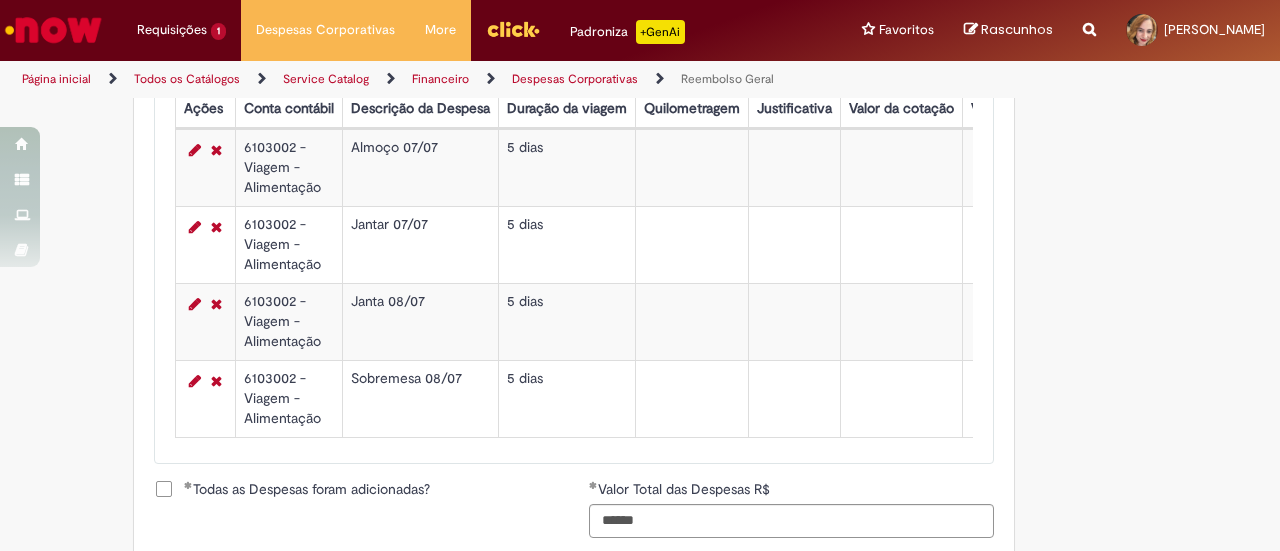 scroll, scrollTop: 675, scrollLeft: 0, axis: vertical 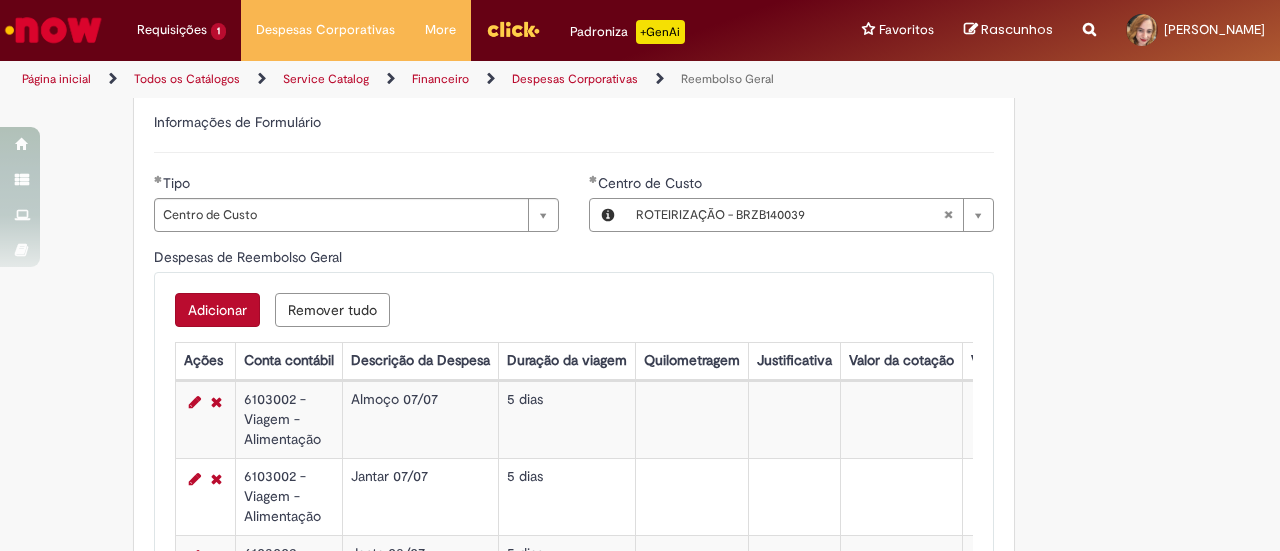 click on "Adicionar" at bounding box center [217, 310] 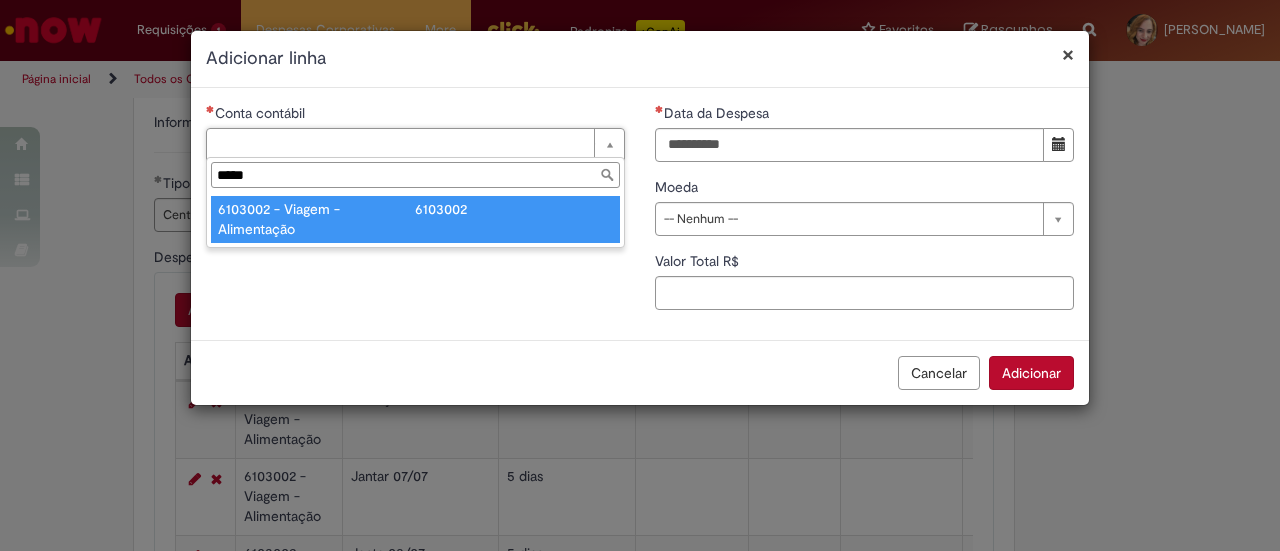 type on "*****" 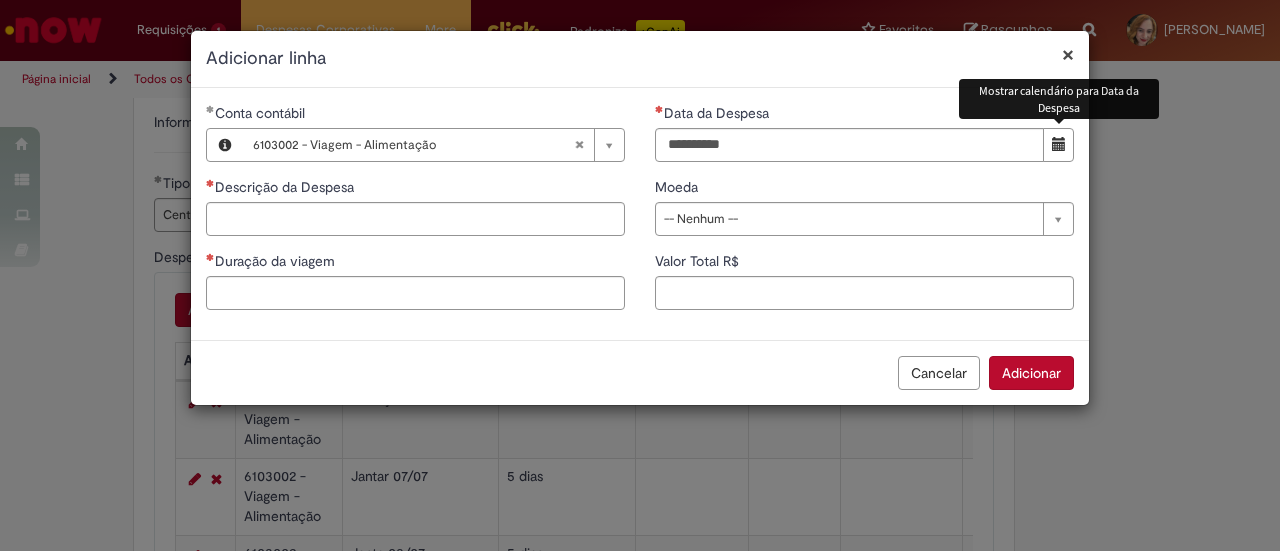 click at bounding box center (1058, 145) 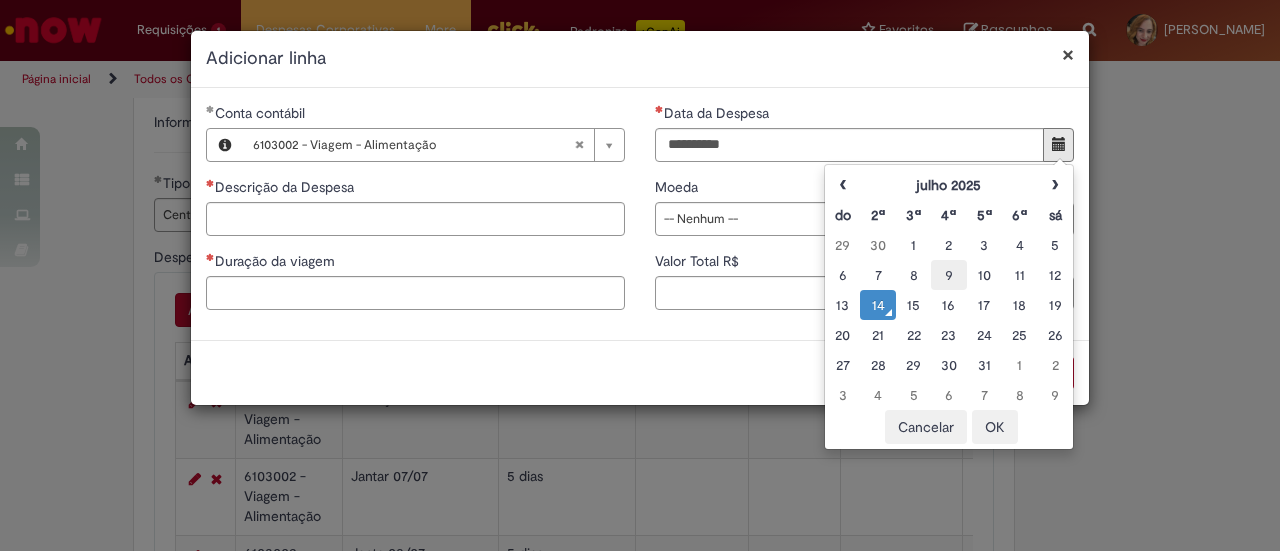click on "9" at bounding box center (948, 275) 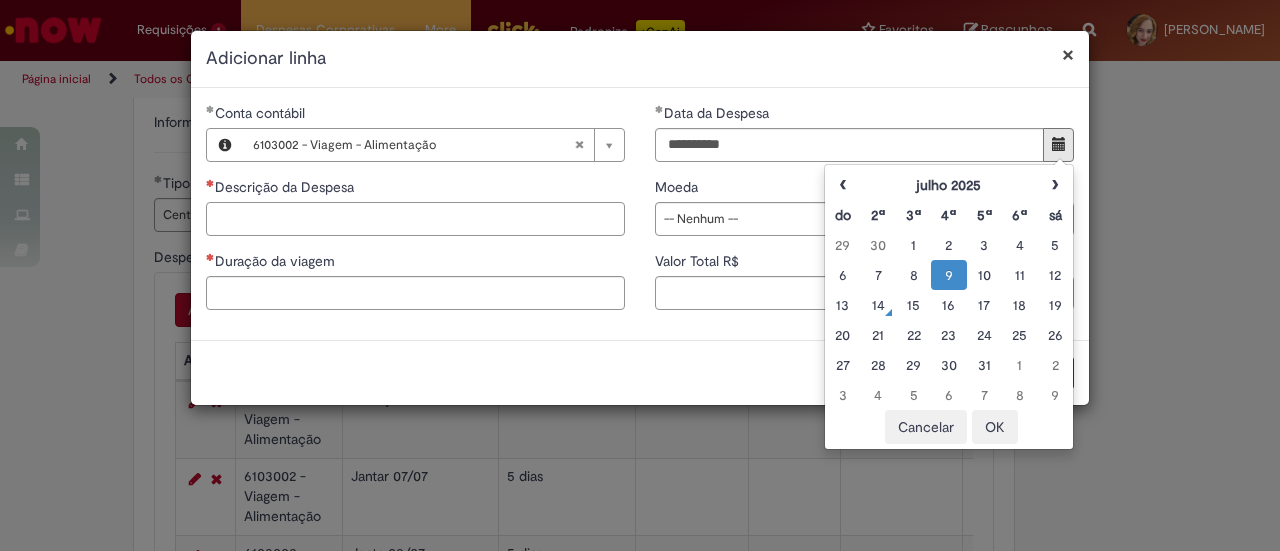 click on "Descrição da Despesa" at bounding box center [415, 219] 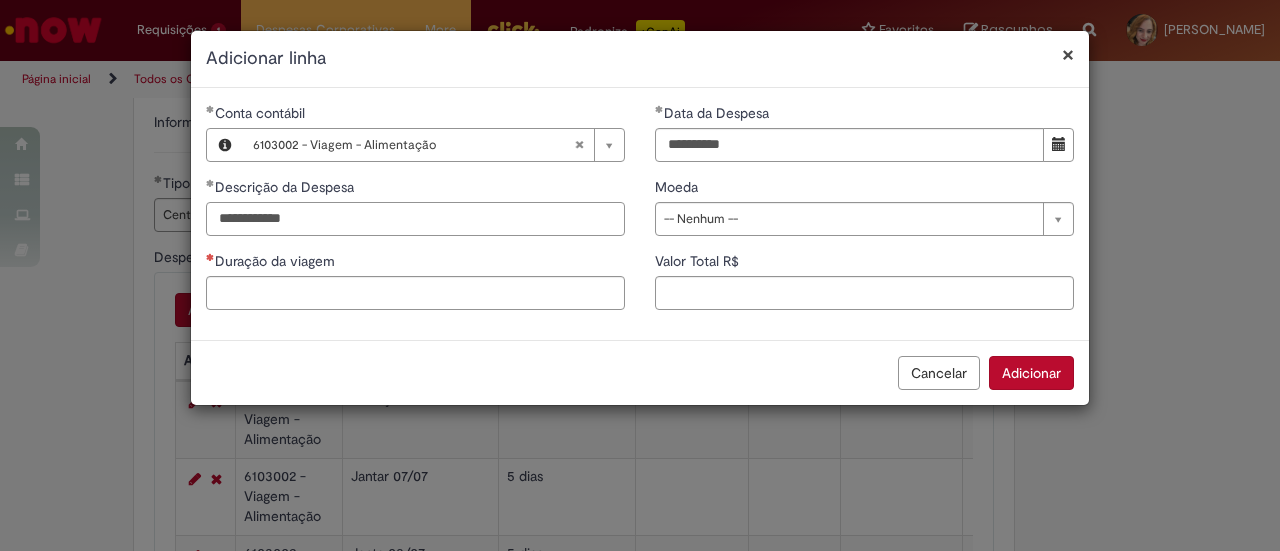 type on "**********" 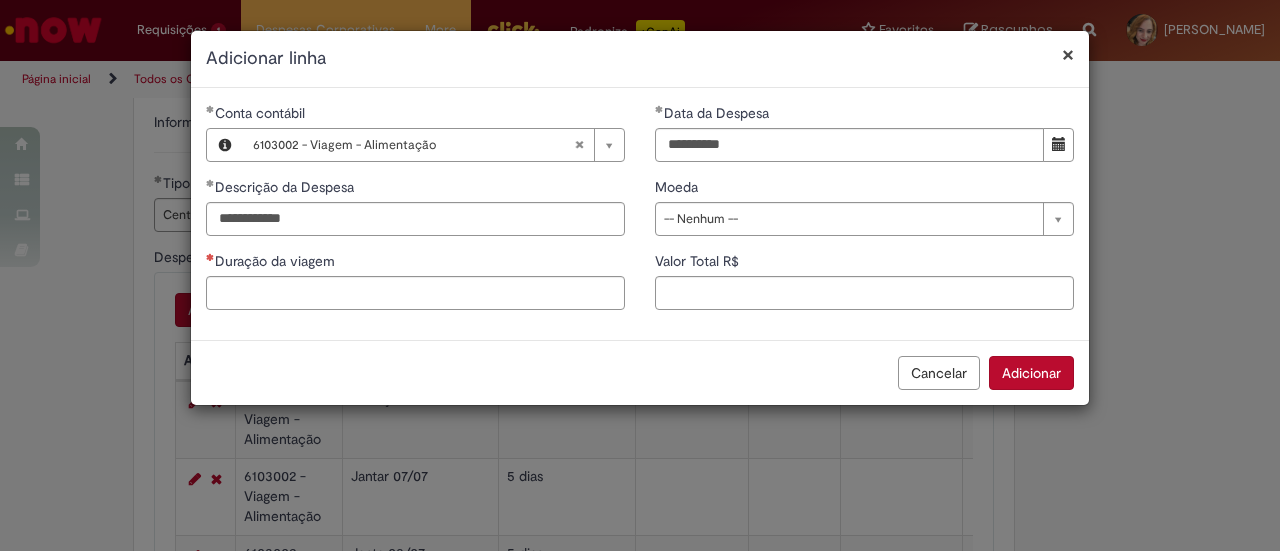 click on "Moeda" at bounding box center [864, 189] 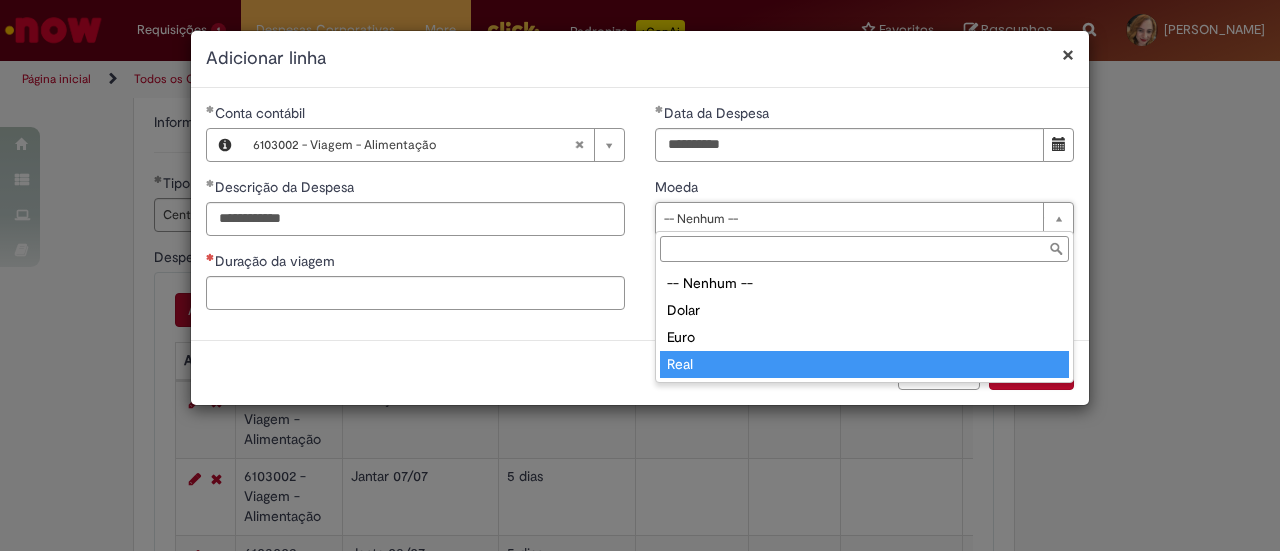 drag, startPoint x: 726, startPoint y: 367, endPoint x: 638, endPoint y: 322, distance: 98.83825 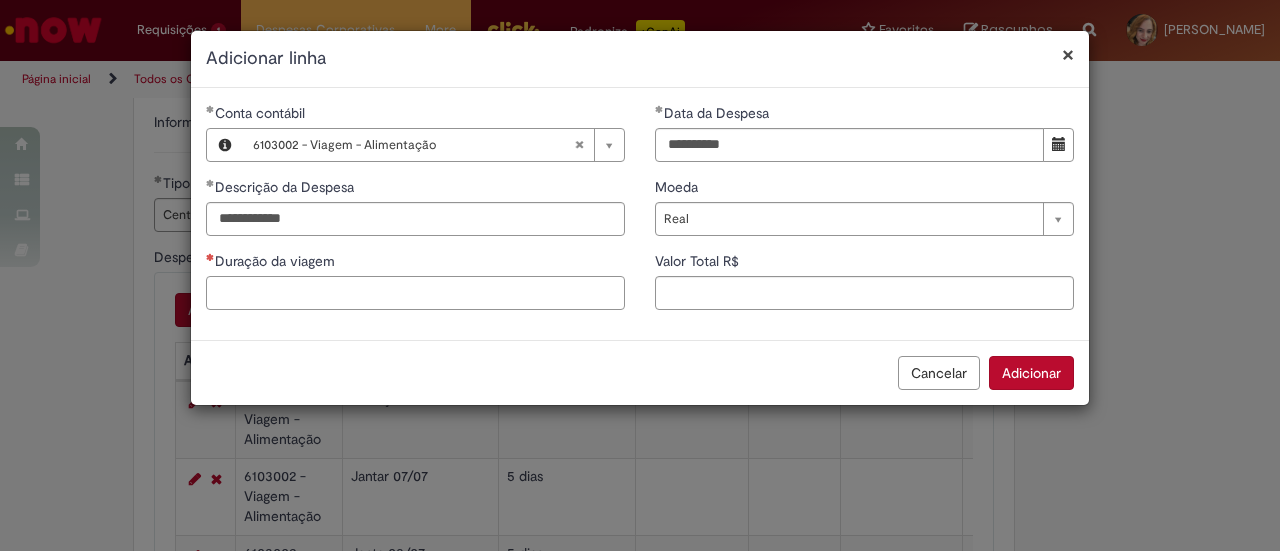 click on "Duração da viagem" at bounding box center (415, 293) 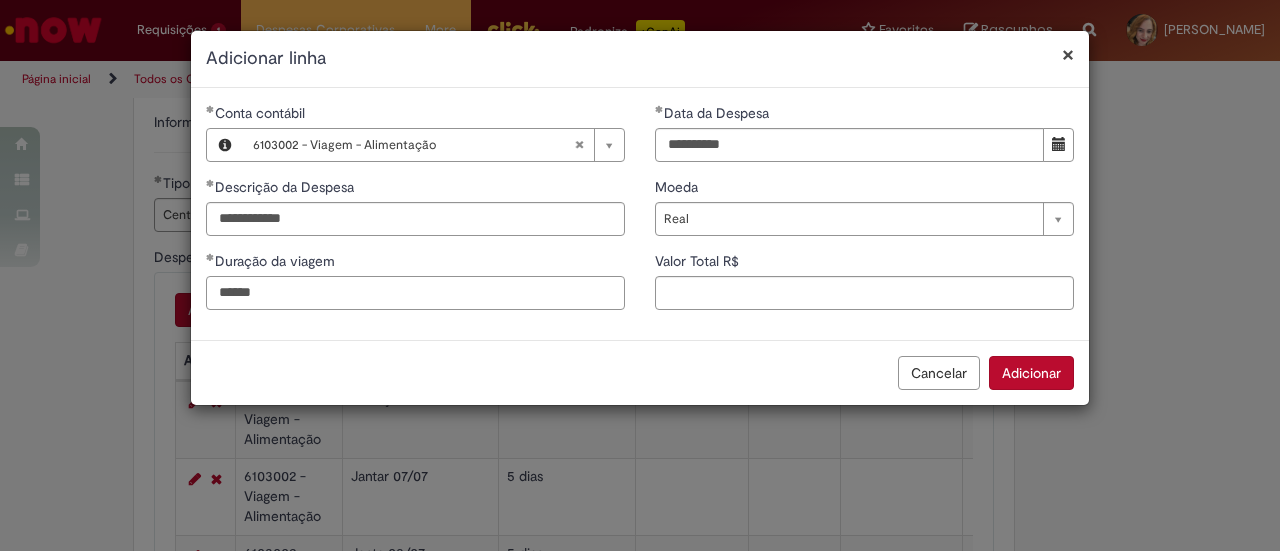 type on "******" 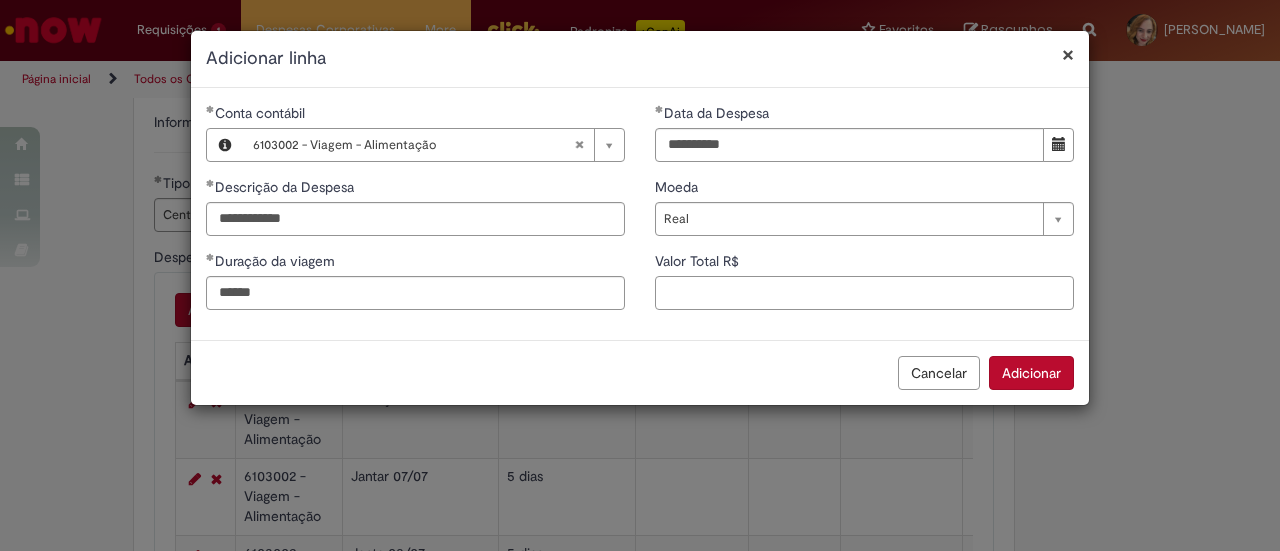 click on "Valor Total R$" at bounding box center [864, 293] 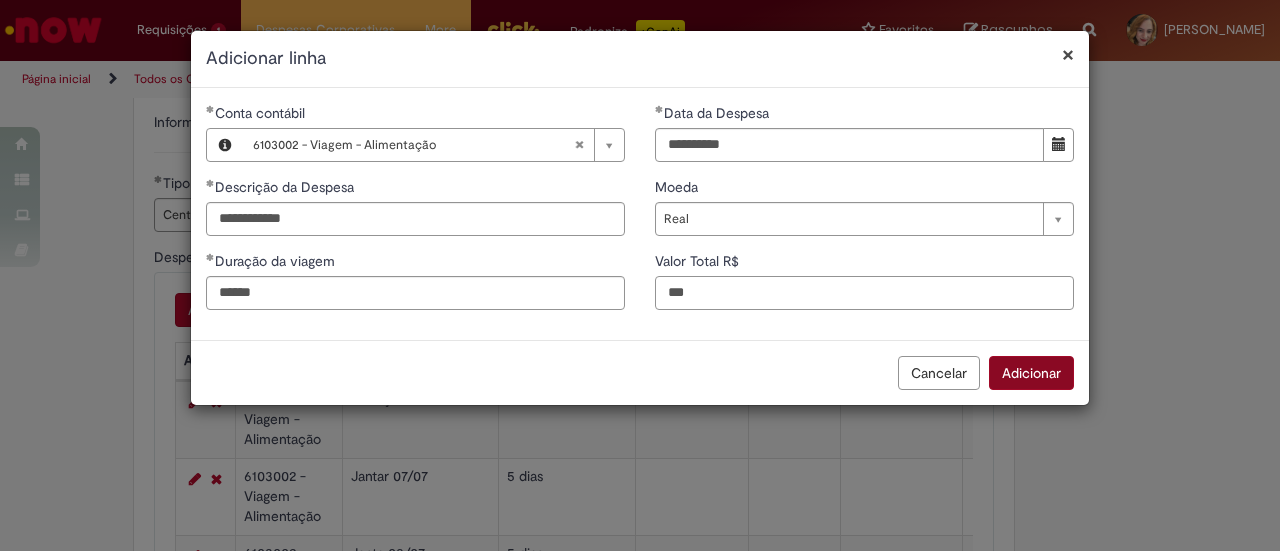 type on "***" 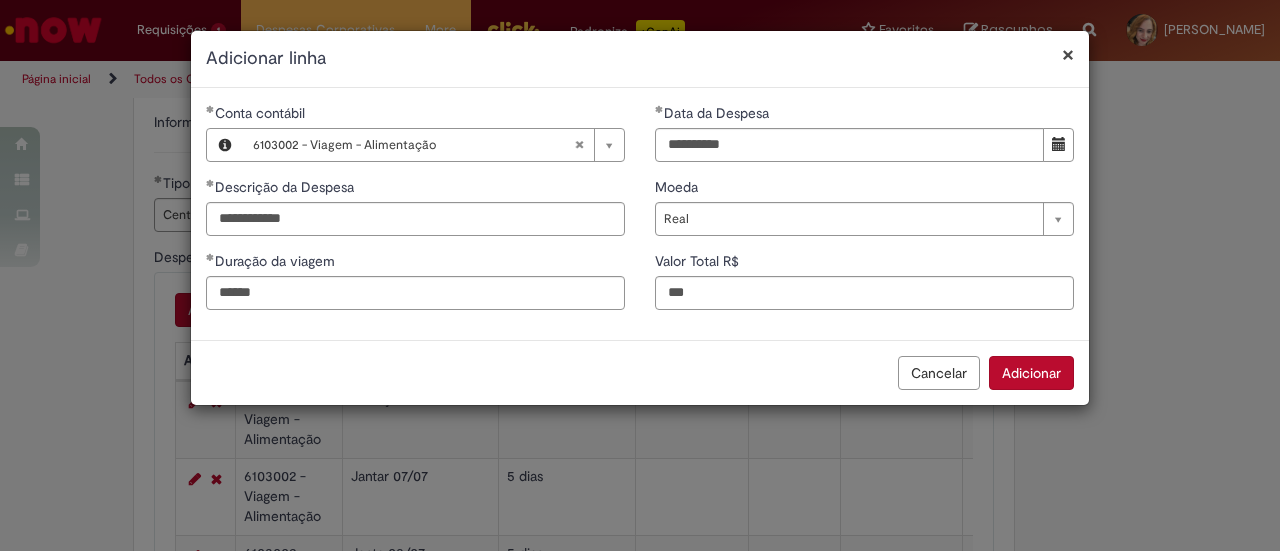click on "Adicionar" at bounding box center (1031, 373) 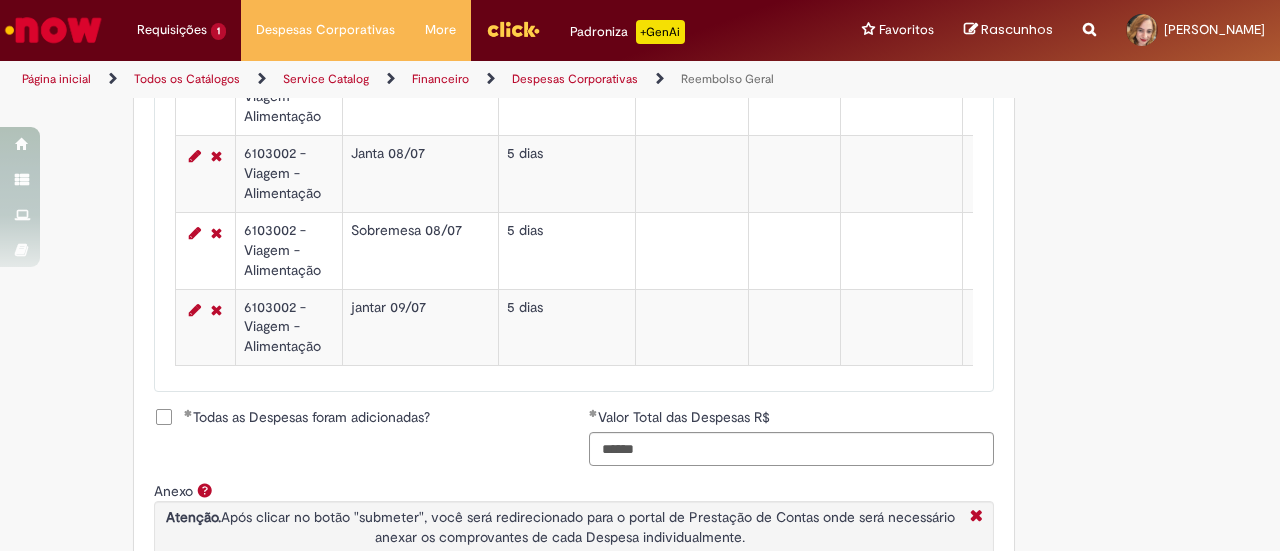 scroll, scrollTop: 875, scrollLeft: 0, axis: vertical 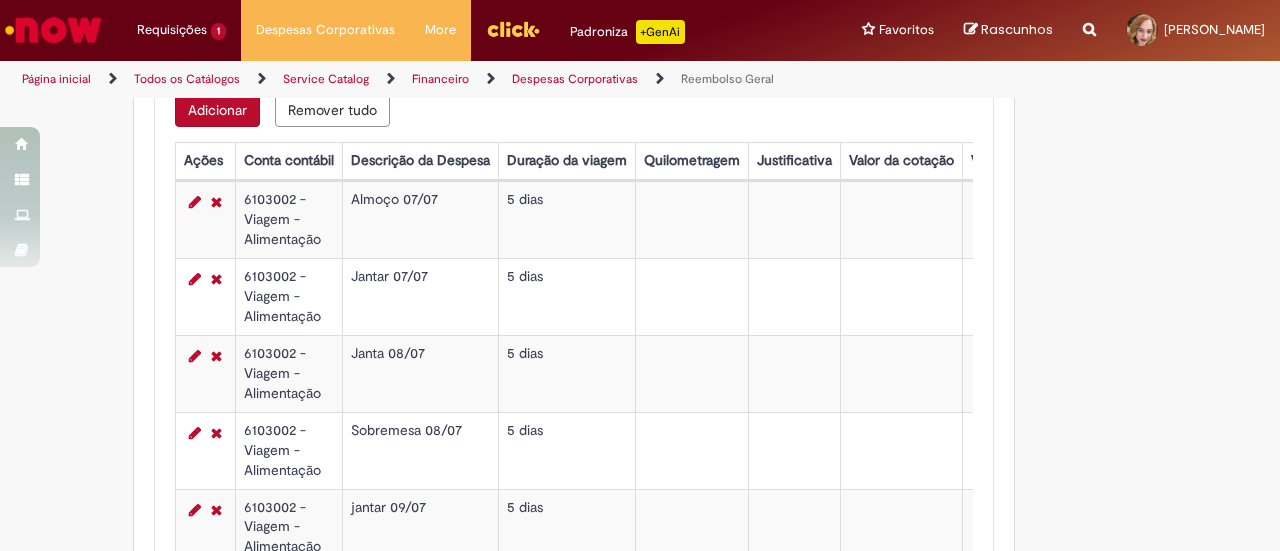 click on "Adicionar" at bounding box center (217, 110) 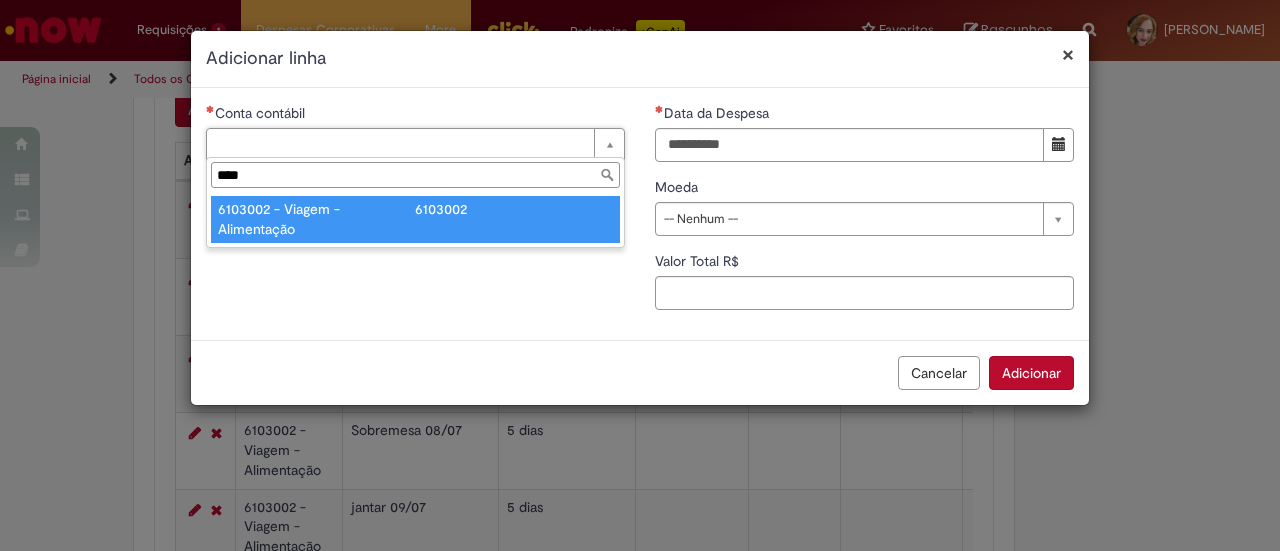 type on "****" 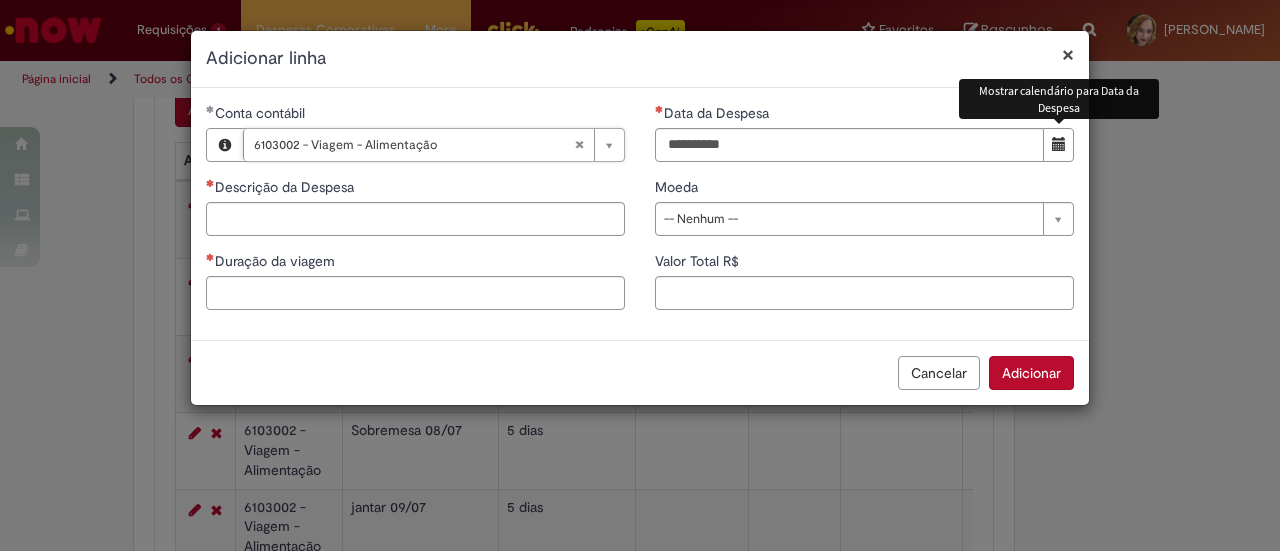 click at bounding box center [1059, 144] 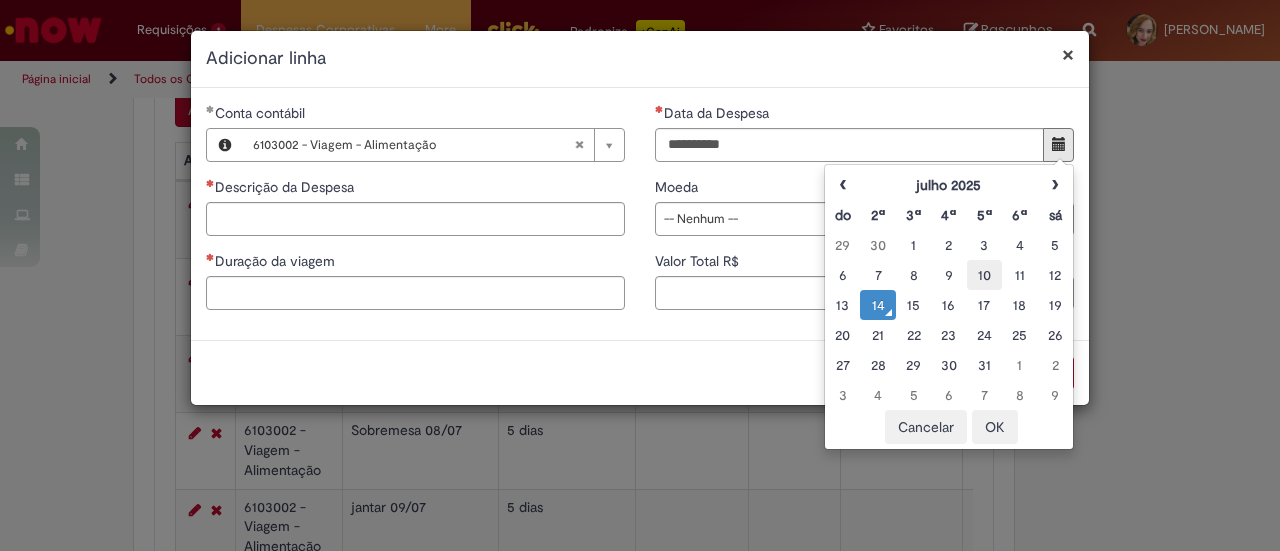 click on "10" at bounding box center (984, 275) 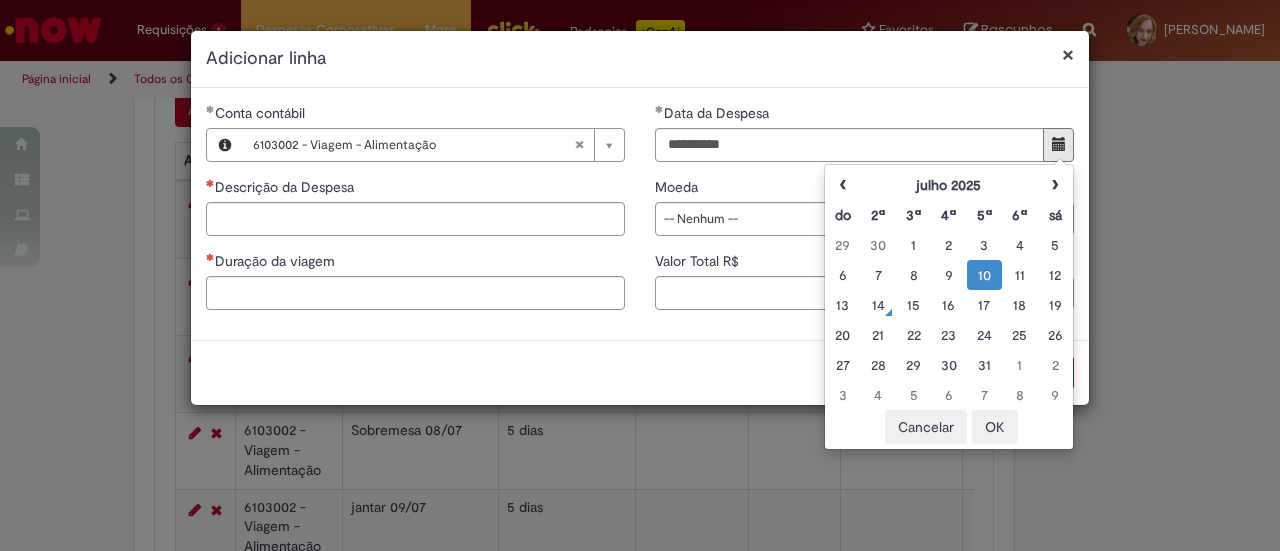 drag, startPoint x: 426, startPoint y: 187, endPoint x: 423, endPoint y: 207, distance: 20.22375 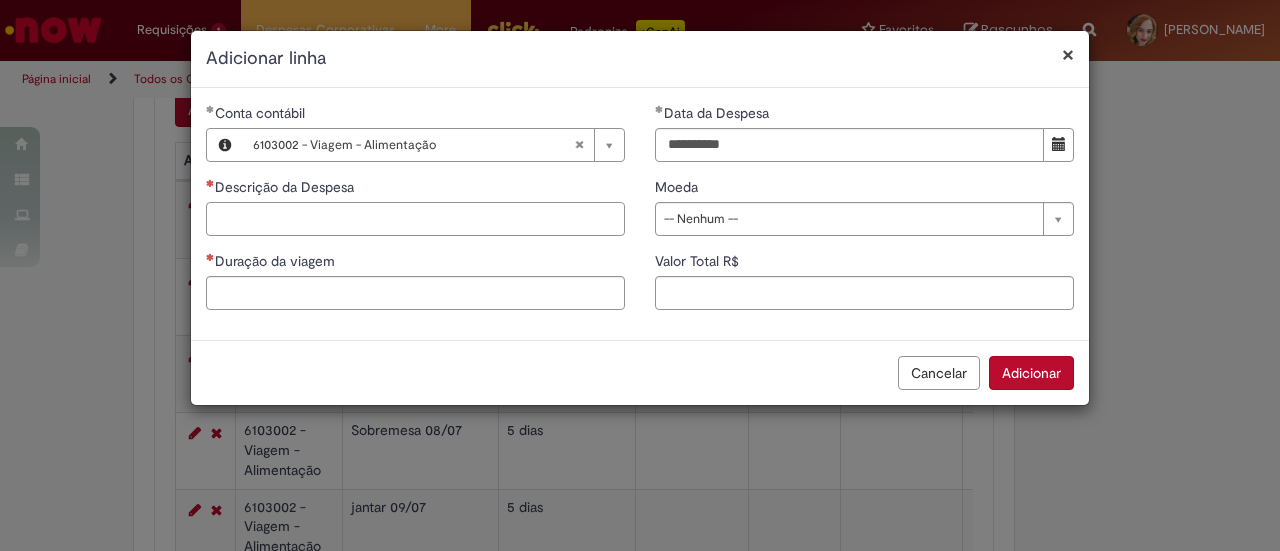 click on "Descrição da Despesa" at bounding box center (415, 219) 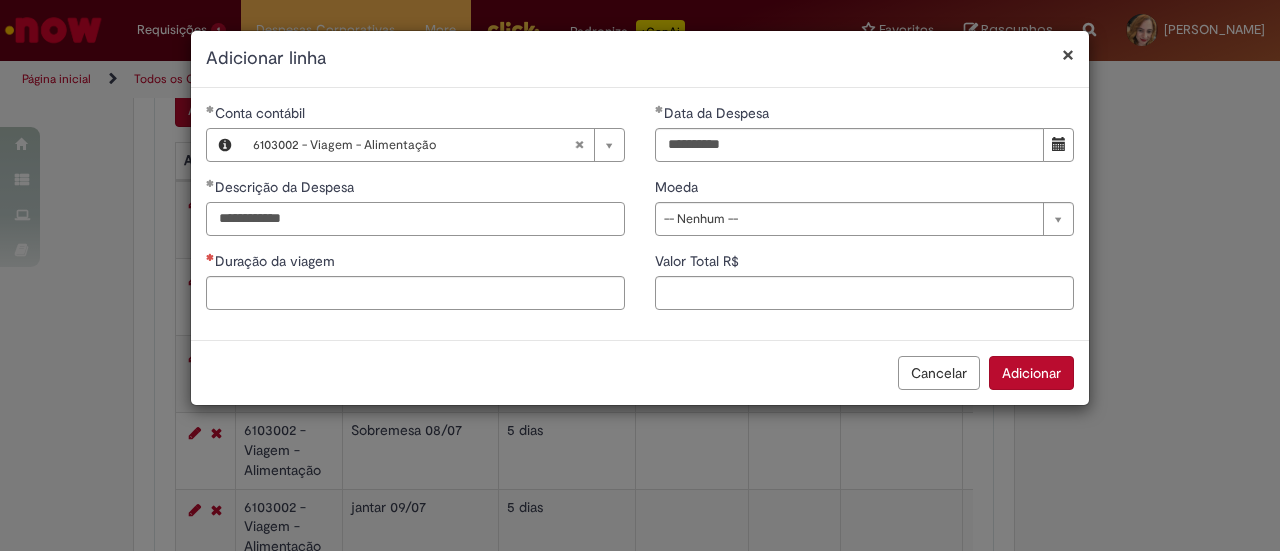 type on "**********" 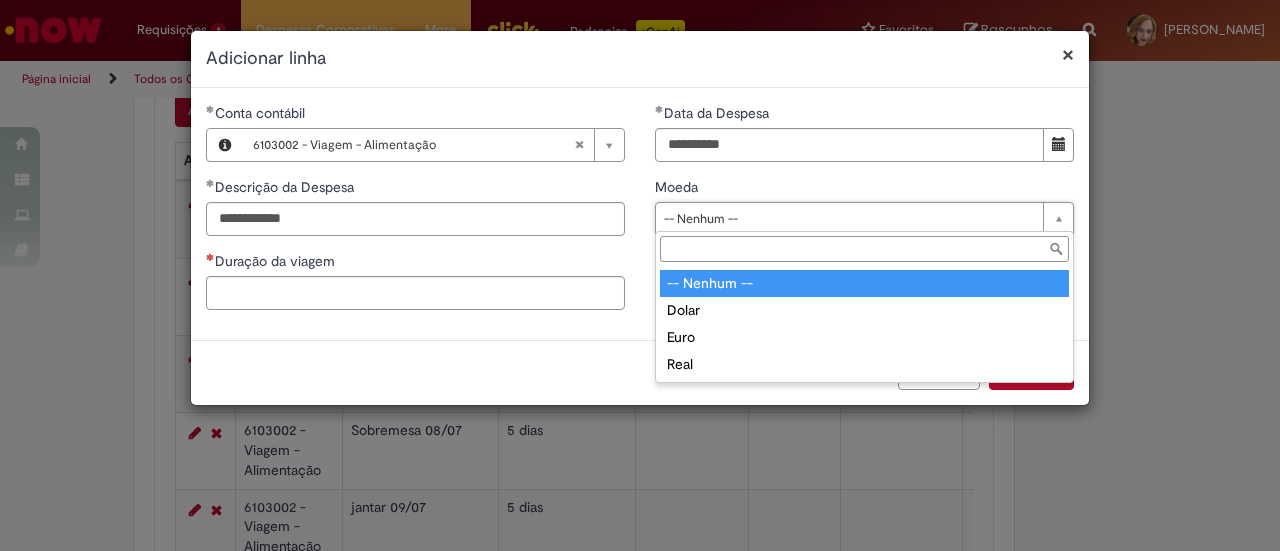 drag, startPoint x: 772, startPoint y: 207, endPoint x: 761, endPoint y: 228, distance: 23.70654 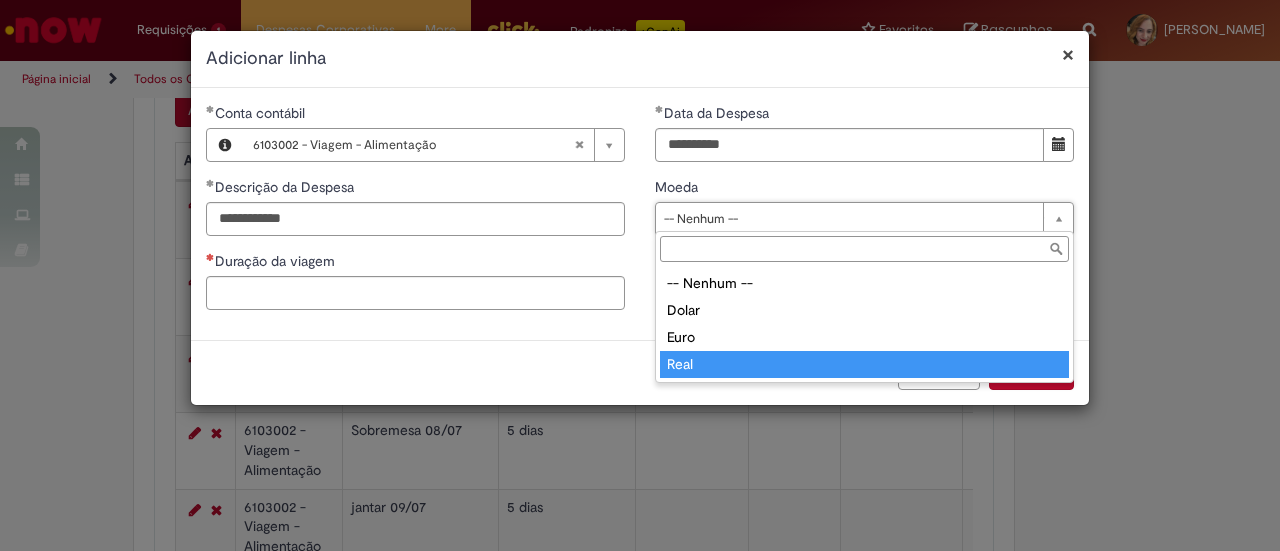 drag, startPoint x: 735, startPoint y: 352, endPoint x: 634, endPoint y: 333, distance: 102.77159 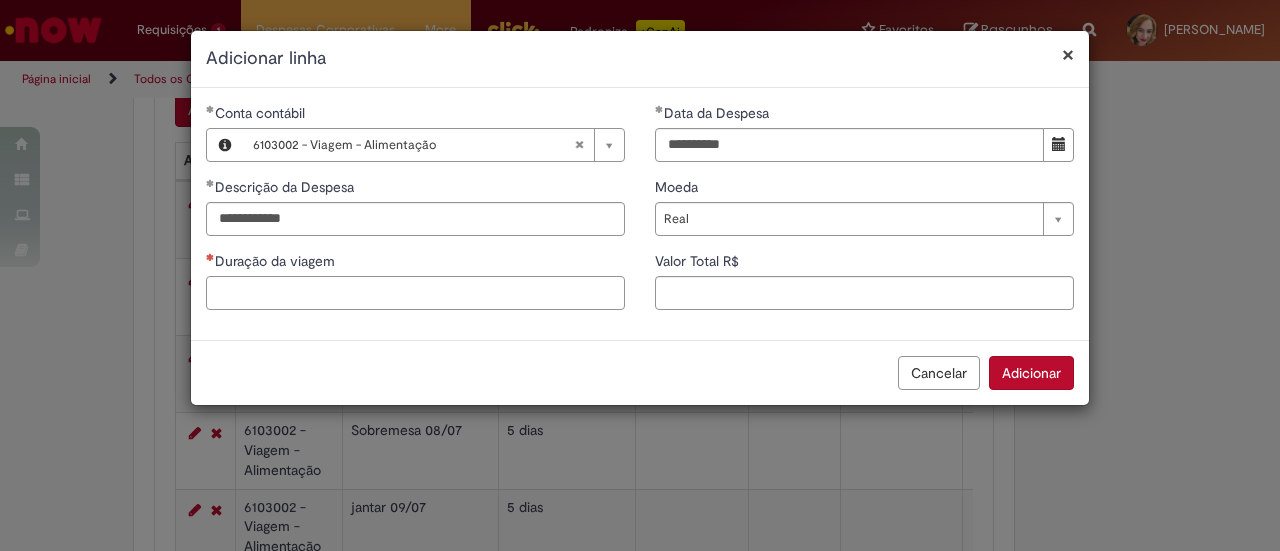 click on "Duração da viagem" at bounding box center [415, 293] 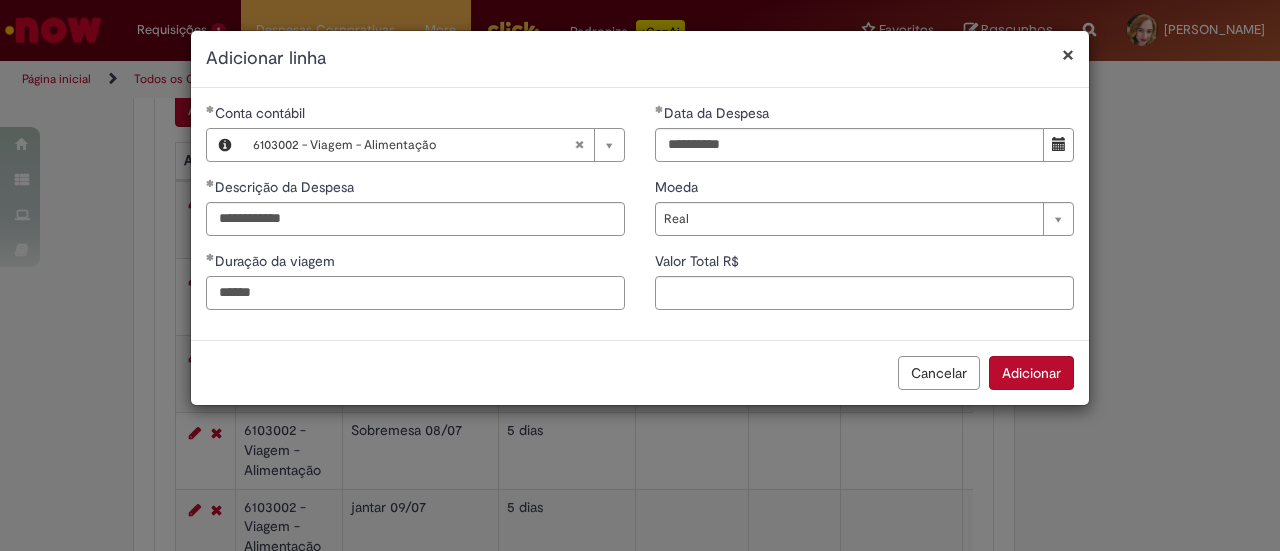 type on "******" 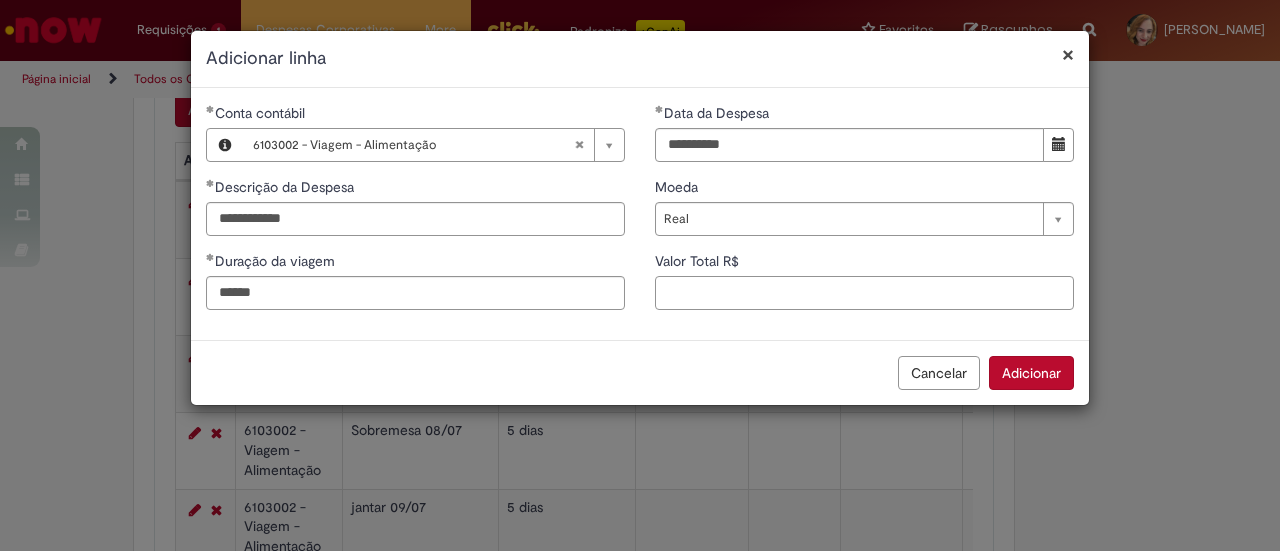 click on "Valor Total R$" at bounding box center (864, 293) 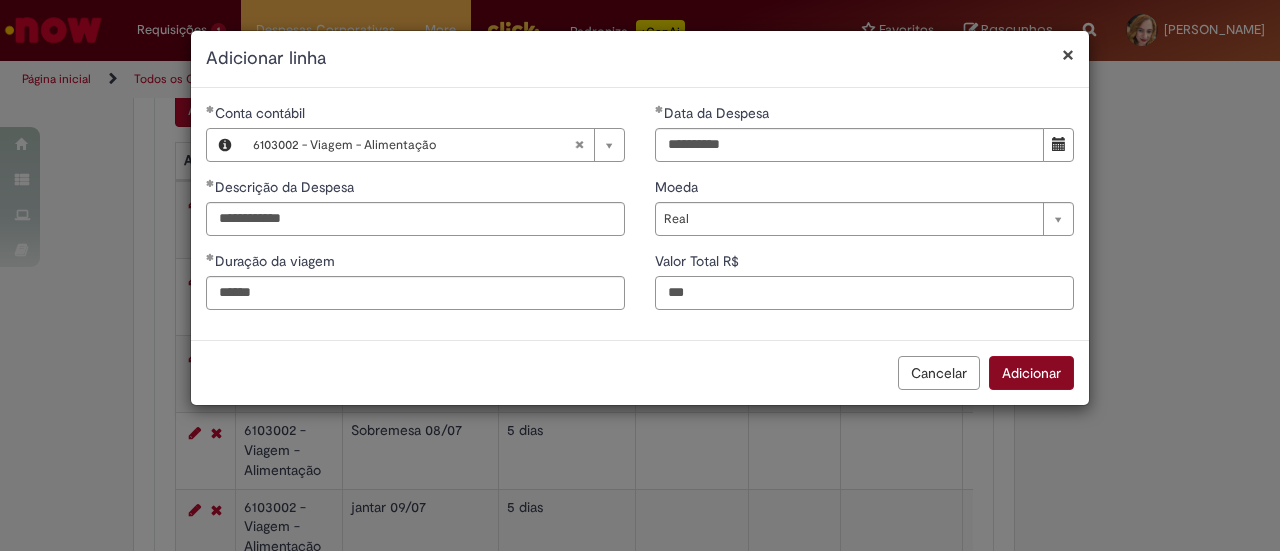 type on "***" 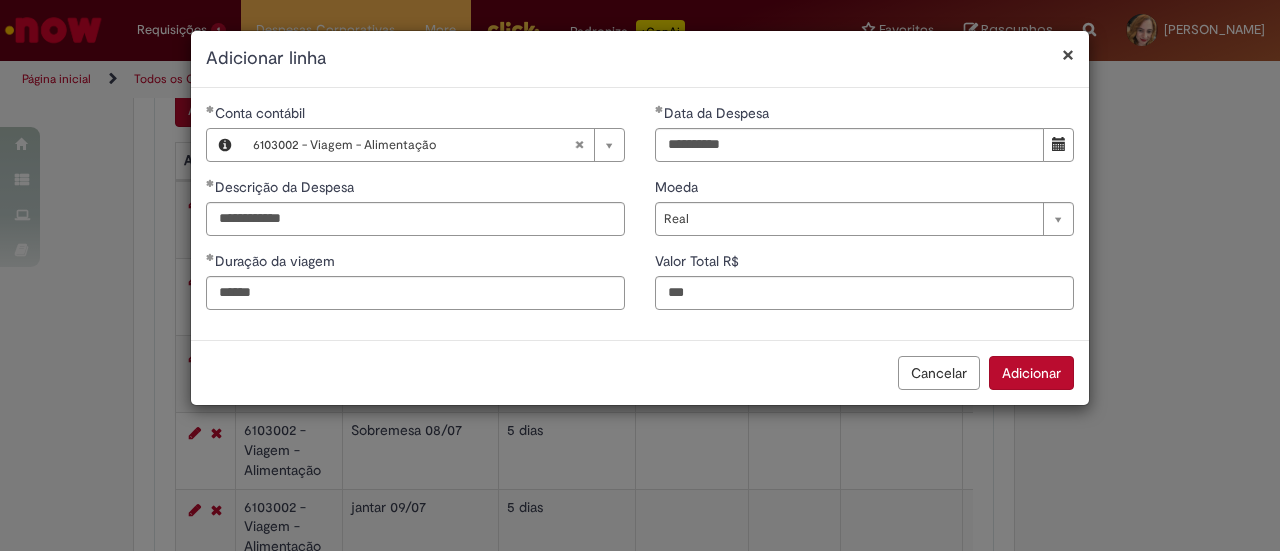 click on "Adicionar" at bounding box center (1031, 373) 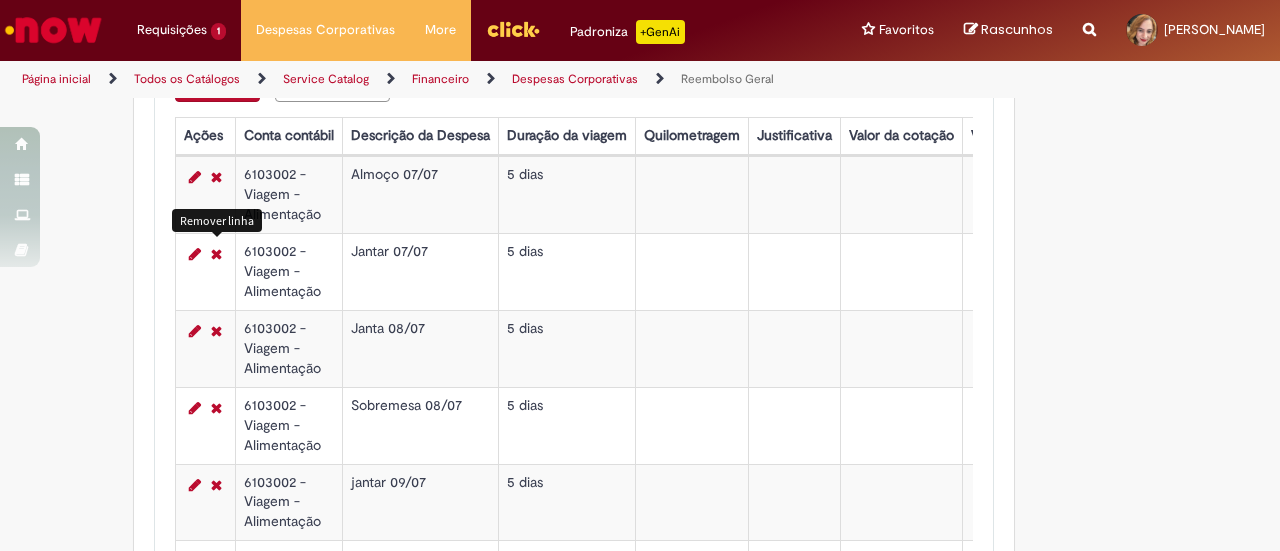 scroll, scrollTop: 775, scrollLeft: 0, axis: vertical 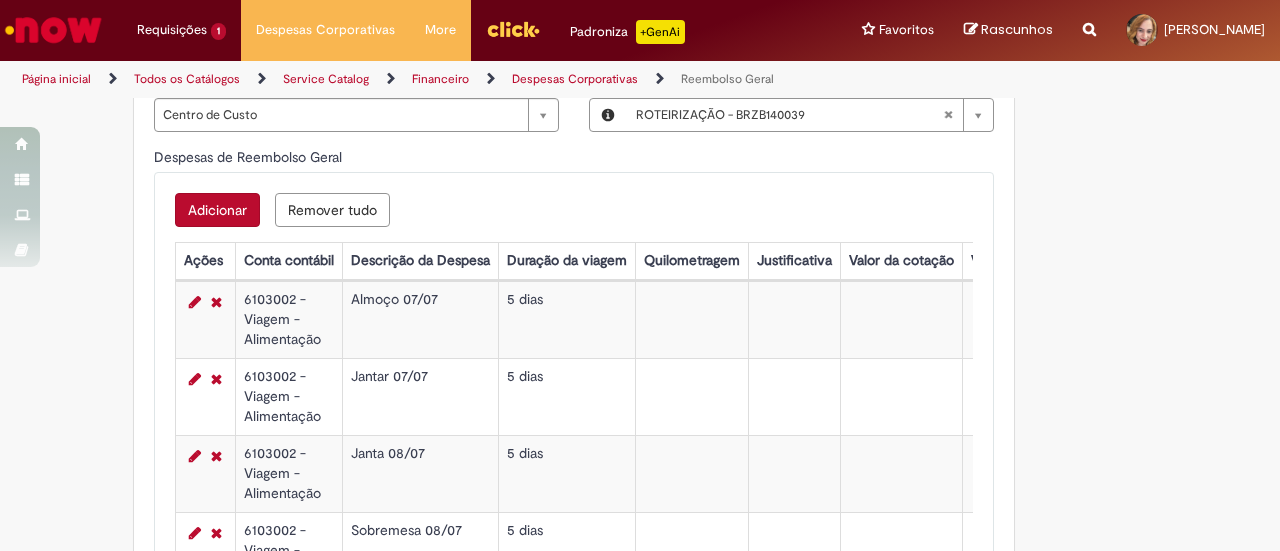 click on "Adicionar" at bounding box center [217, 210] 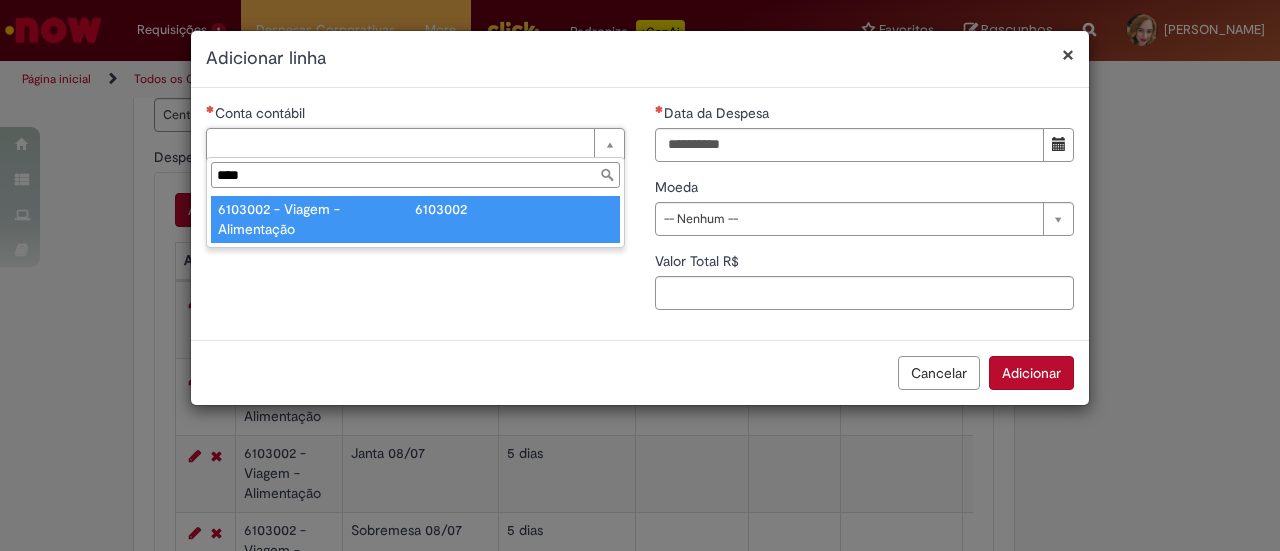 type on "****" 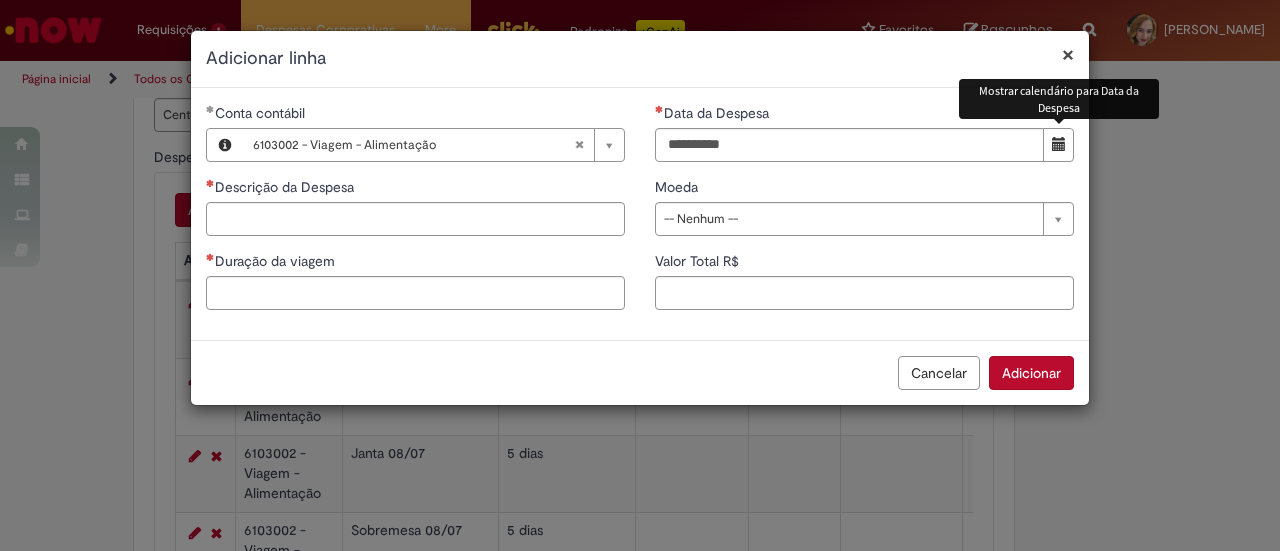 drag, startPoint x: 1064, startPoint y: 133, endPoint x: 1064, endPoint y: 144, distance: 11 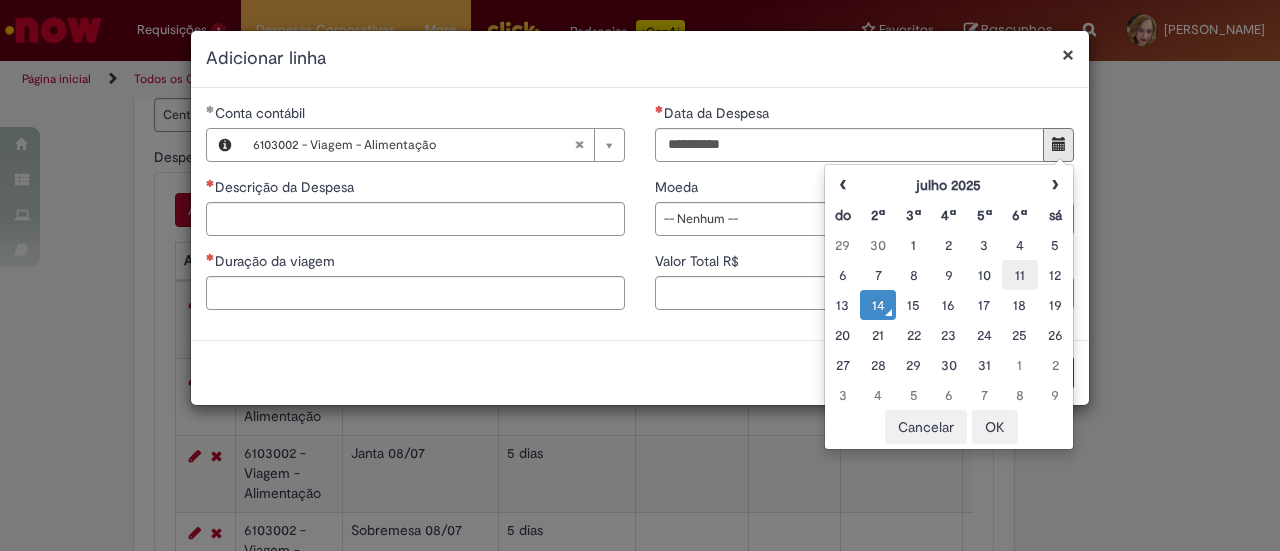 click on "11" at bounding box center (1019, 275) 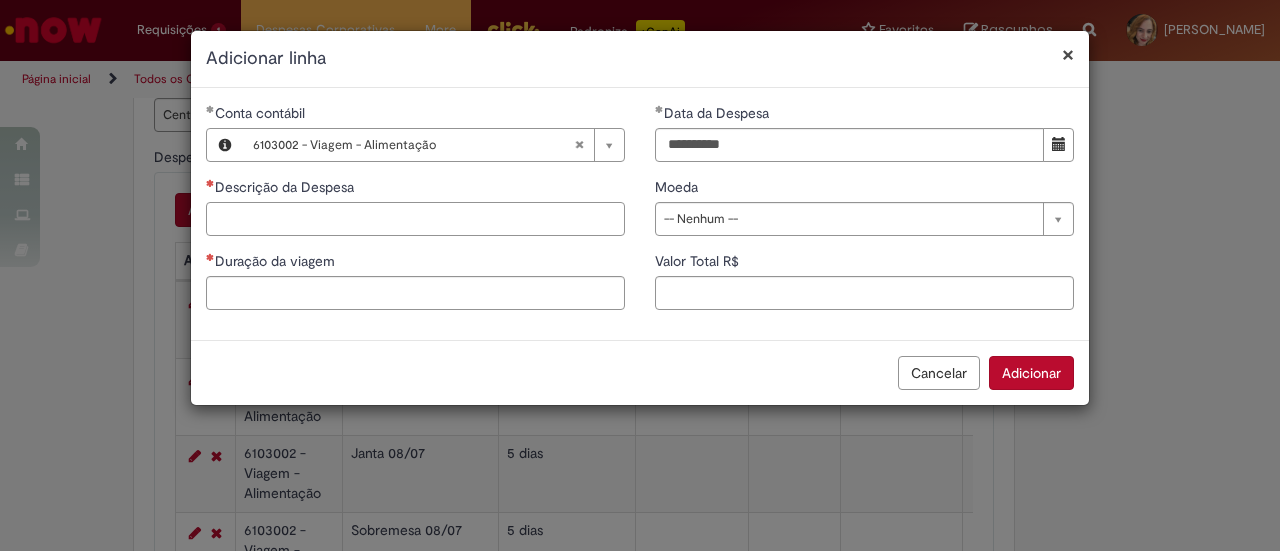 click on "Descrição da Despesa" at bounding box center [415, 219] 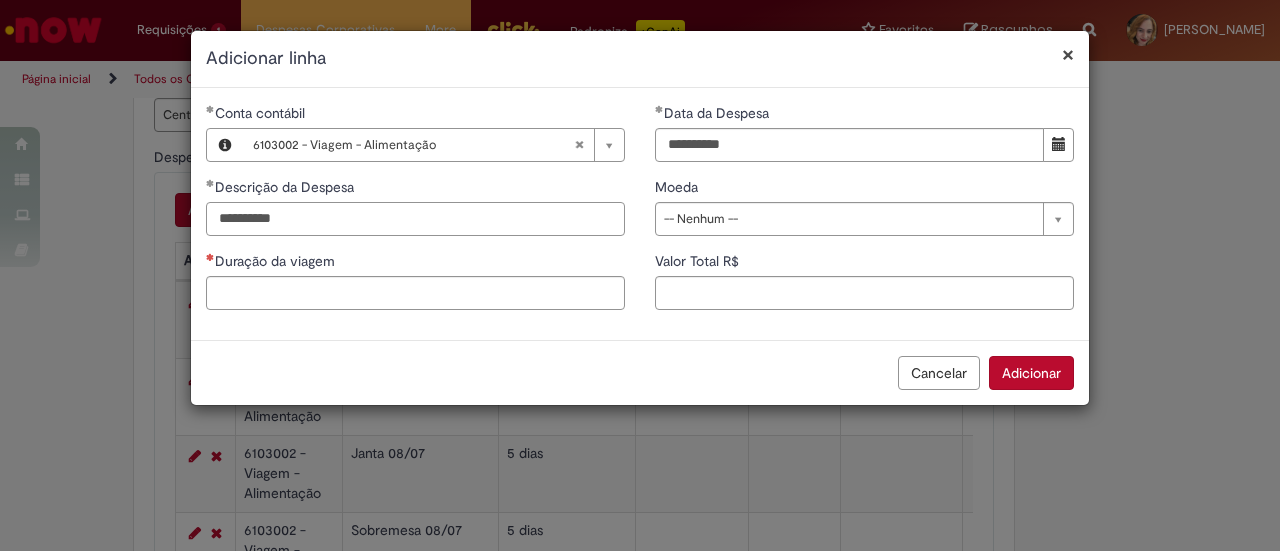 click on "**********" at bounding box center (415, 219) 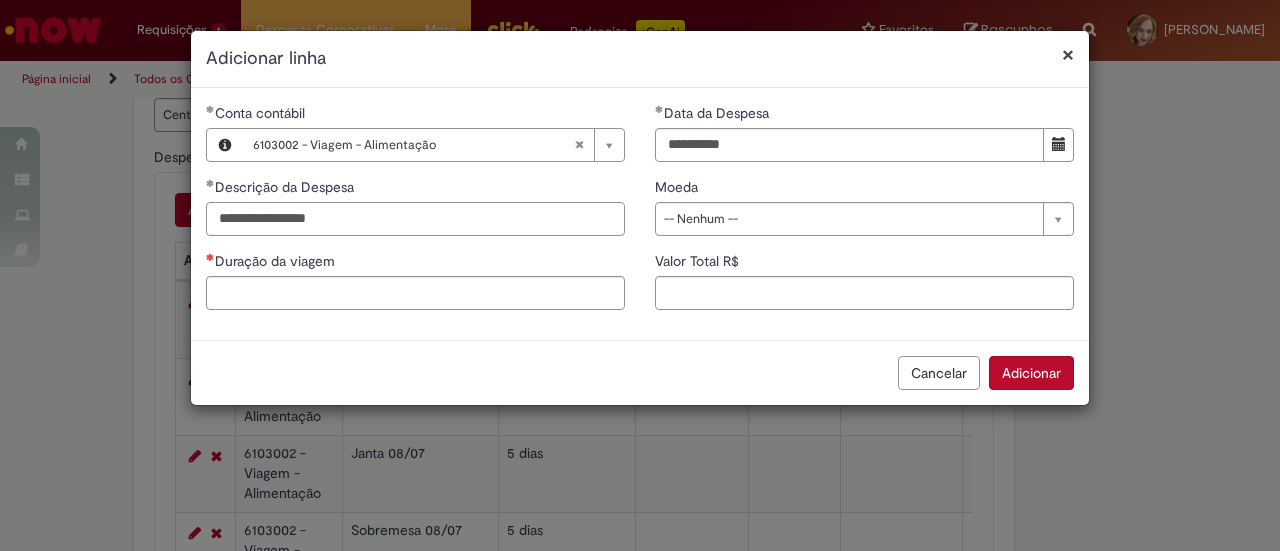 type on "**********" 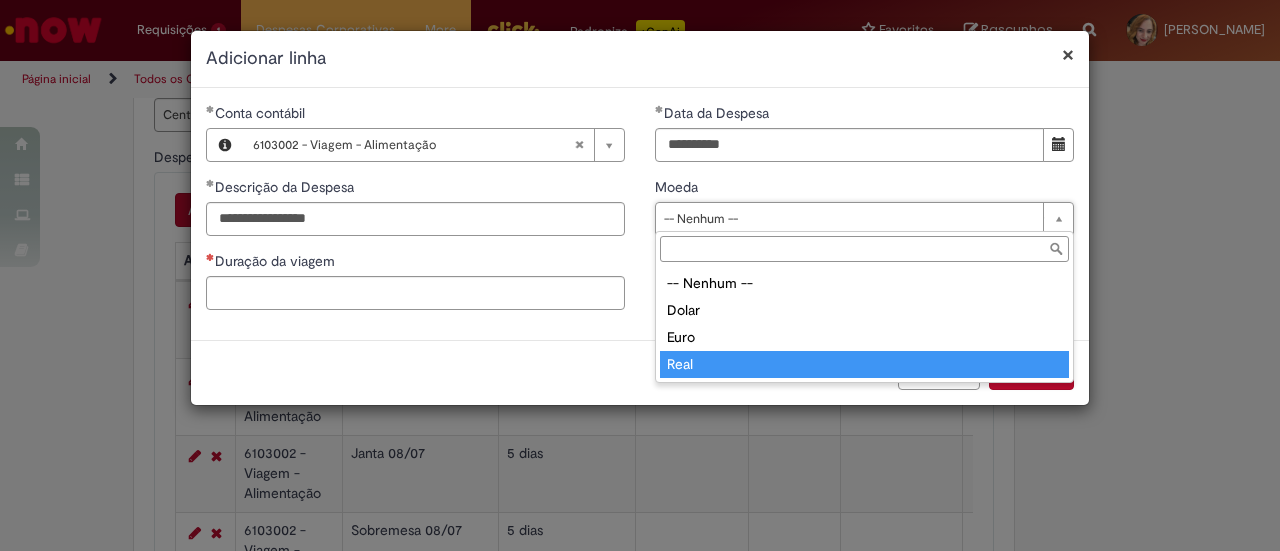 type on "****" 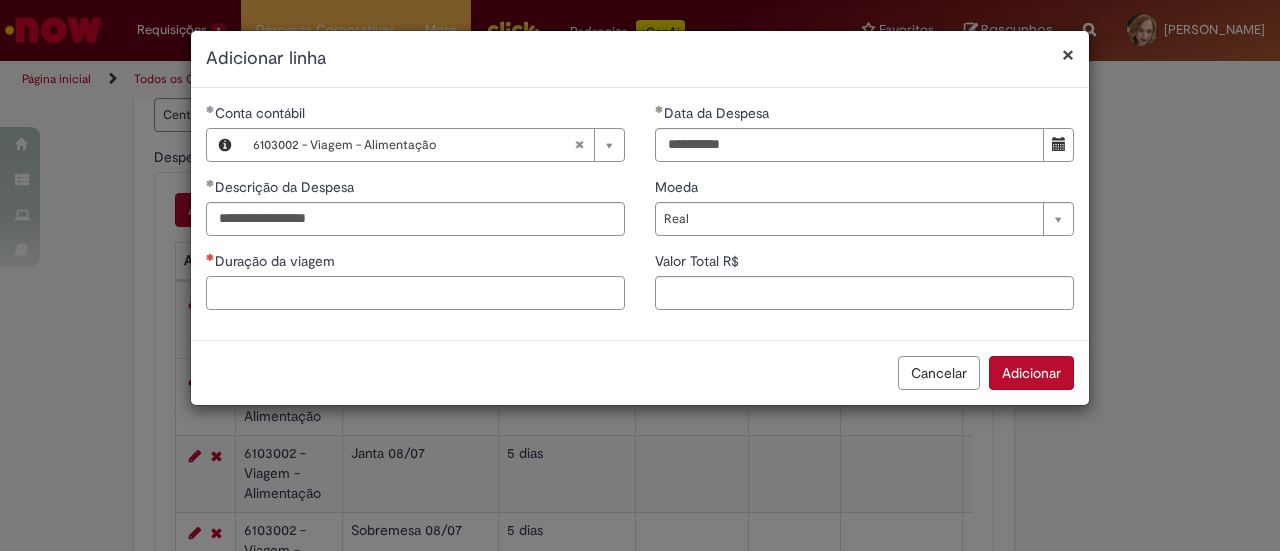 click on "Duração da viagem" at bounding box center (415, 293) 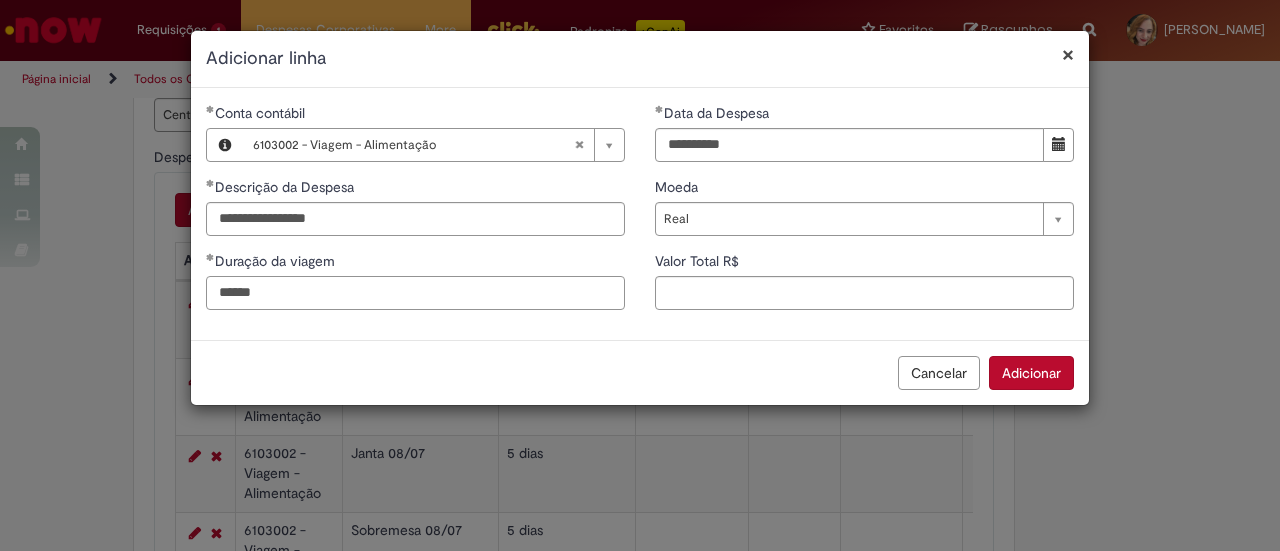 type on "******" 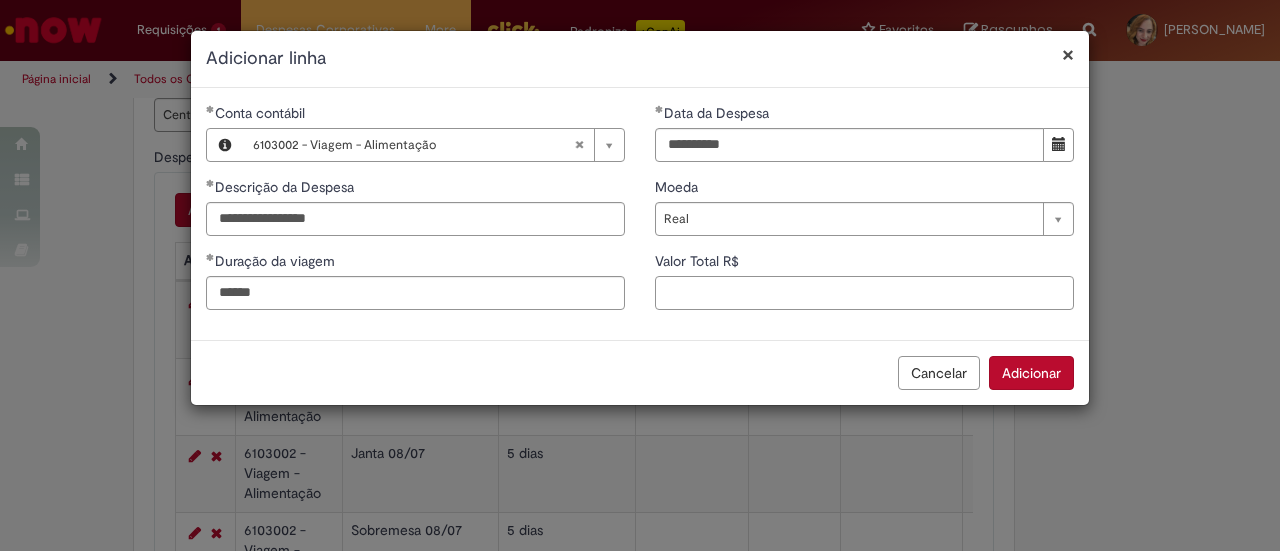 click on "Valor Total R$" at bounding box center [864, 293] 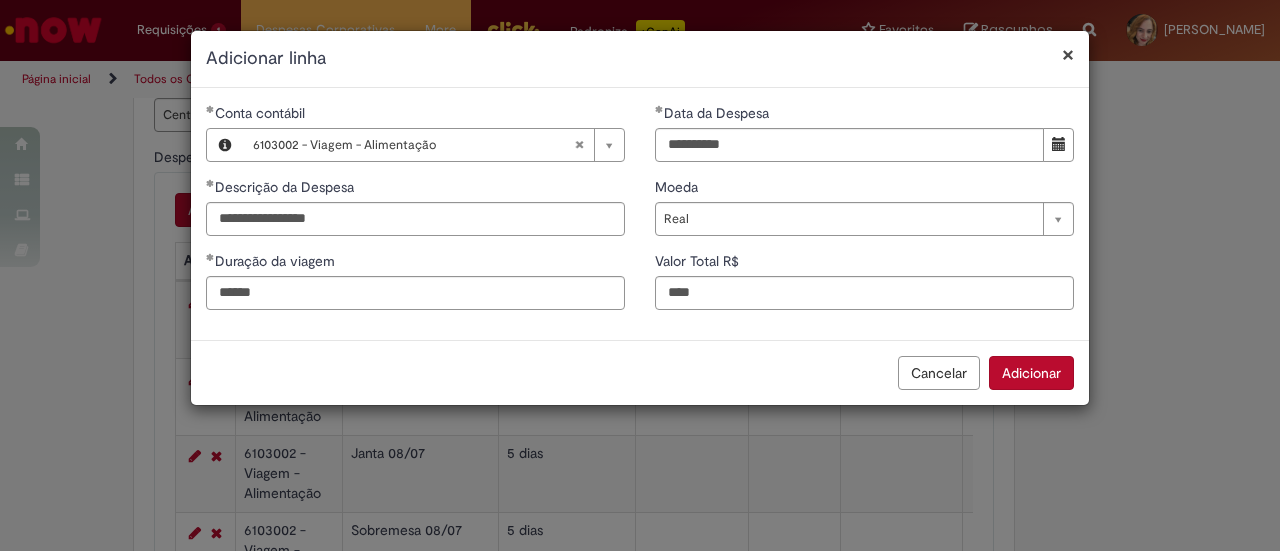 type on "****" 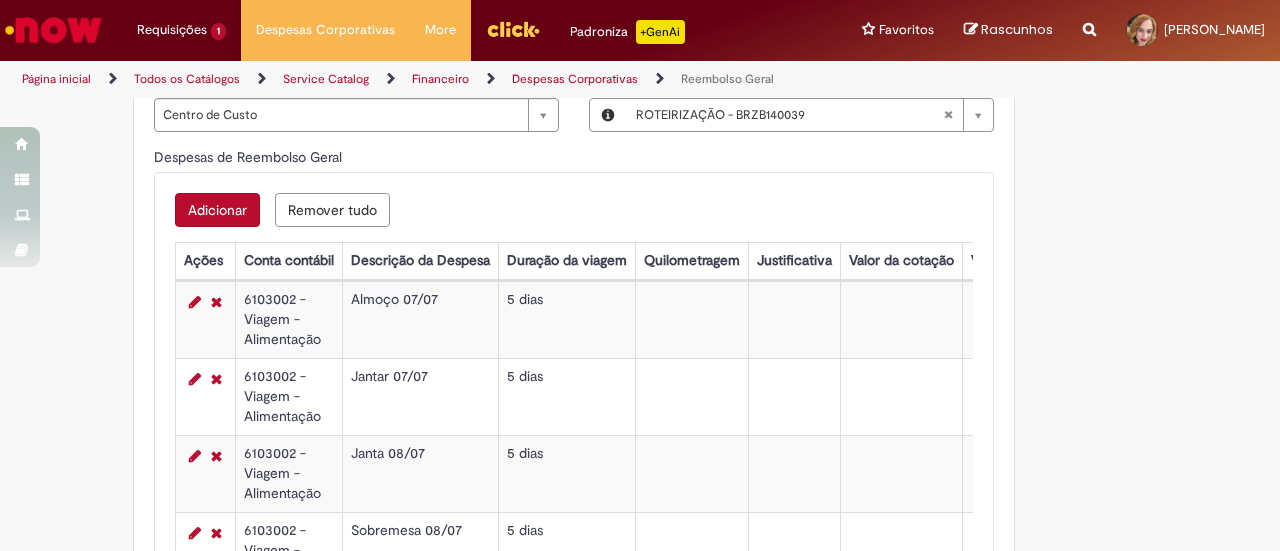 click on "Adicionar" at bounding box center [217, 210] 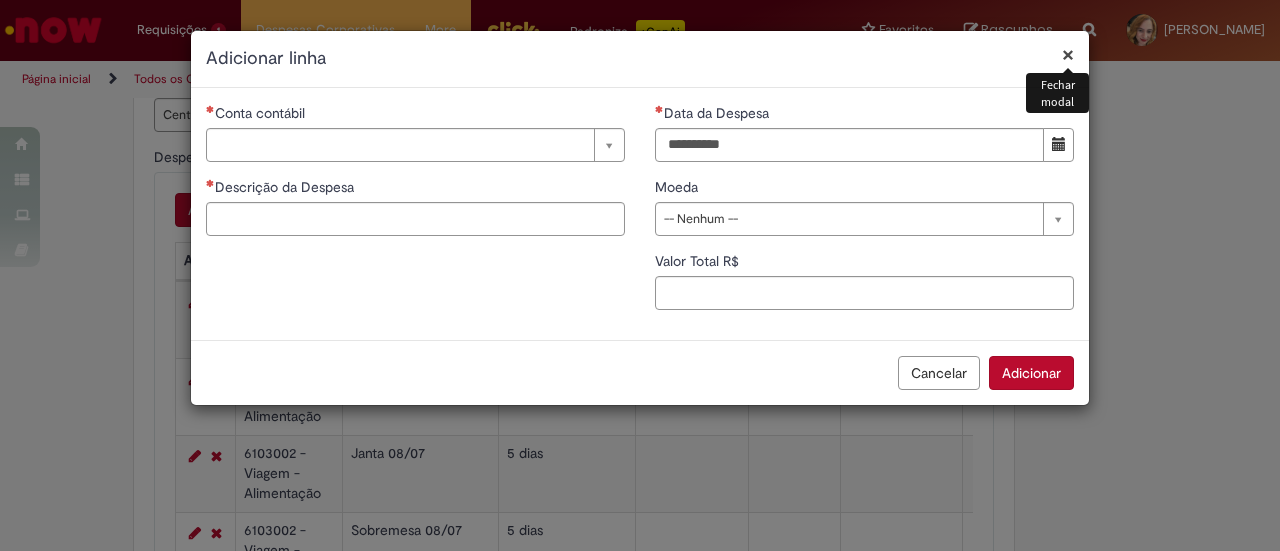 drag, startPoint x: 322, startPoint y: 119, endPoint x: 324, endPoint y: 131, distance: 12.165525 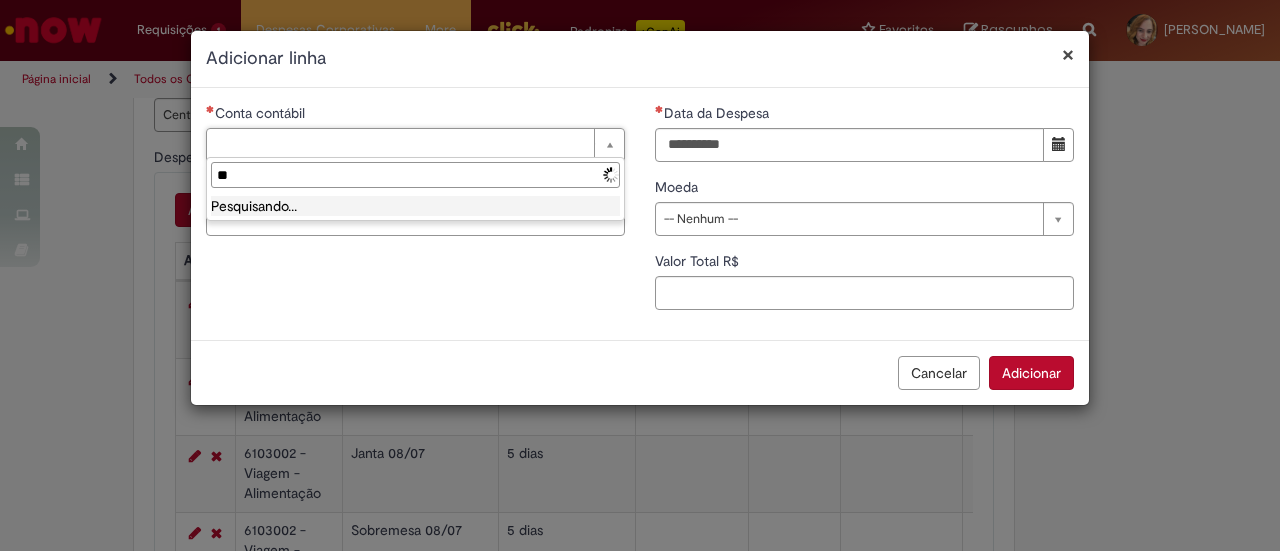 type on "*" 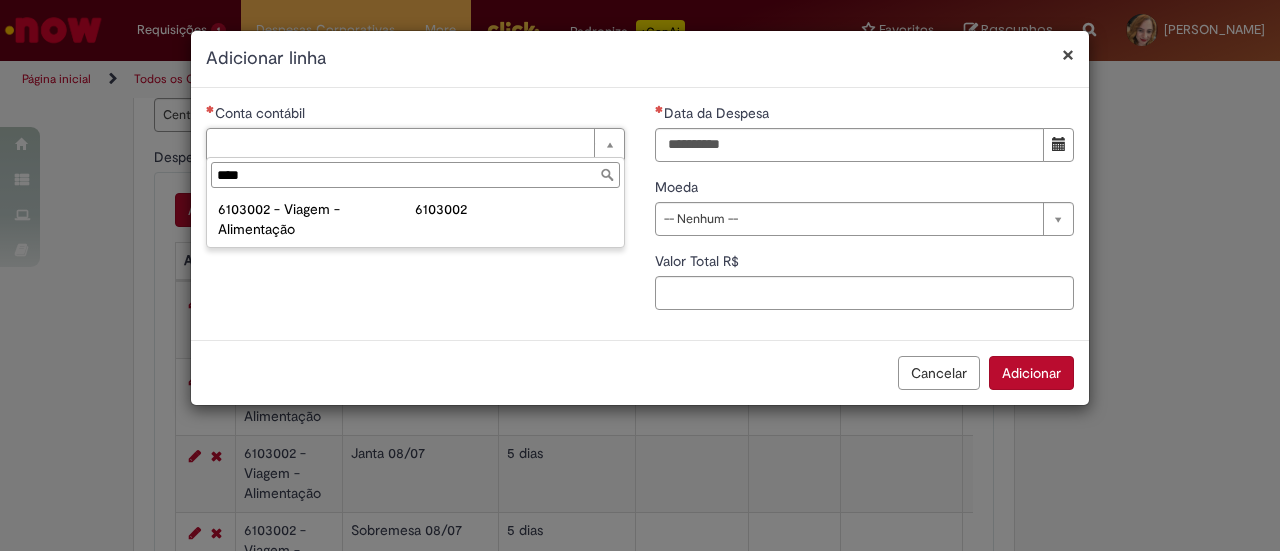 type on "****" 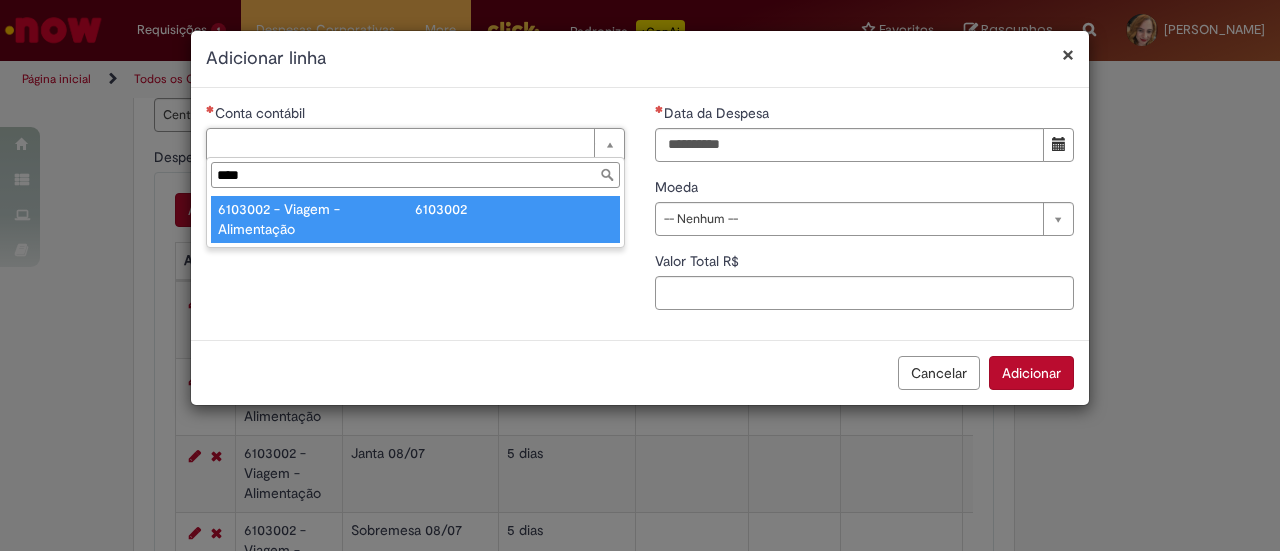 type on "**********" 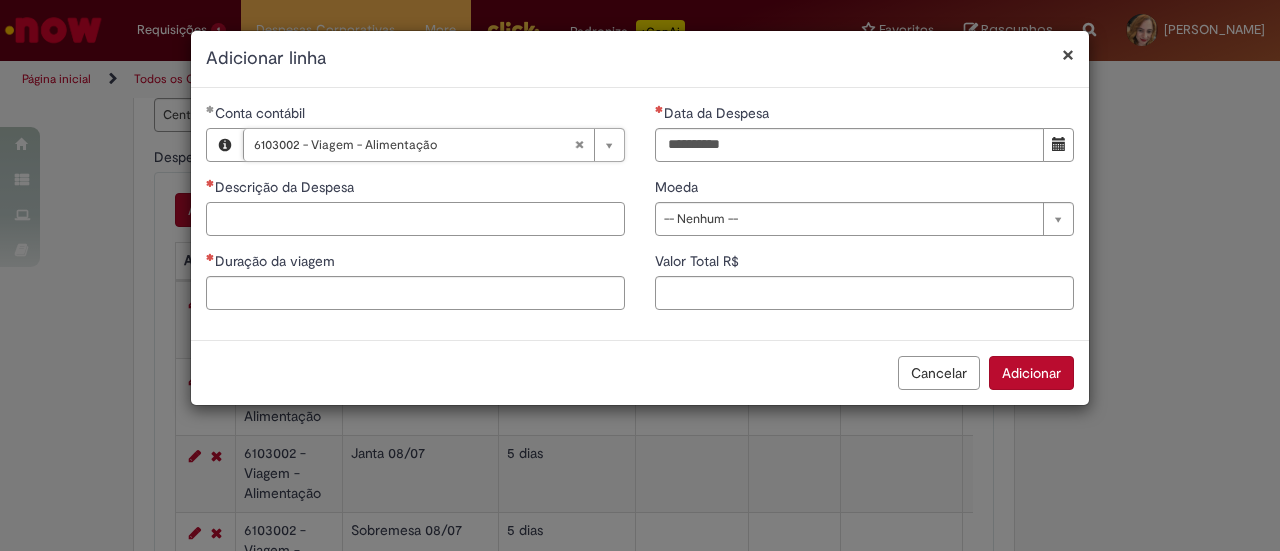 click on "Descrição da Despesa" at bounding box center (415, 219) 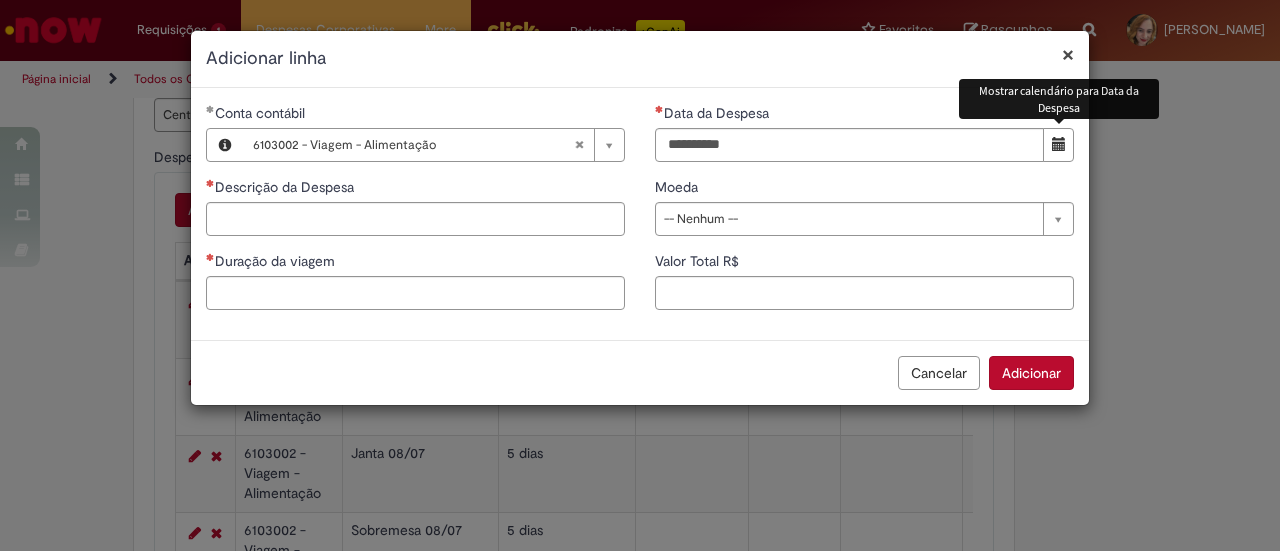 drag, startPoint x: 1060, startPoint y: 129, endPoint x: 1054, endPoint y: 139, distance: 11.661903 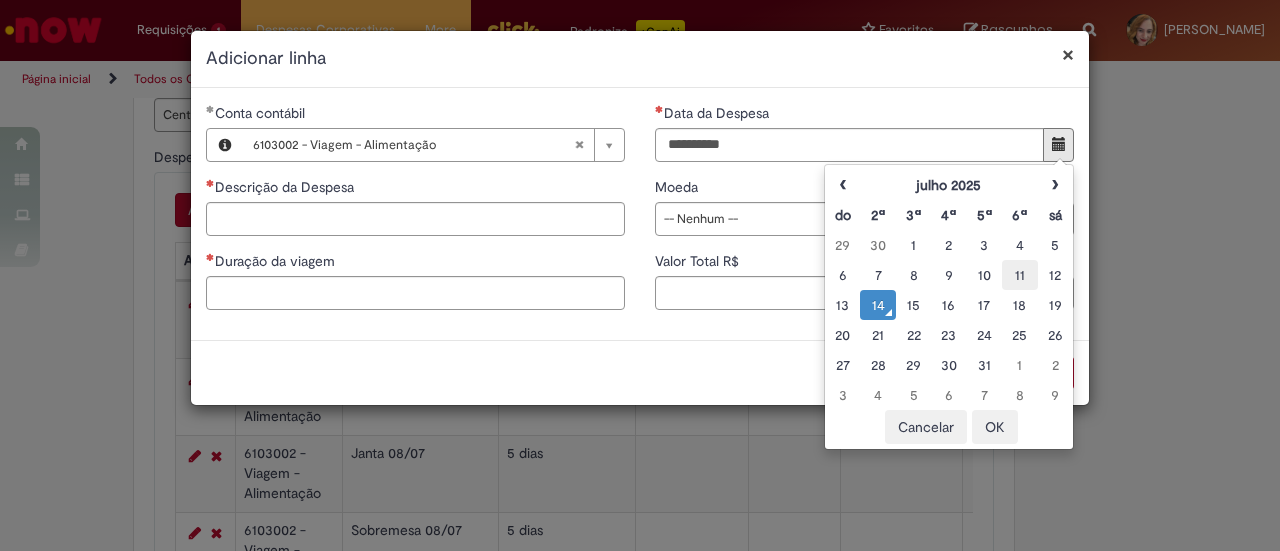 click on "11" at bounding box center (1019, 275) 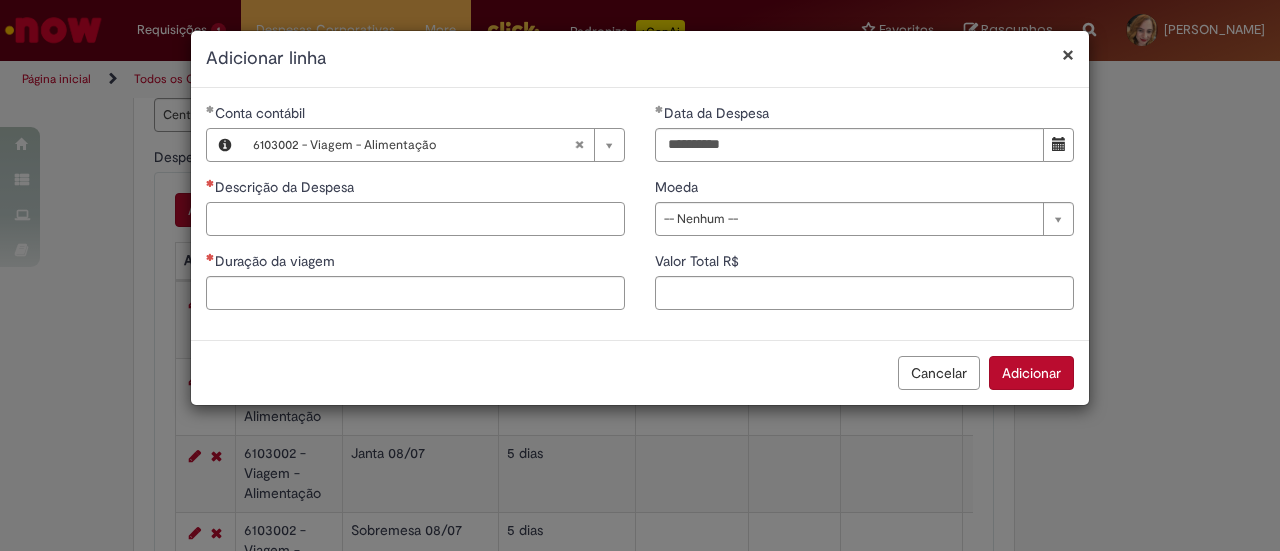 click on "Descrição da Despesa" at bounding box center [415, 219] 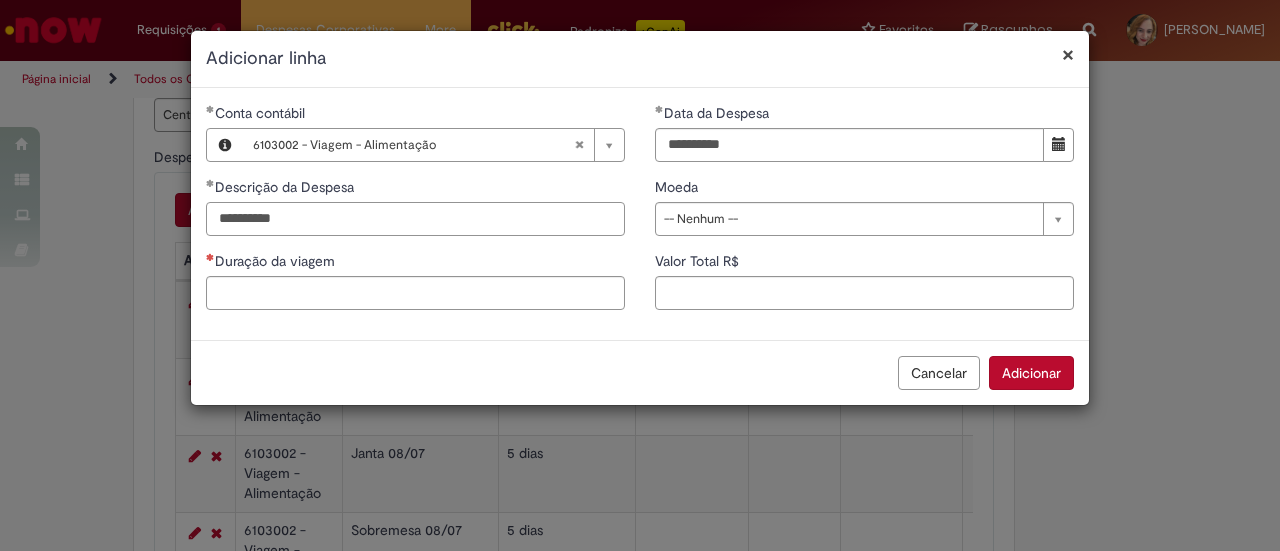 click on "*********" at bounding box center (415, 219) 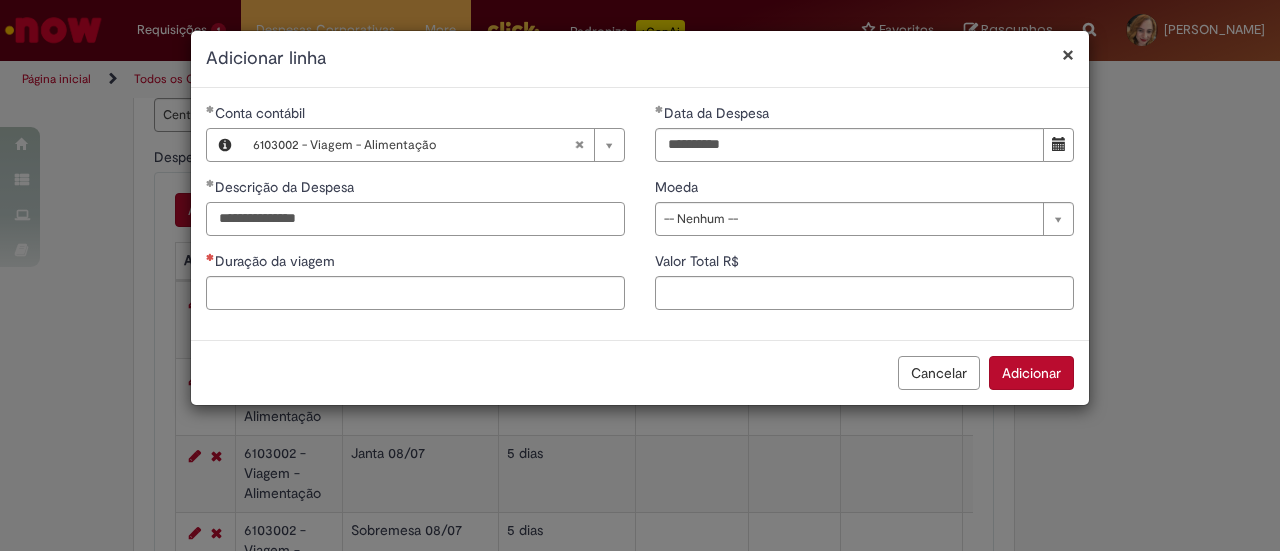 type on "**********" 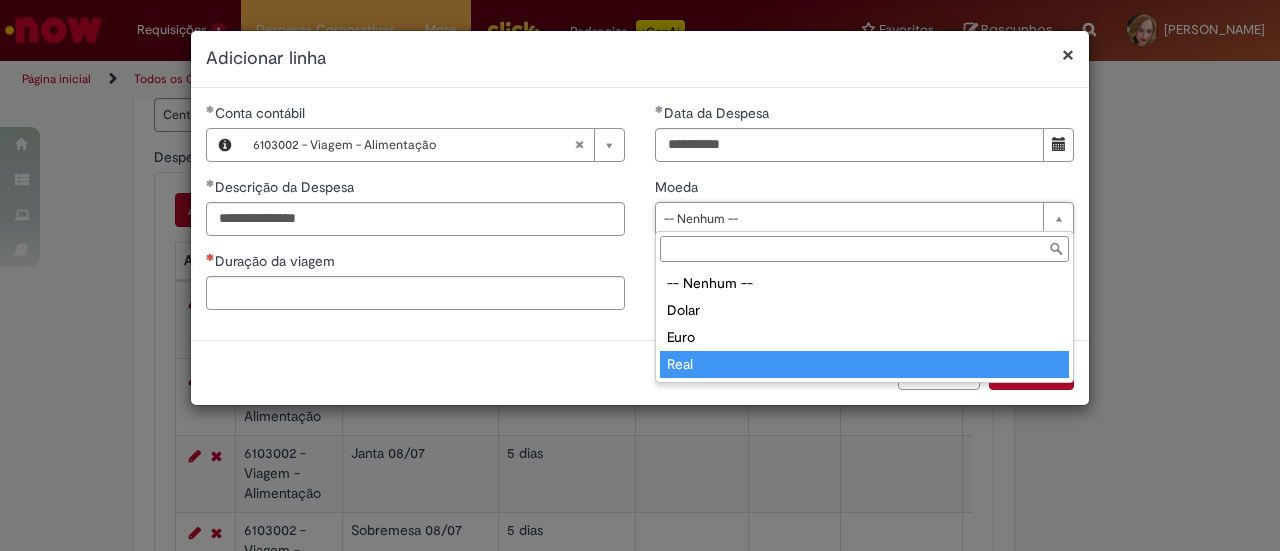 type on "****" 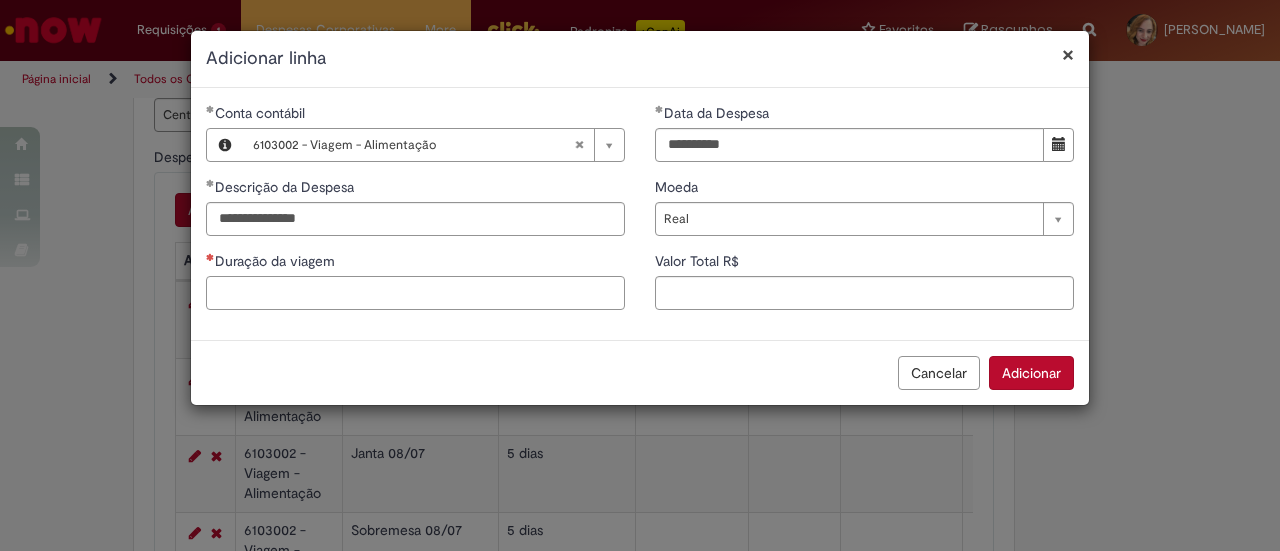 click on "Duração da viagem" at bounding box center [415, 293] 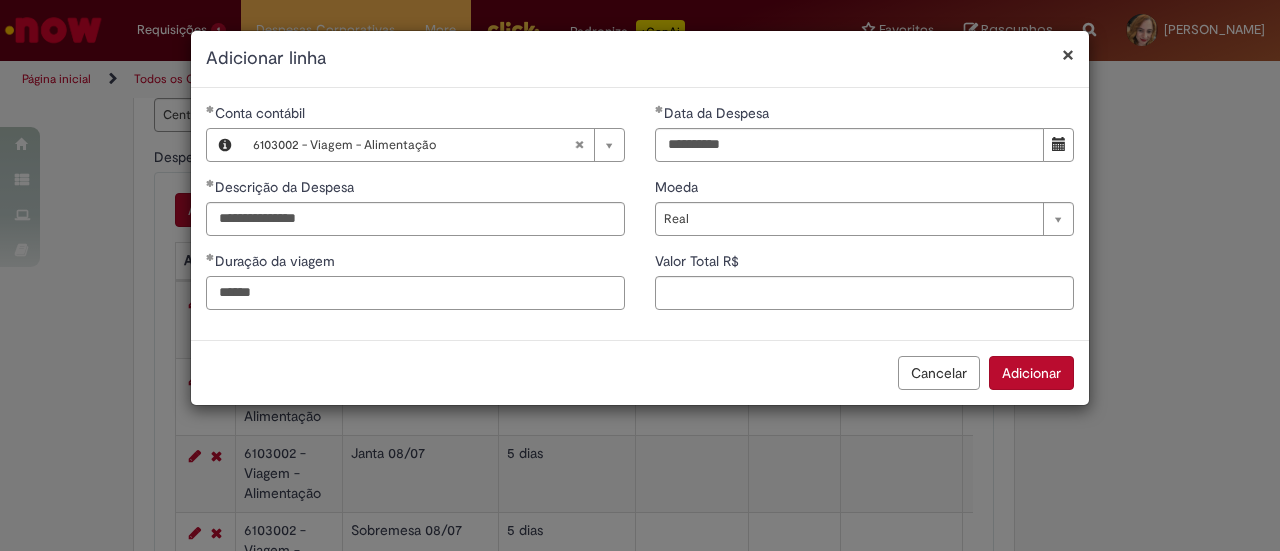 type on "******" 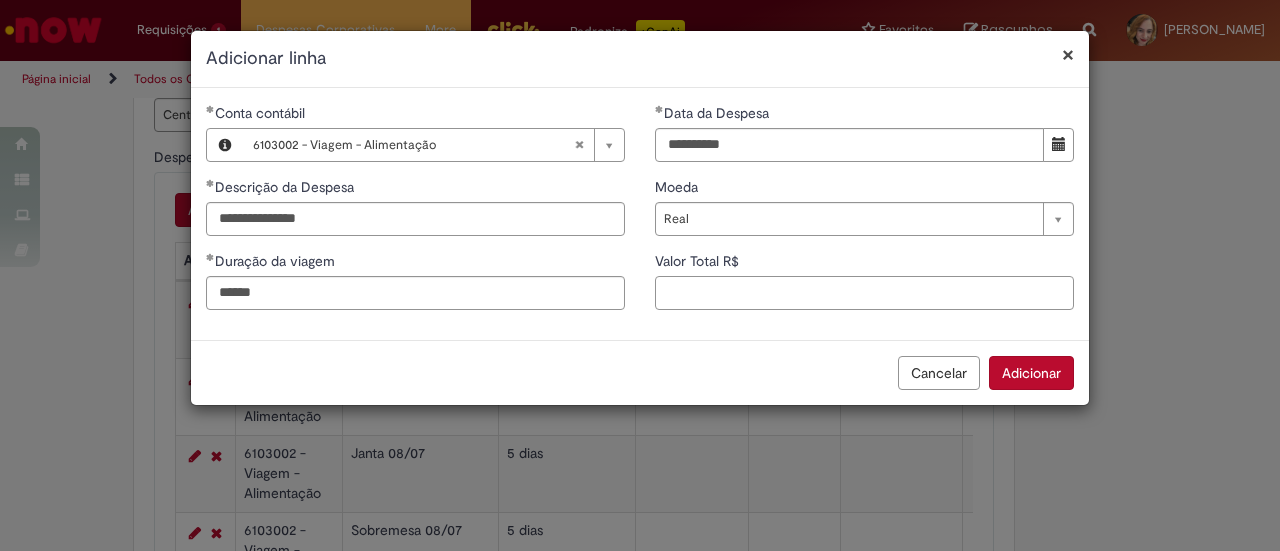 click on "Valor Total R$" at bounding box center [864, 293] 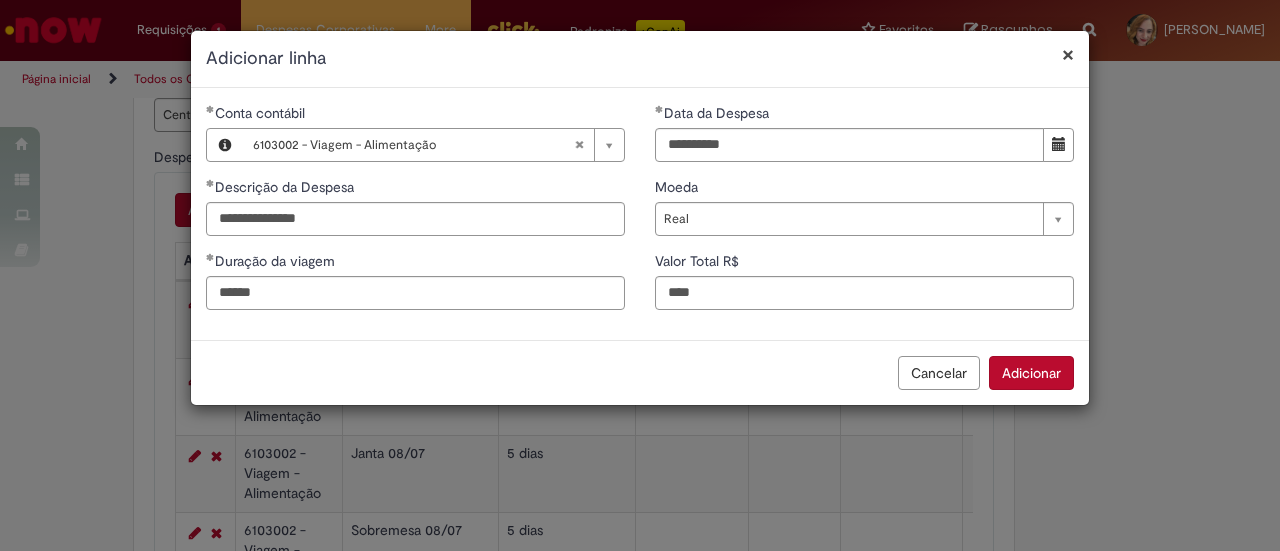 type on "****" 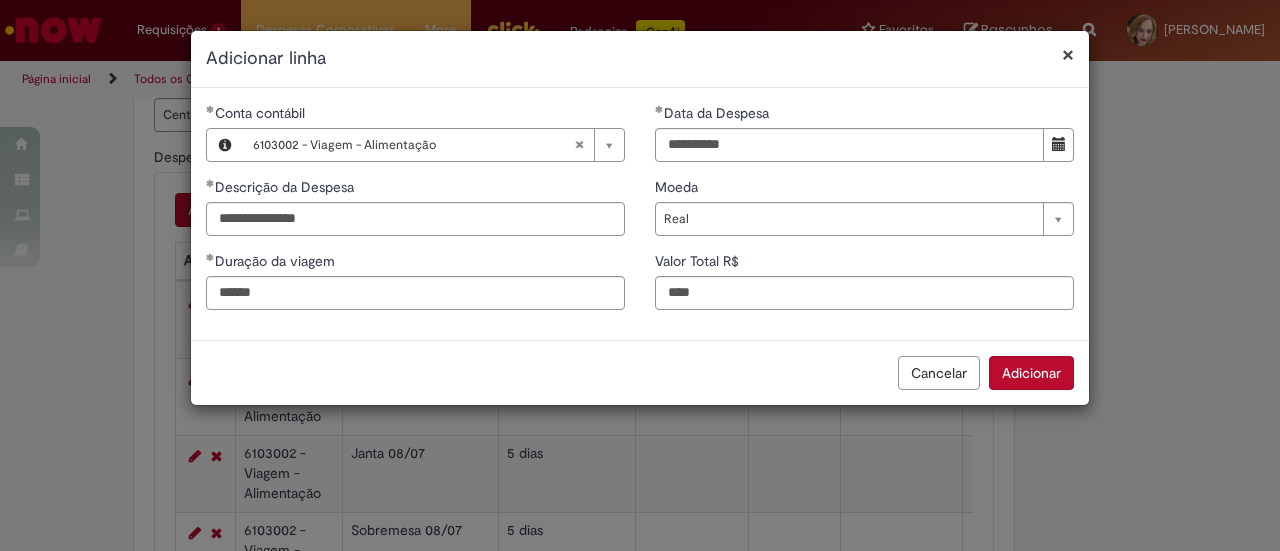 click on "**********" at bounding box center (640, 275) 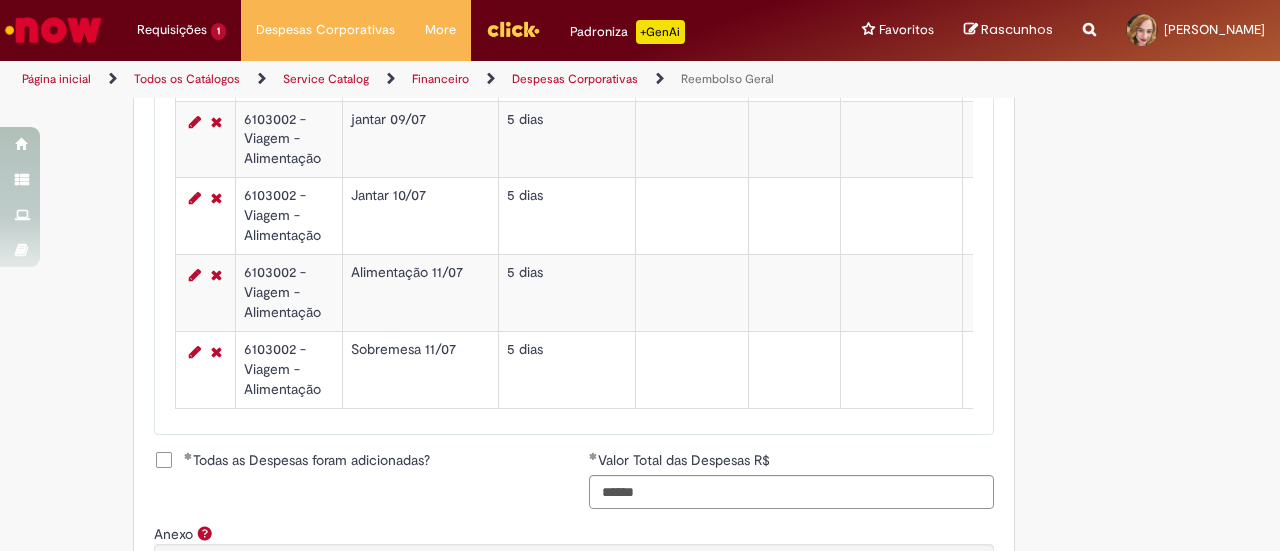 scroll, scrollTop: 1275, scrollLeft: 0, axis: vertical 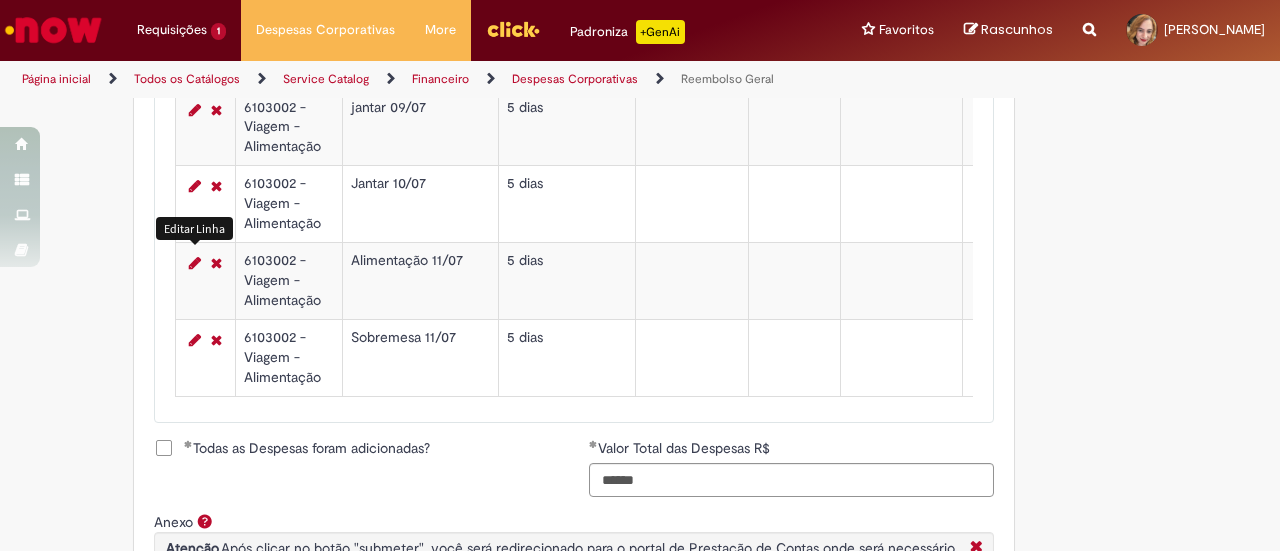 click at bounding box center [195, 263] 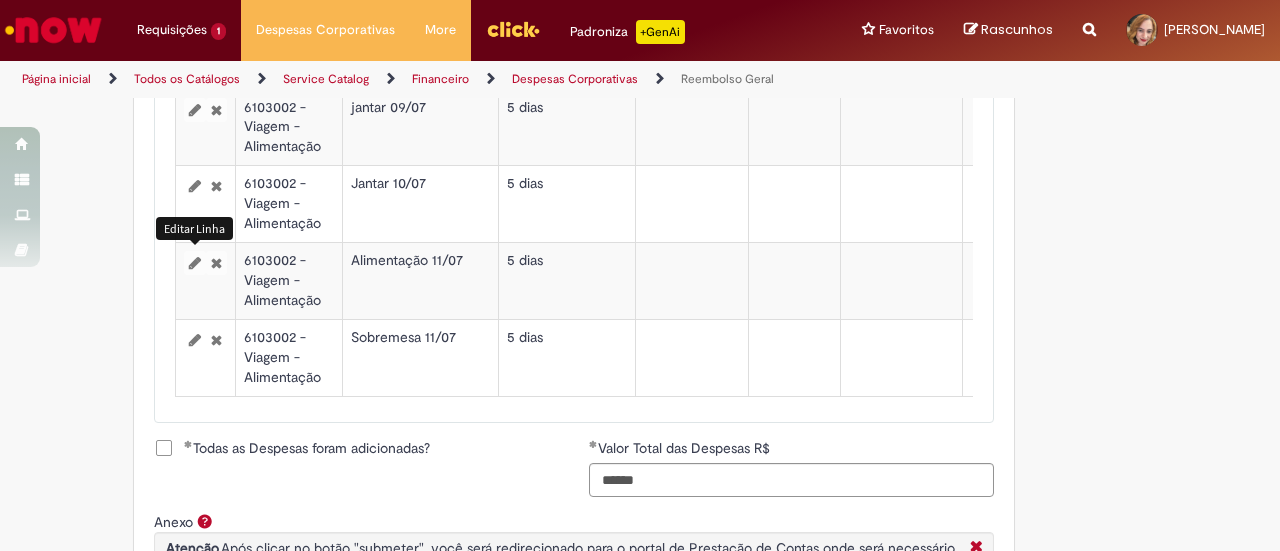 select on "****" 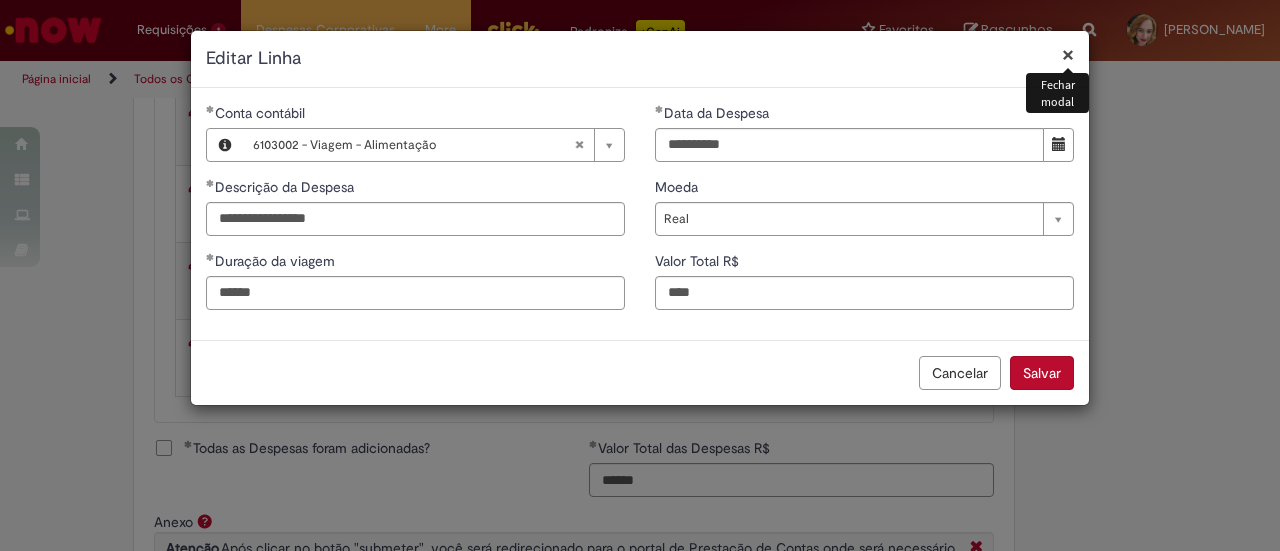 drag, startPoint x: 1070, startPoint y: 55, endPoint x: 1066, endPoint y: 81, distance: 26.305893 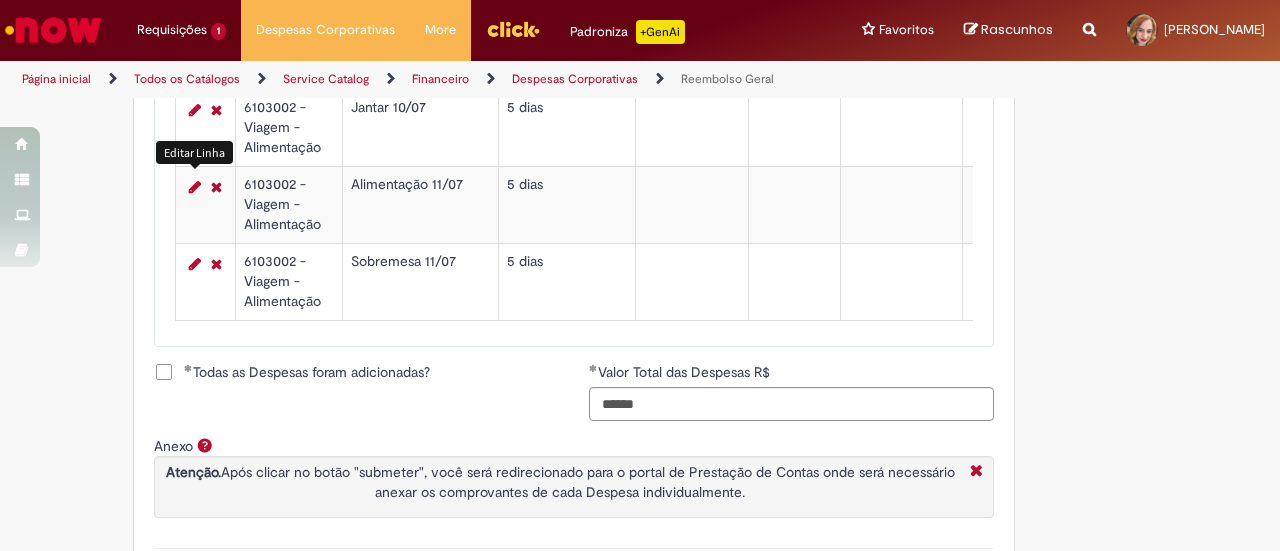 scroll, scrollTop: 1475, scrollLeft: 0, axis: vertical 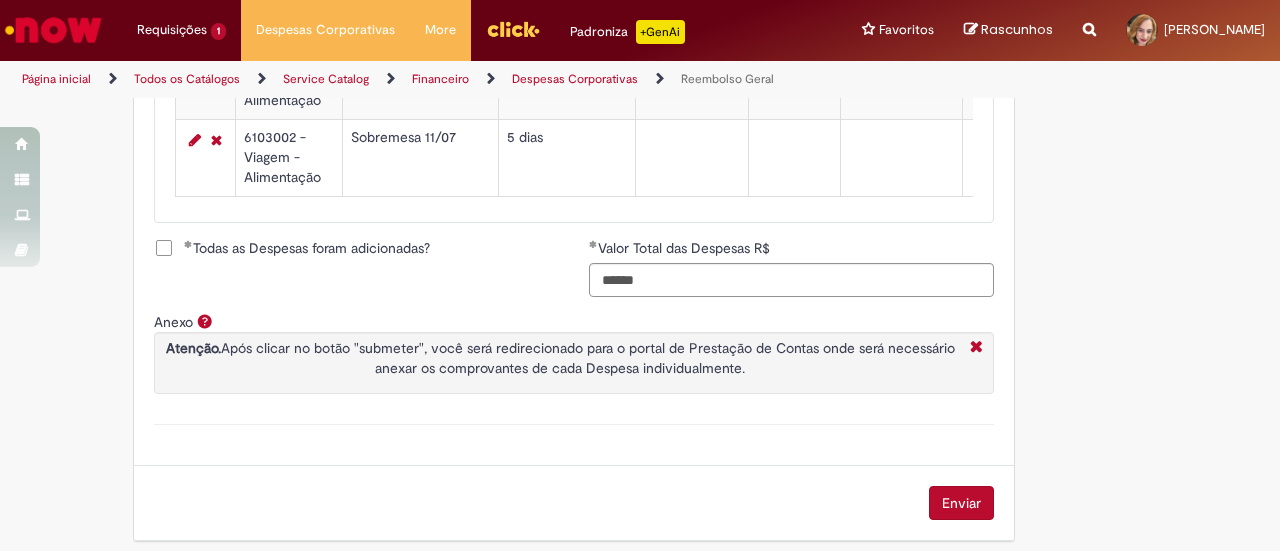 click on "Todas as Despesas foram adicionadas?" at bounding box center [307, 248] 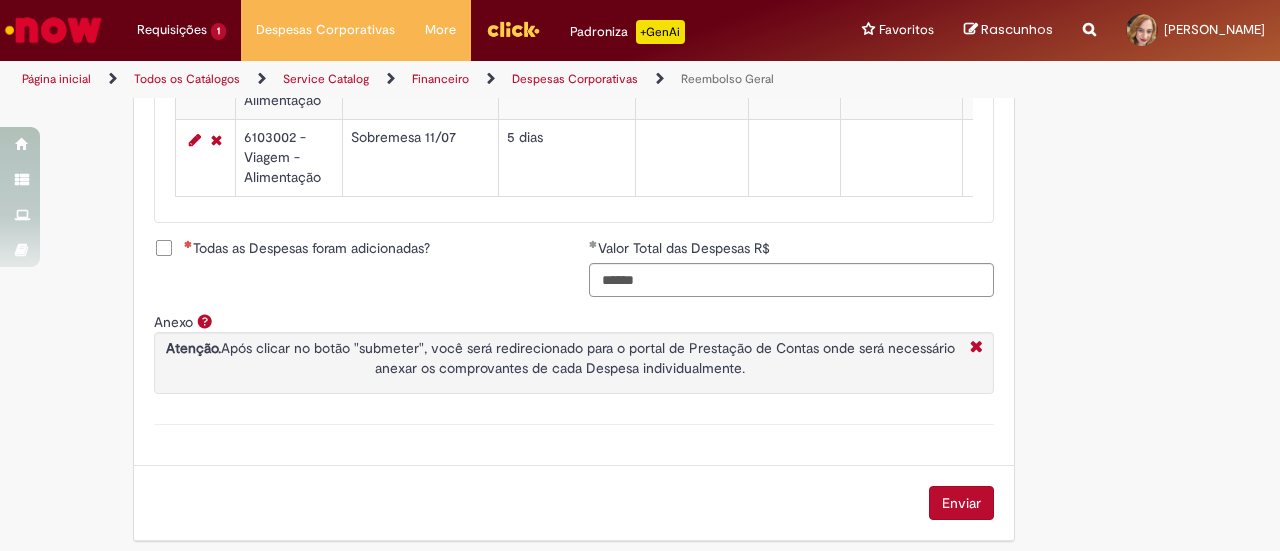 click on "Todas as Despesas foram adicionadas?" at bounding box center (307, 248) 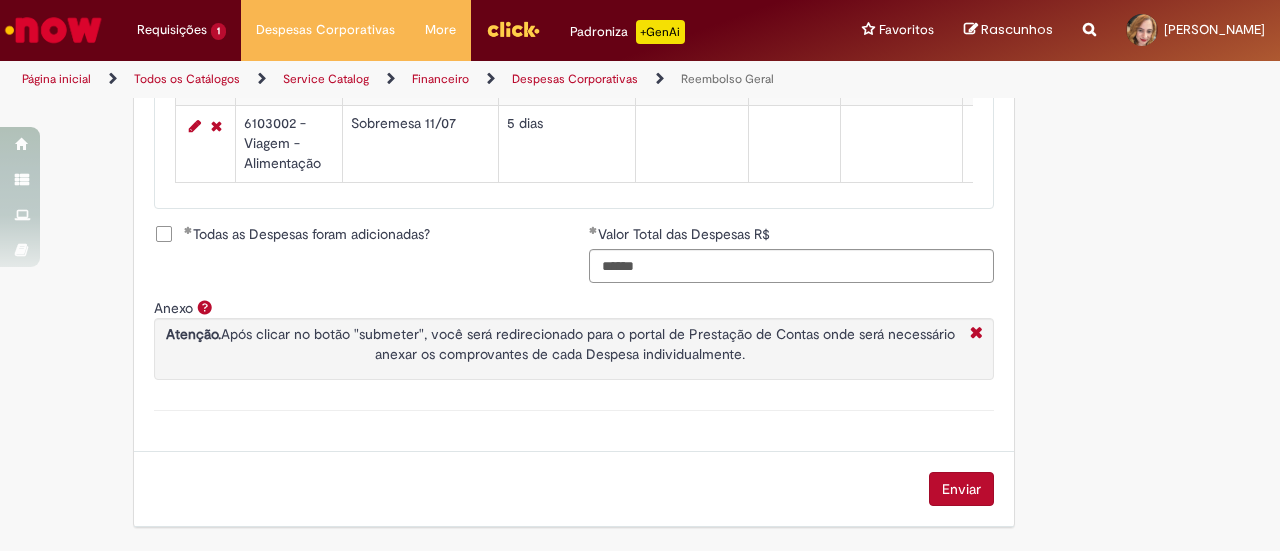 scroll, scrollTop: 1514, scrollLeft: 0, axis: vertical 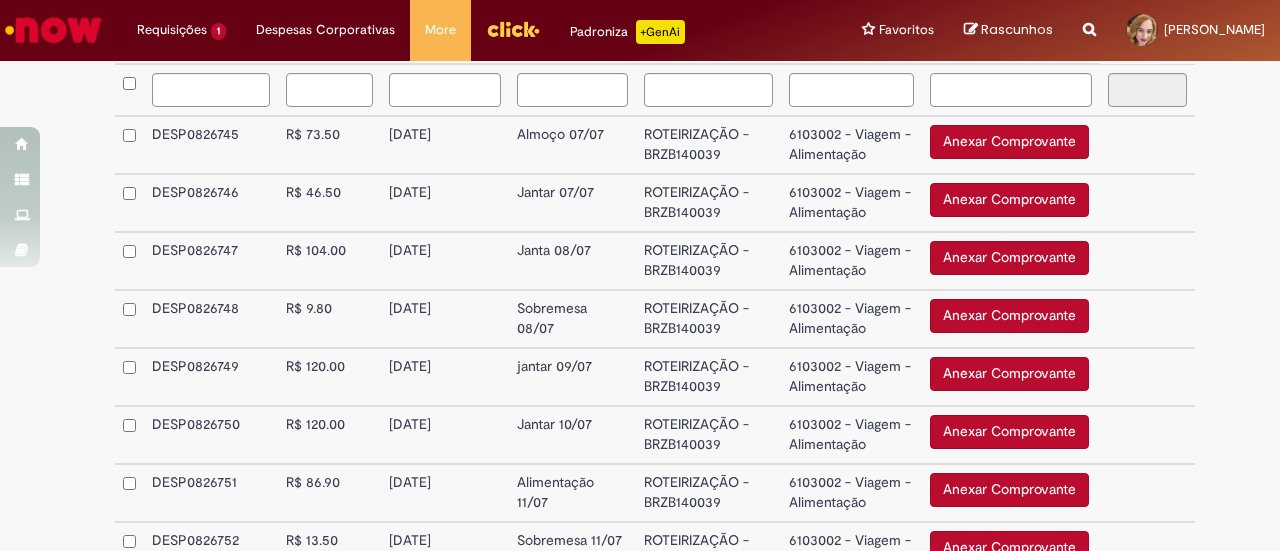 click on "Anexar Comprovante" at bounding box center (1009, 142) 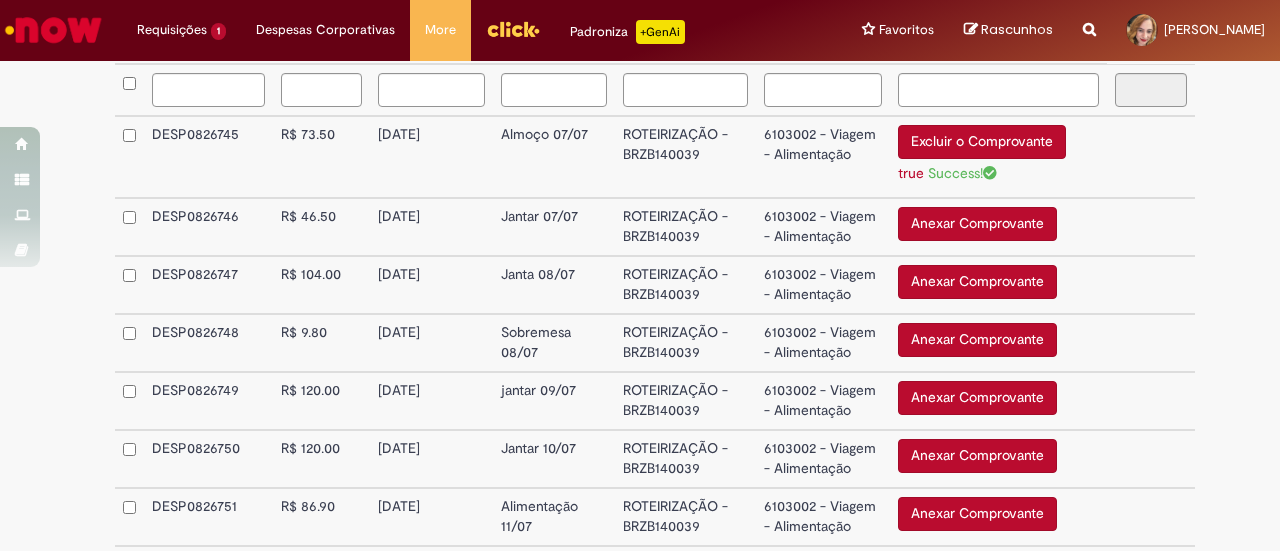 click on "Anexar Comprovante" at bounding box center [977, 224] 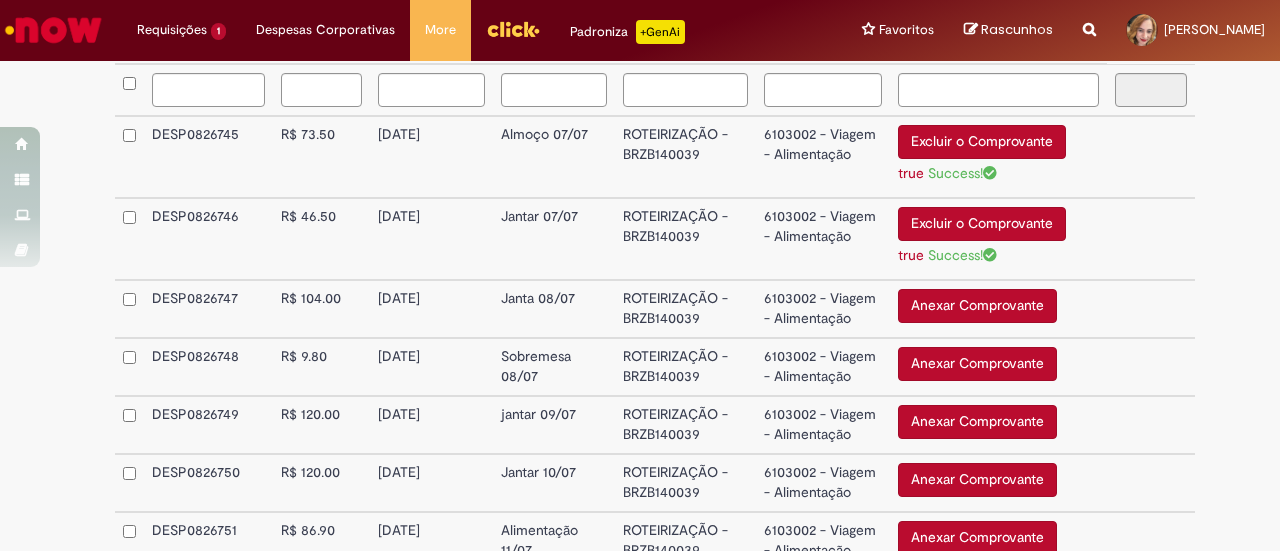 scroll, scrollTop: 700, scrollLeft: 0, axis: vertical 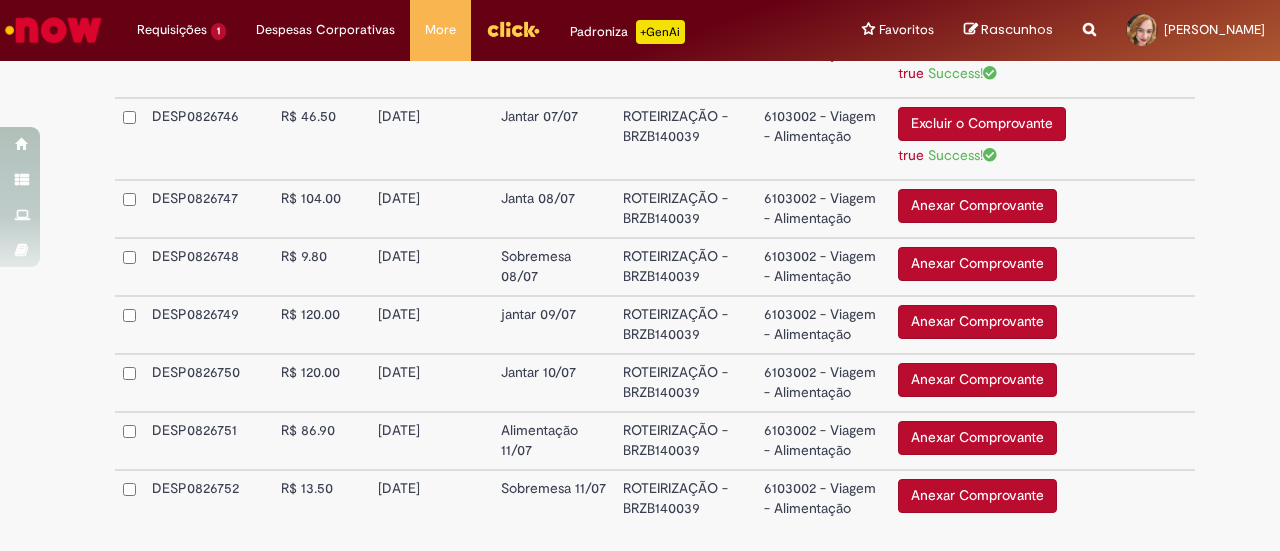 click on "Anexar Comprovante" at bounding box center [977, 206] 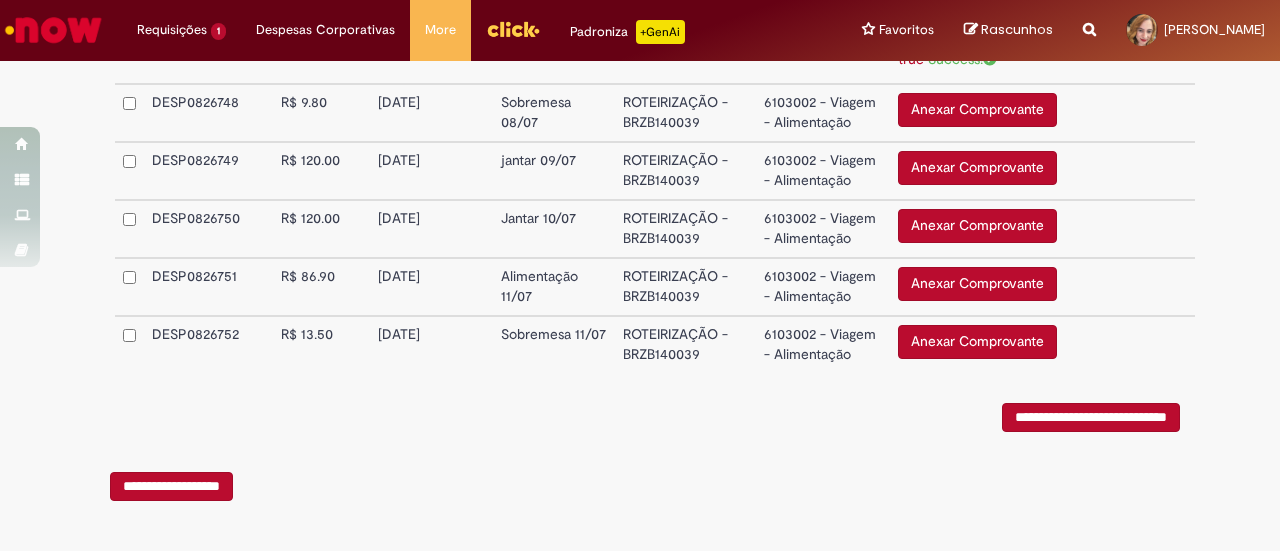 scroll, scrollTop: 783, scrollLeft: 0, axis: vertical 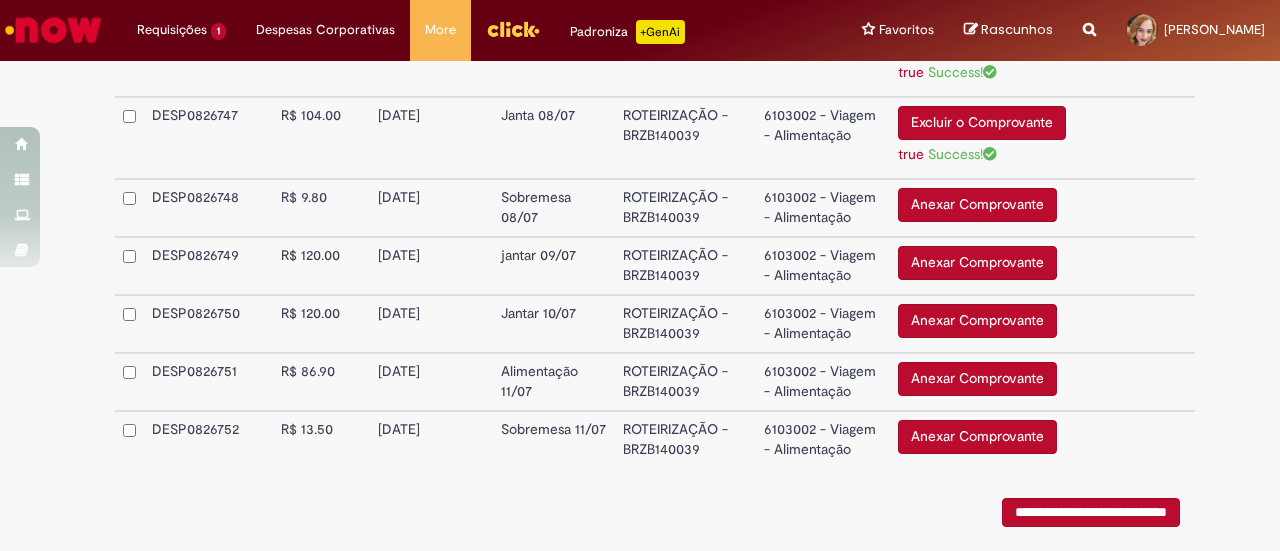 click on "Anexar Comprovante" at bounding box center (977, 205) 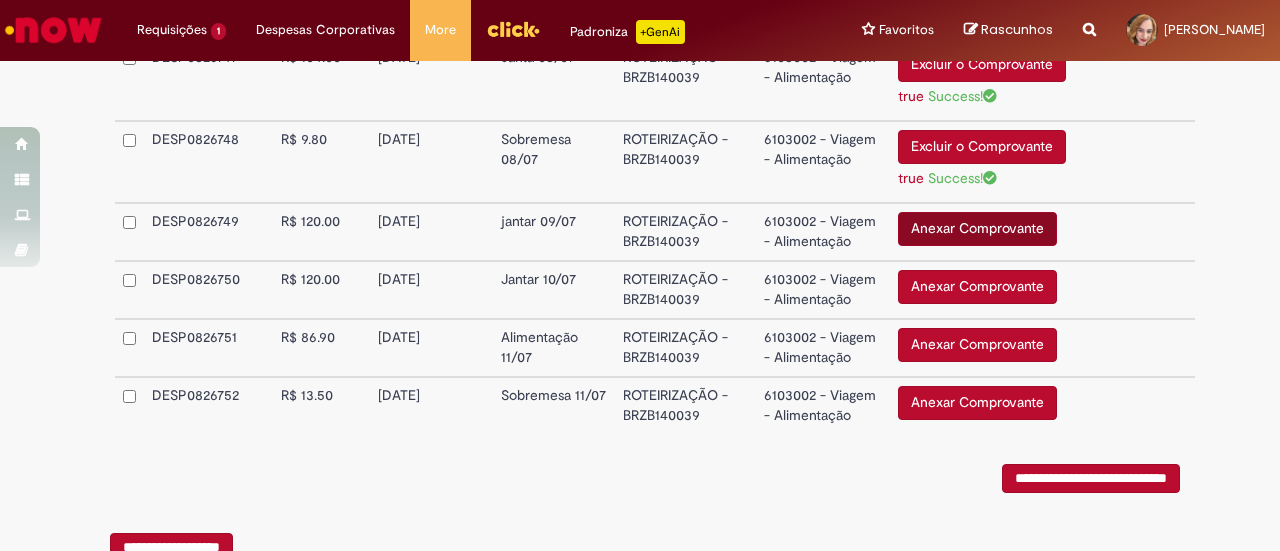 scroll, scrollTop: 883, scrollLeft: 0, axis: vertical 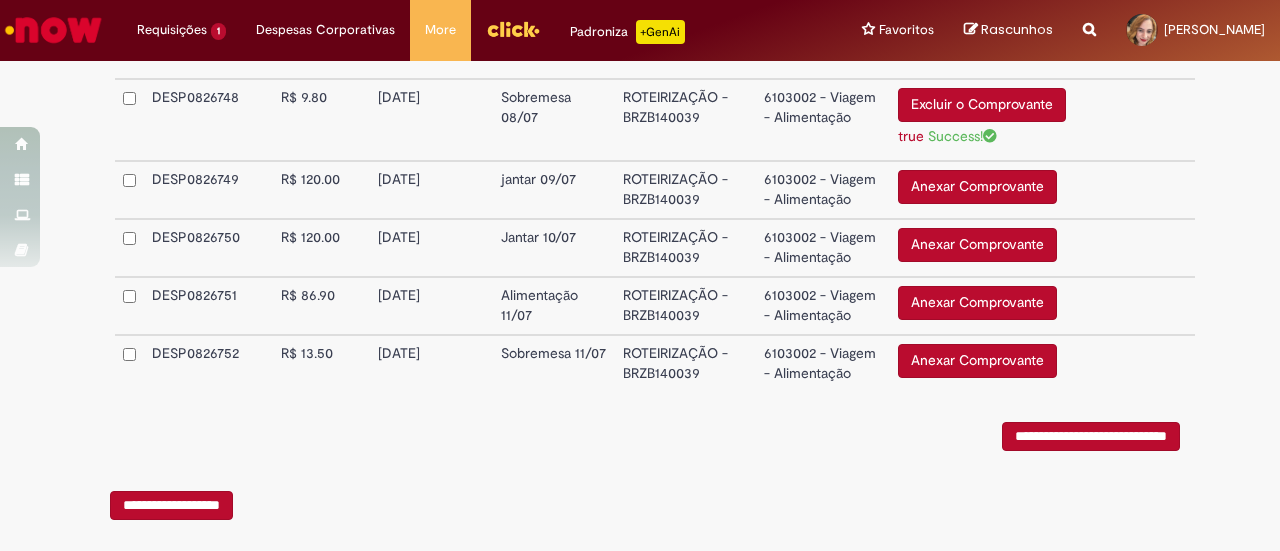 click on "Anexar Comprovante" at bounding box center (977, 187) 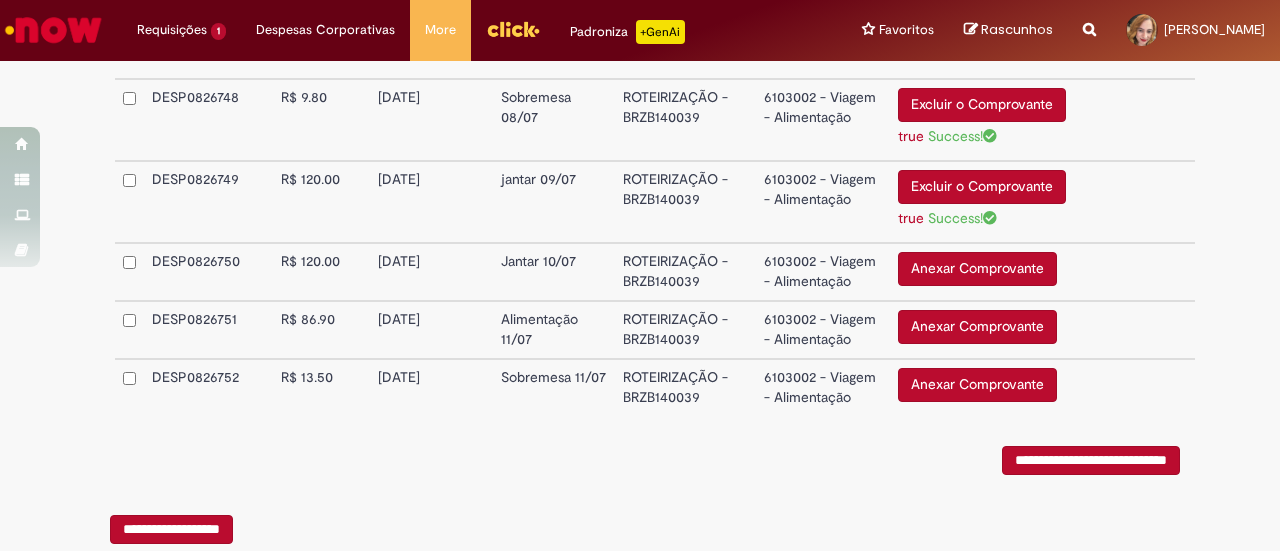 click on "Anexar Comprovante" at bounding box center [977, 269] 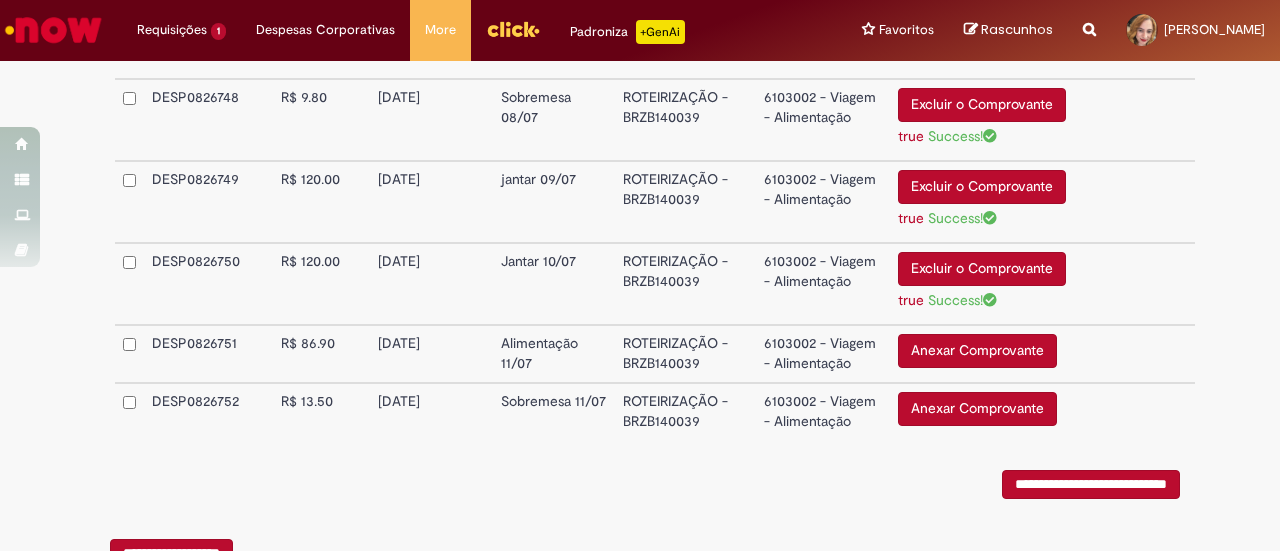 scroll, scrollTop: 953, scrollLeft: 0, axis: vertical 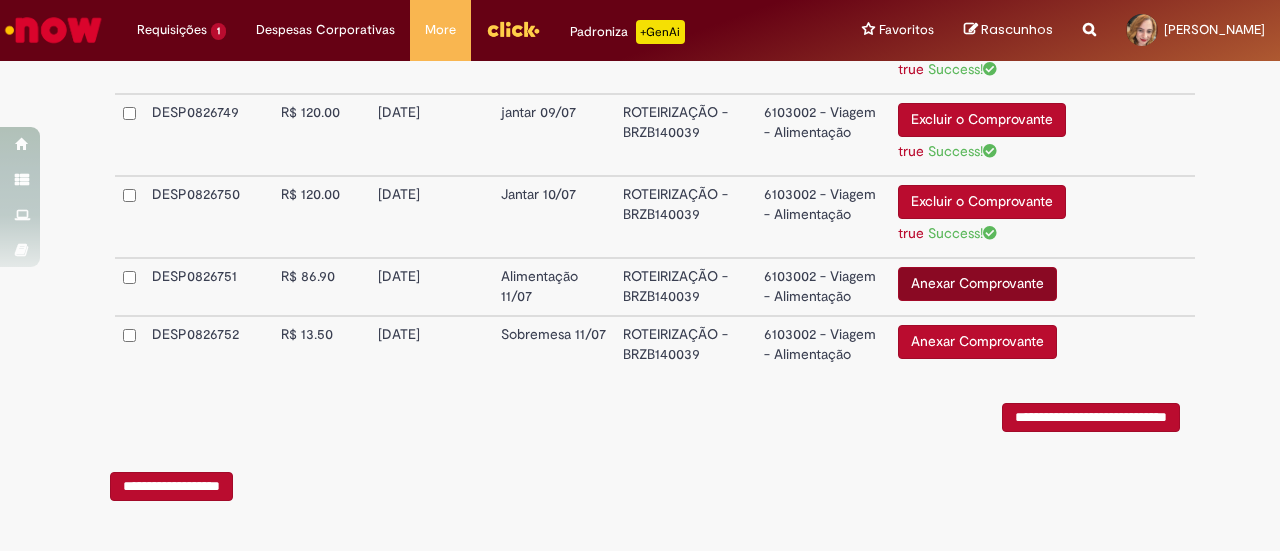 click on "Anexar Comprovante    Excluir o Comprovante" at bounding box center (999, 287) 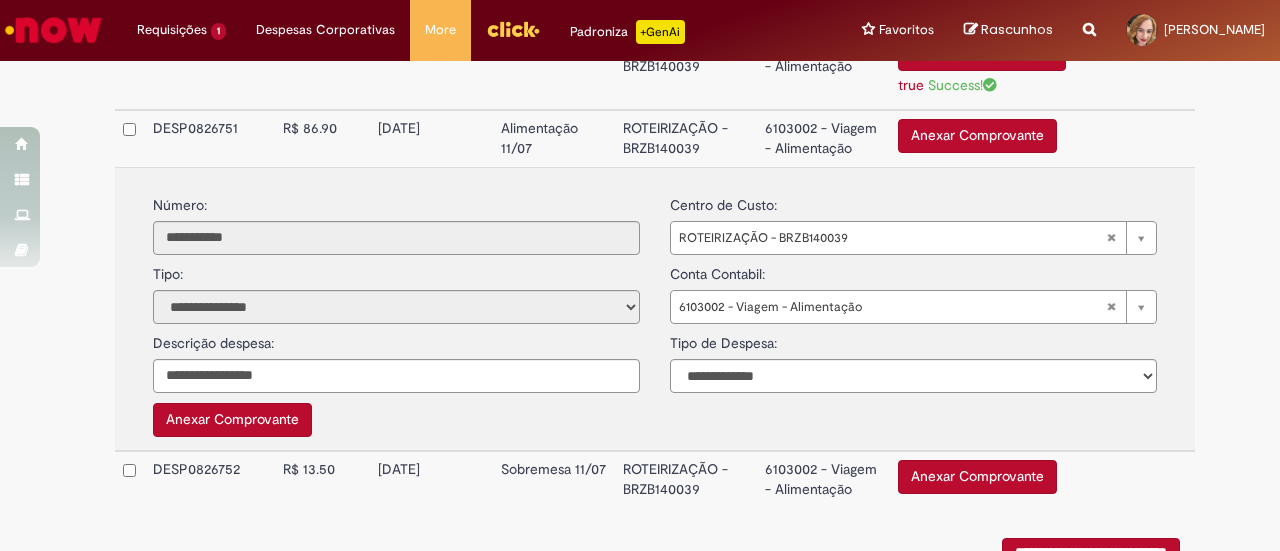 scroll, scrollTop: 1053, scrollLeft: 0, axis: vertical 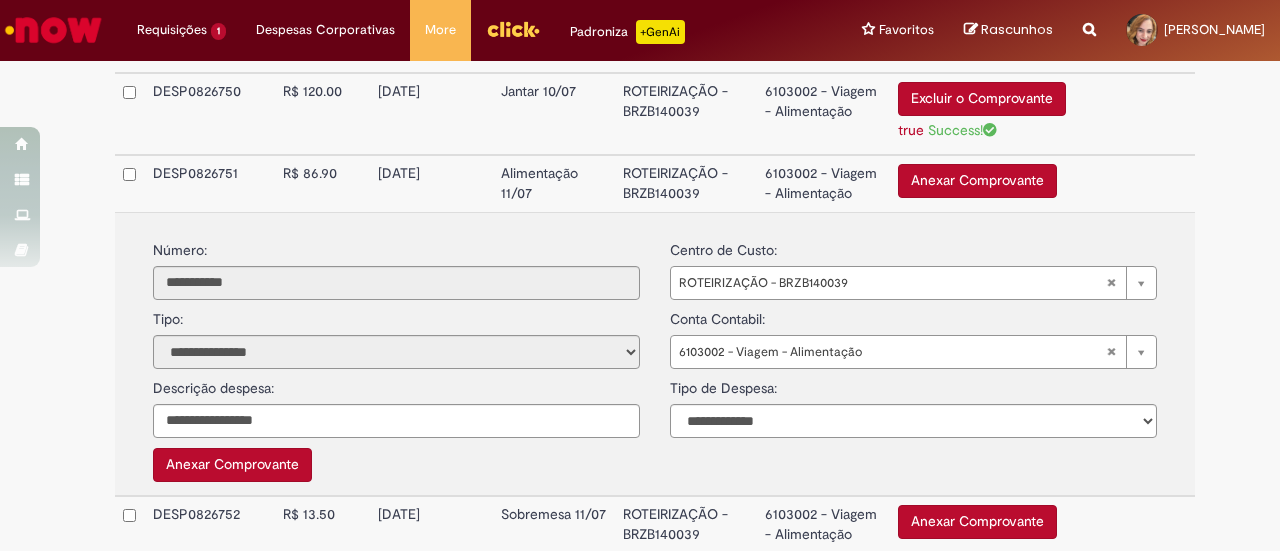 click on "Anexar Comprovante" at bounding box center [977, 181] 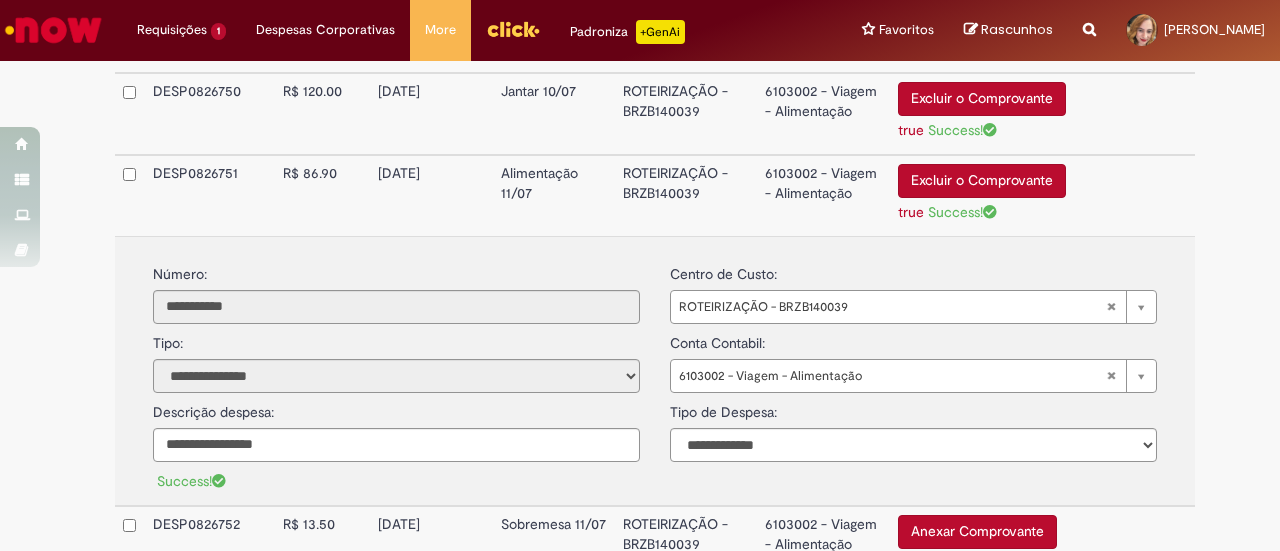 click on "**********" at bounding box center (655, 58) 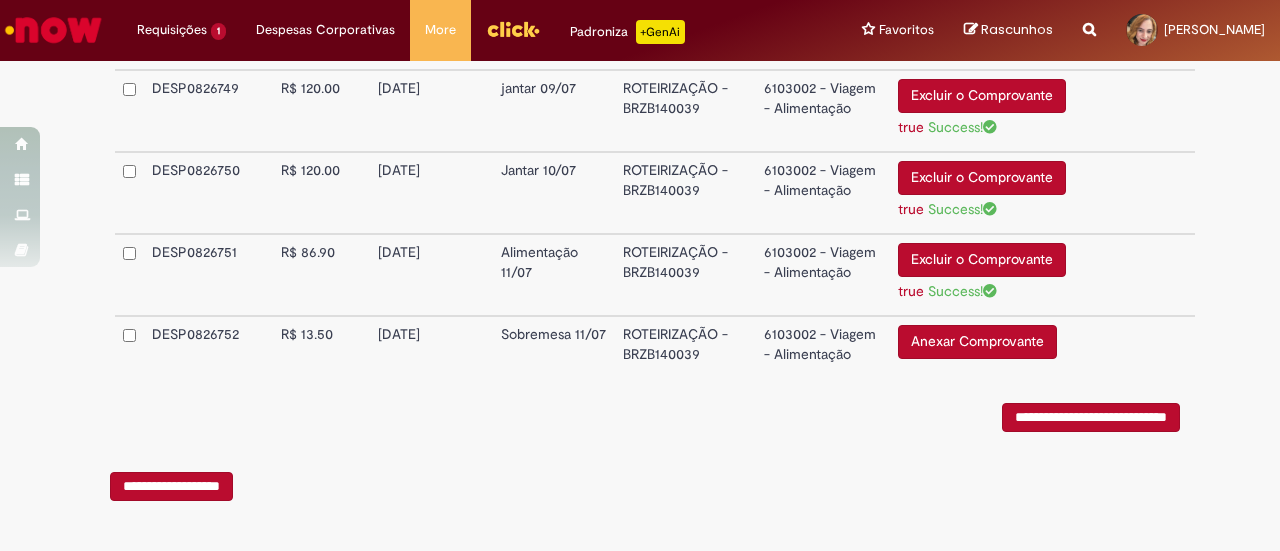 scroll, scrollTop: 977, scrollLeft: 0, axis: vertical 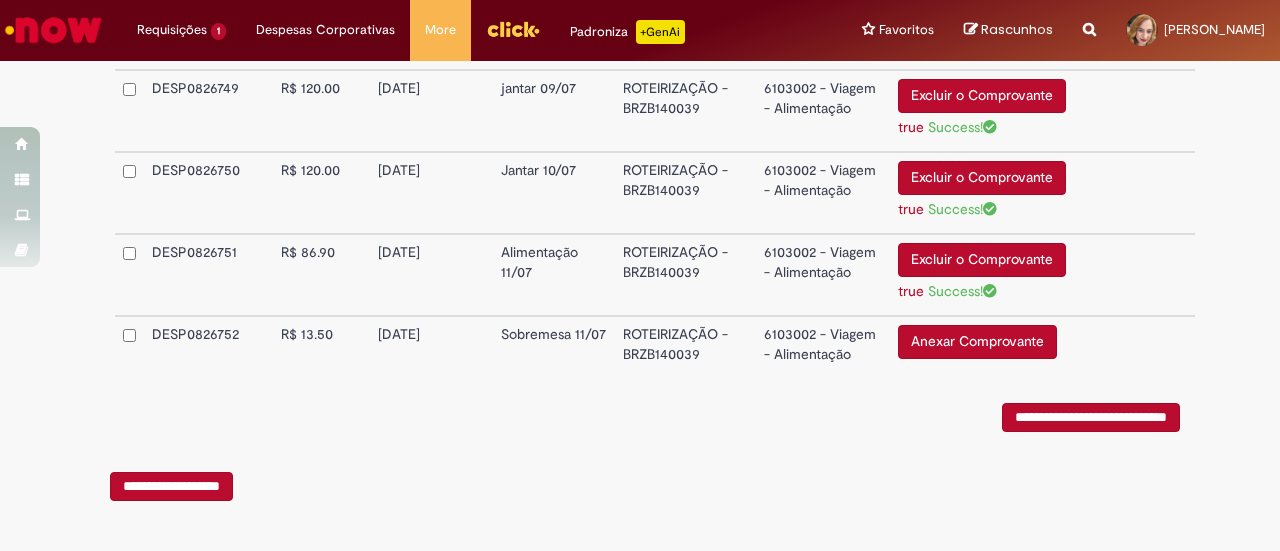 click on "Anexar Comprovante" at bounding box center (977, 342) 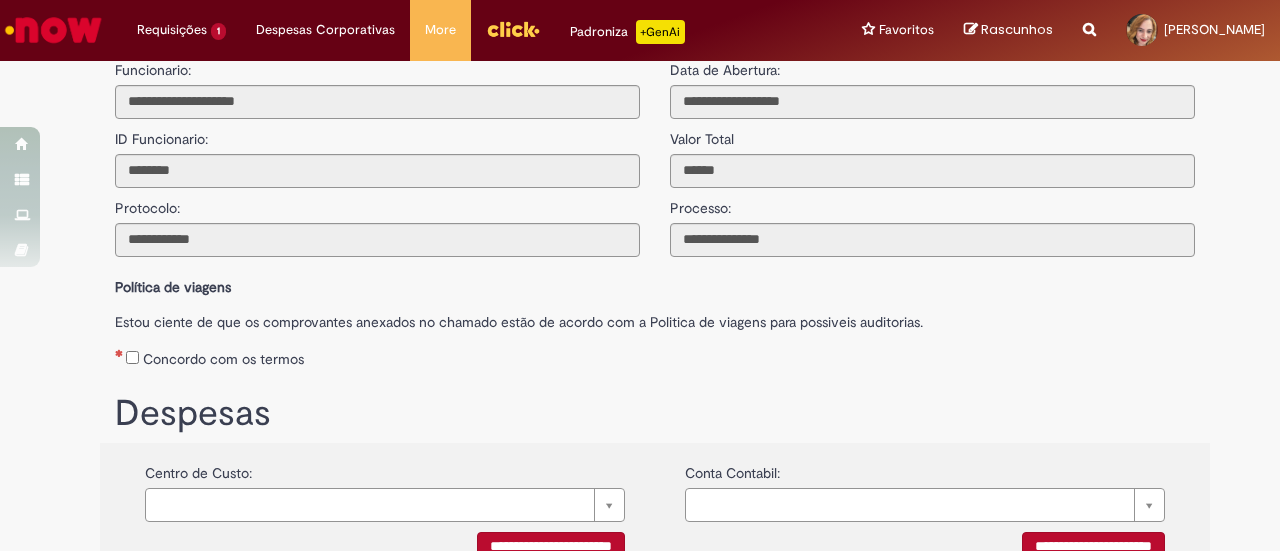 scroll, scrollTop: 0, scrollLeft: 0, axis: both 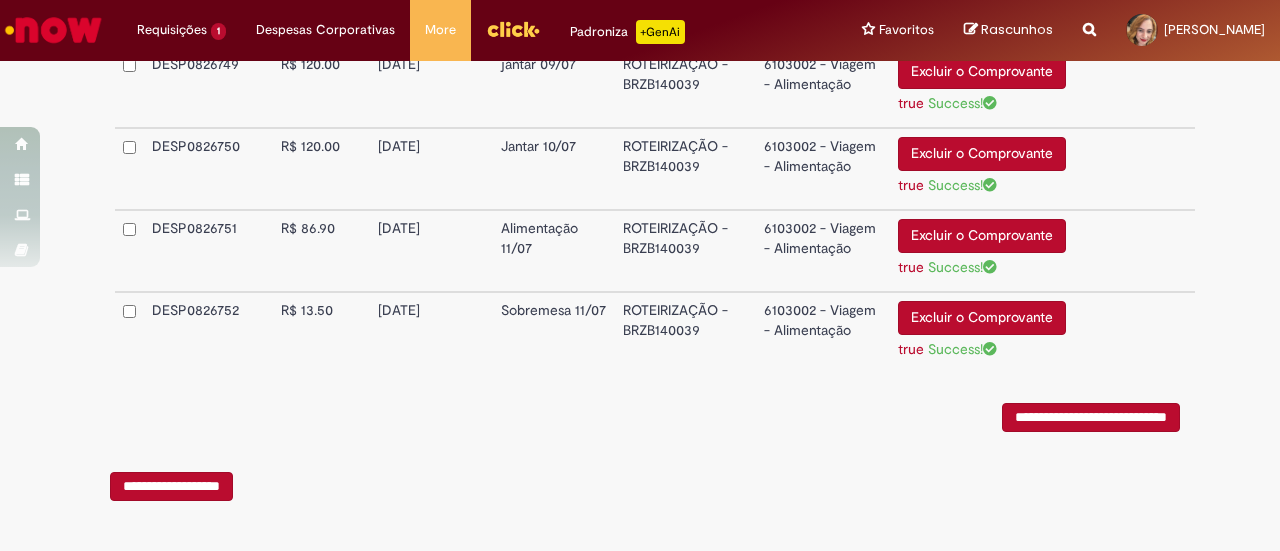 click on "**********" at bounding box center (1091, 417) 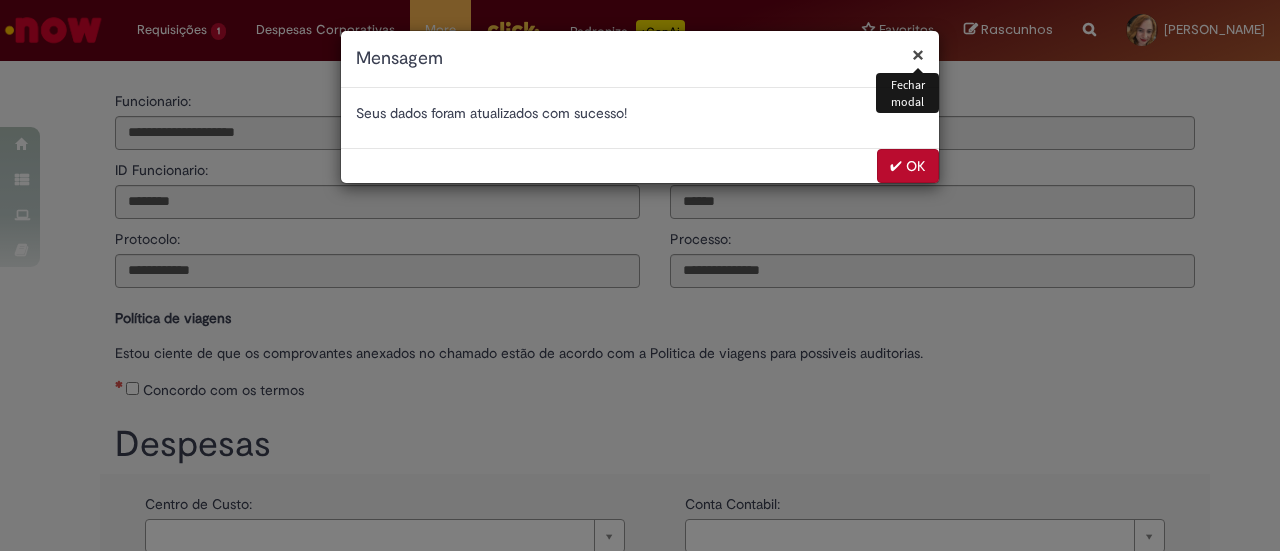 click on "✔ OK" at bounding box center [908, 166] 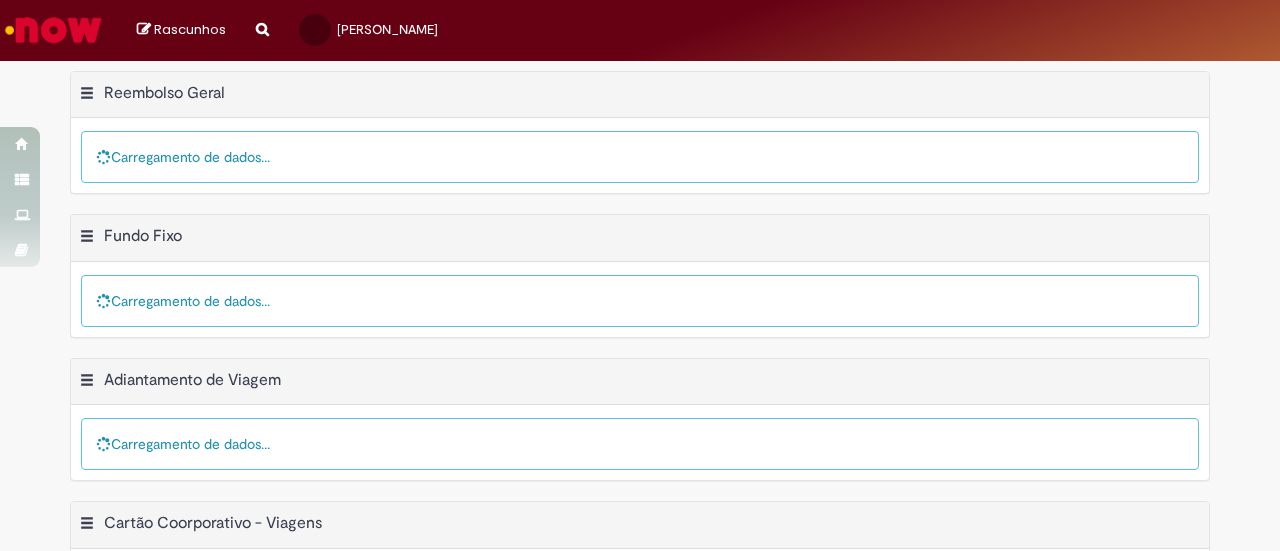 scroll, scrollTop: 0, scrollLeft: 0, axis: both 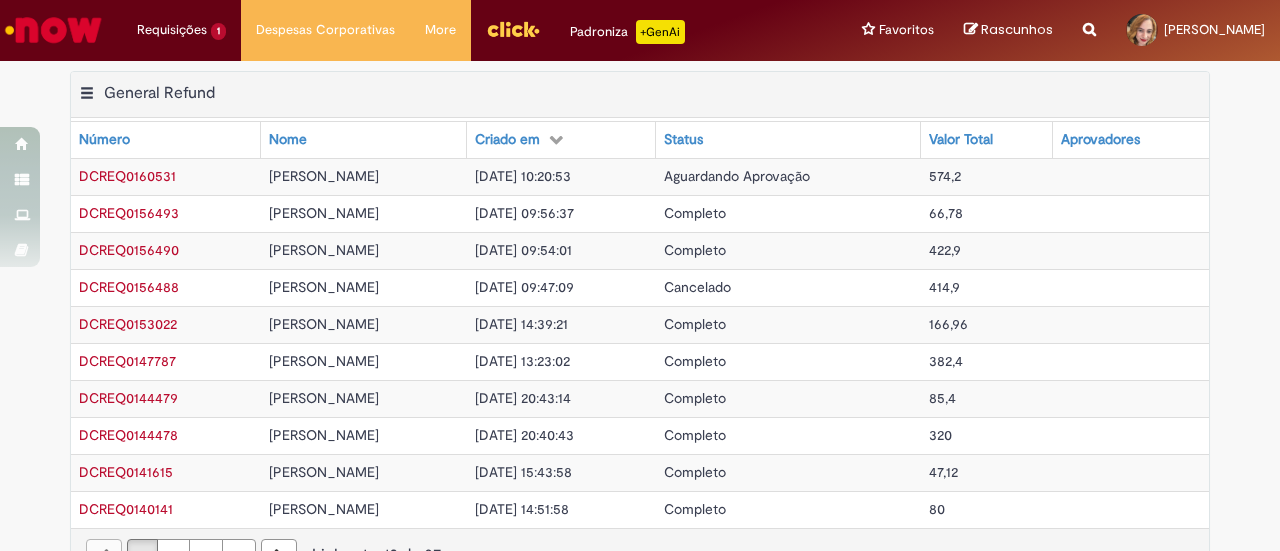 click on "Exportar como PDF   Exportar como Excel   Exportar como CSV
General Refund Tabela - Página 1" at bounding box center (640, 95) 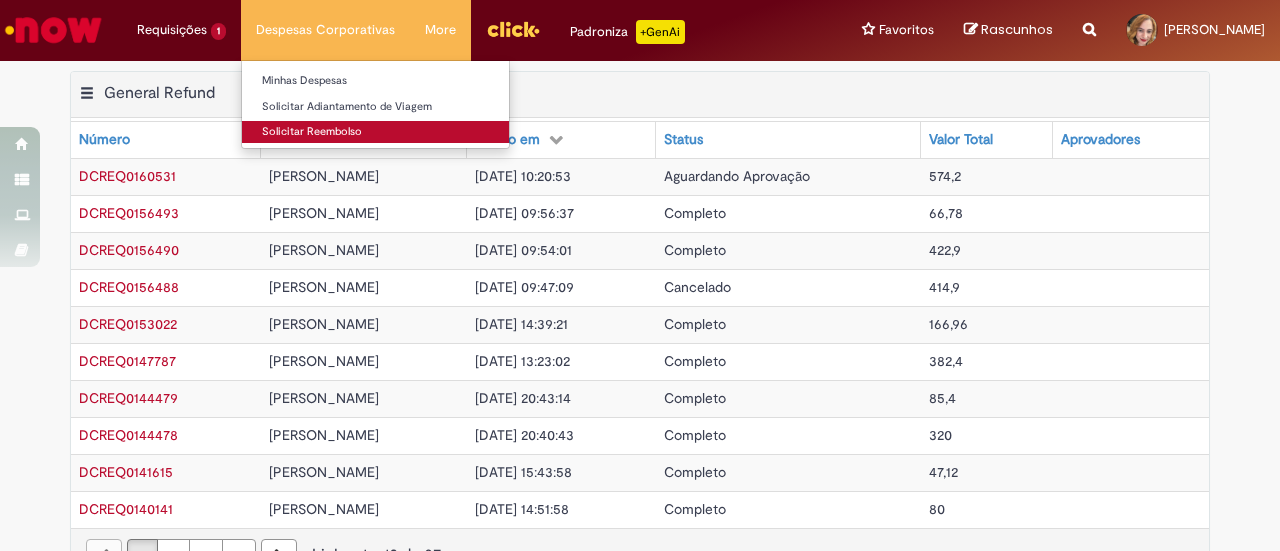 click on "Solicitar Reembolso" at bounding box center [375, 132] 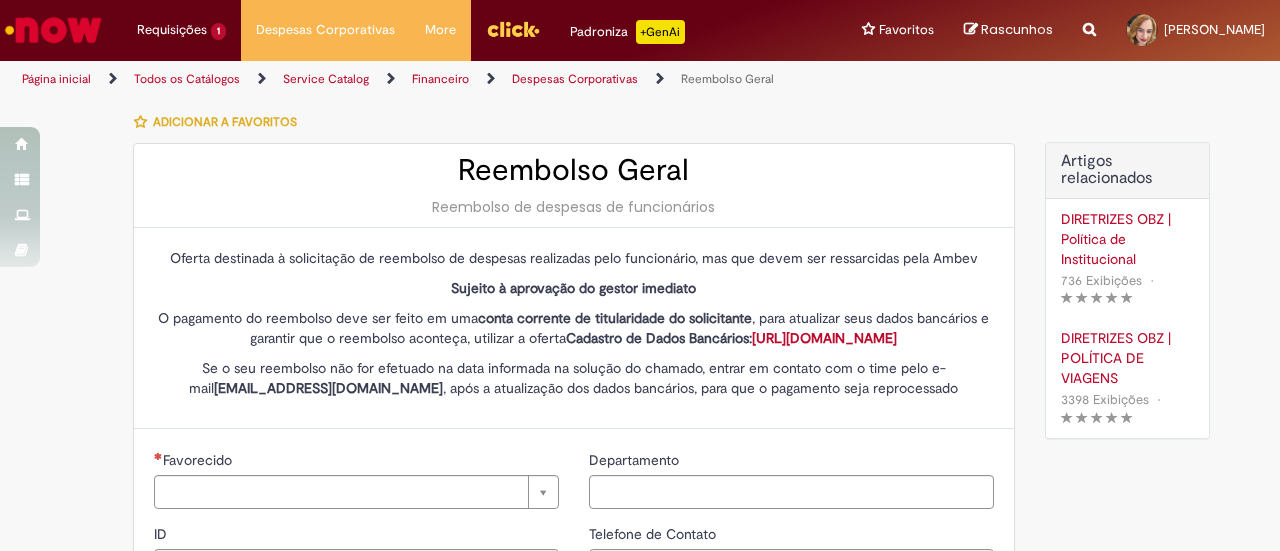 type on "********" 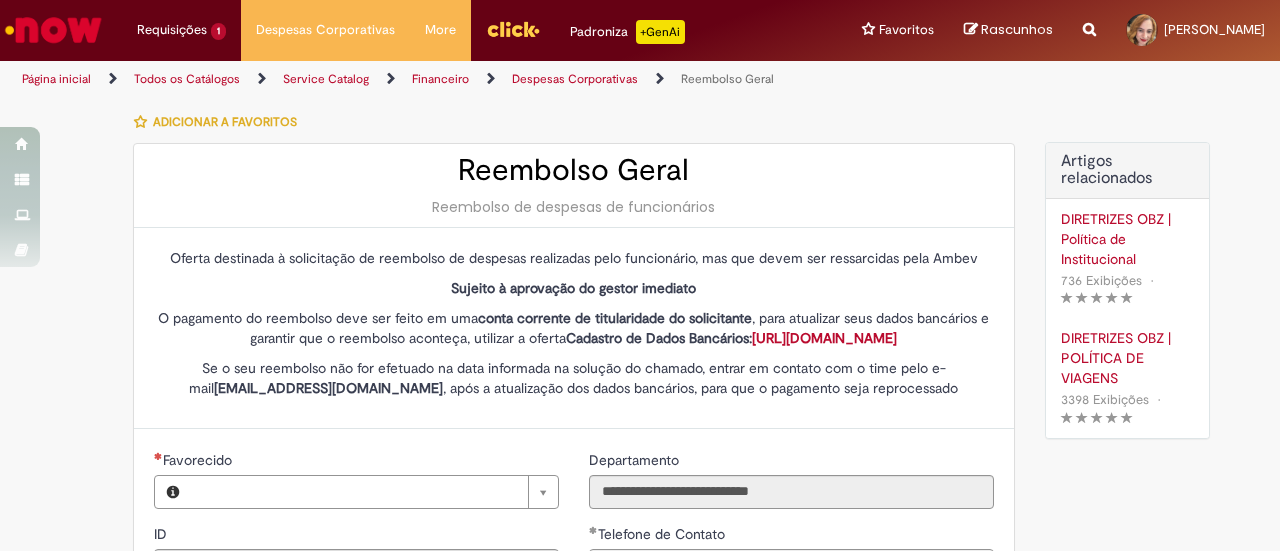 type on "**********" 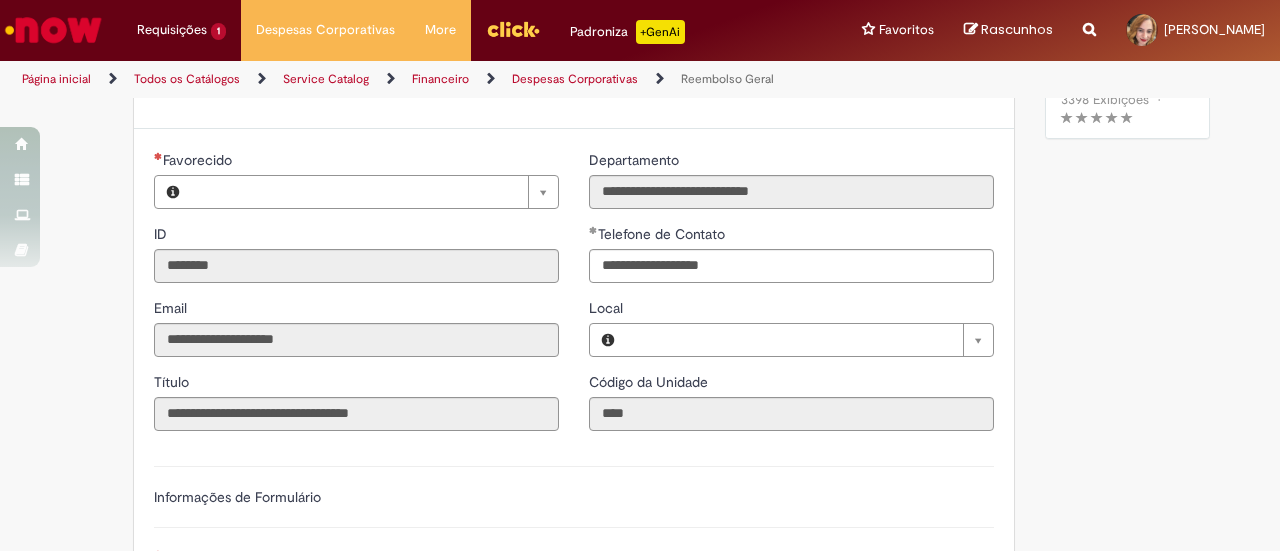 type on "**********" 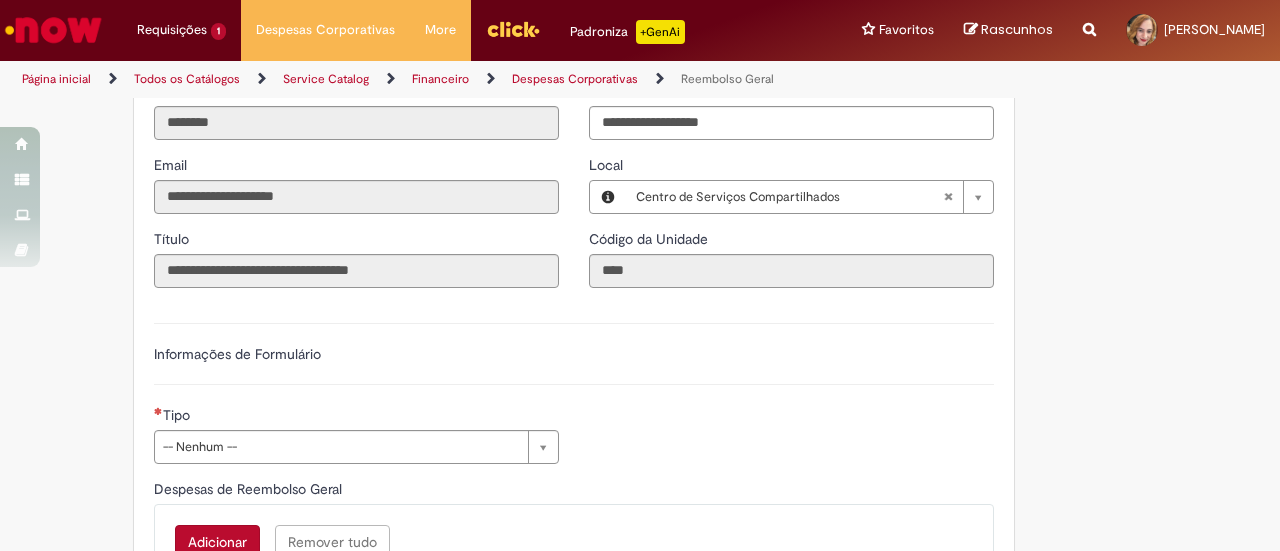 scroll, scrollTop: 600, scrollLeft: 0, axis: vertical 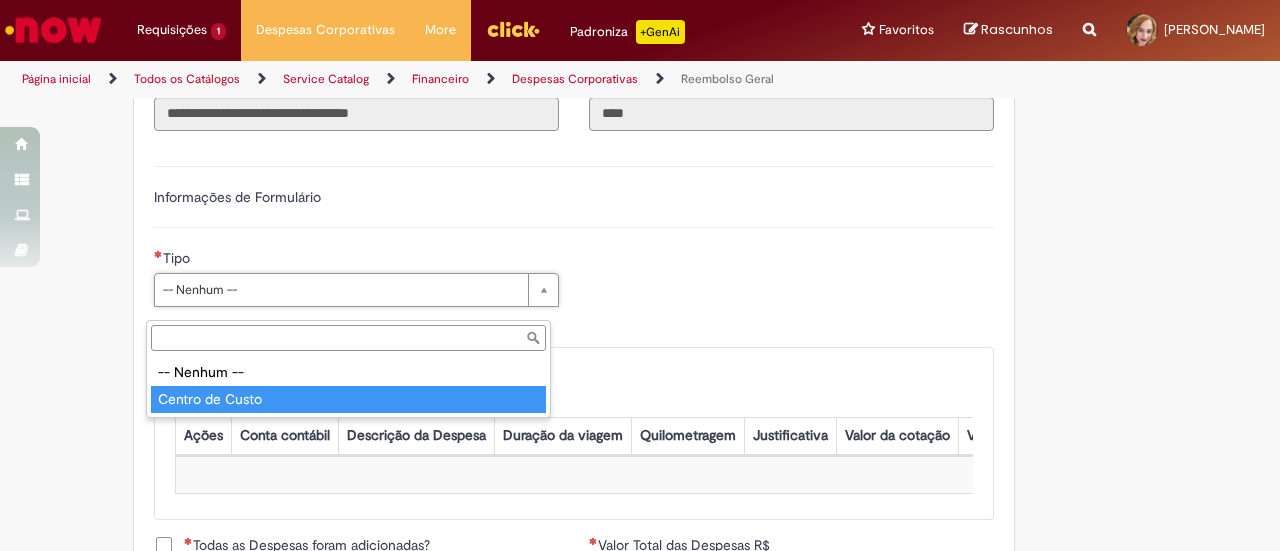 type on "**********" 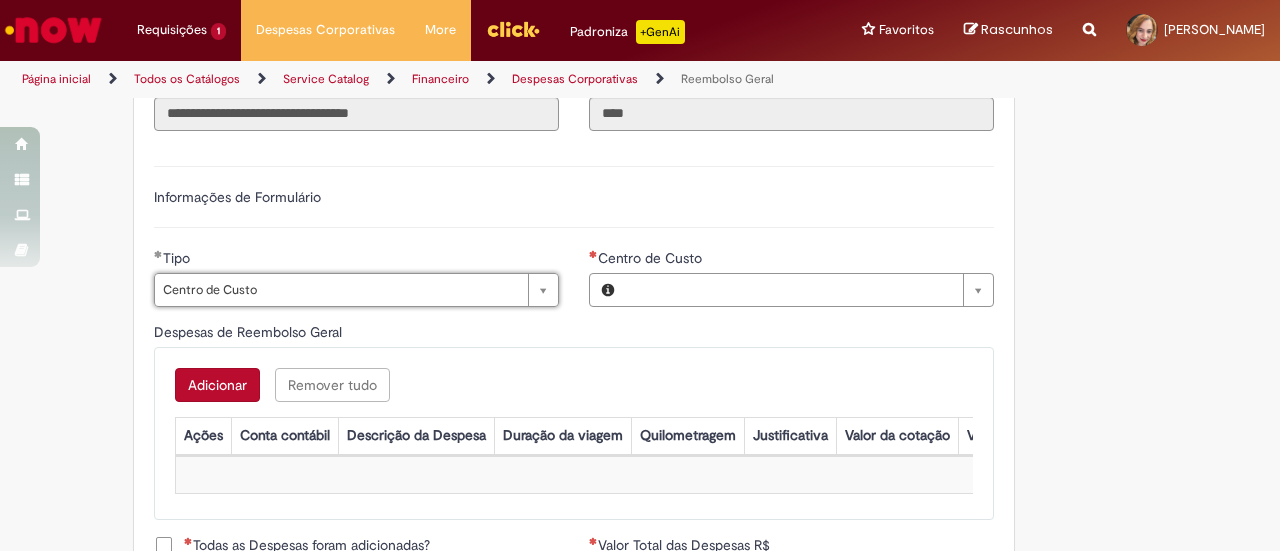 type on "**********" 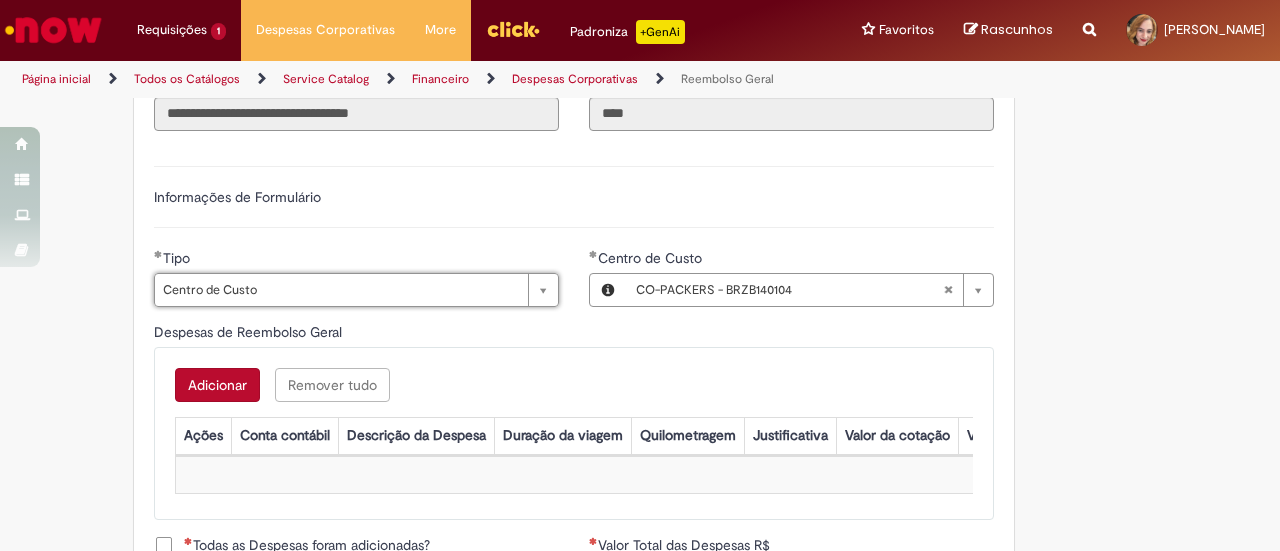 type 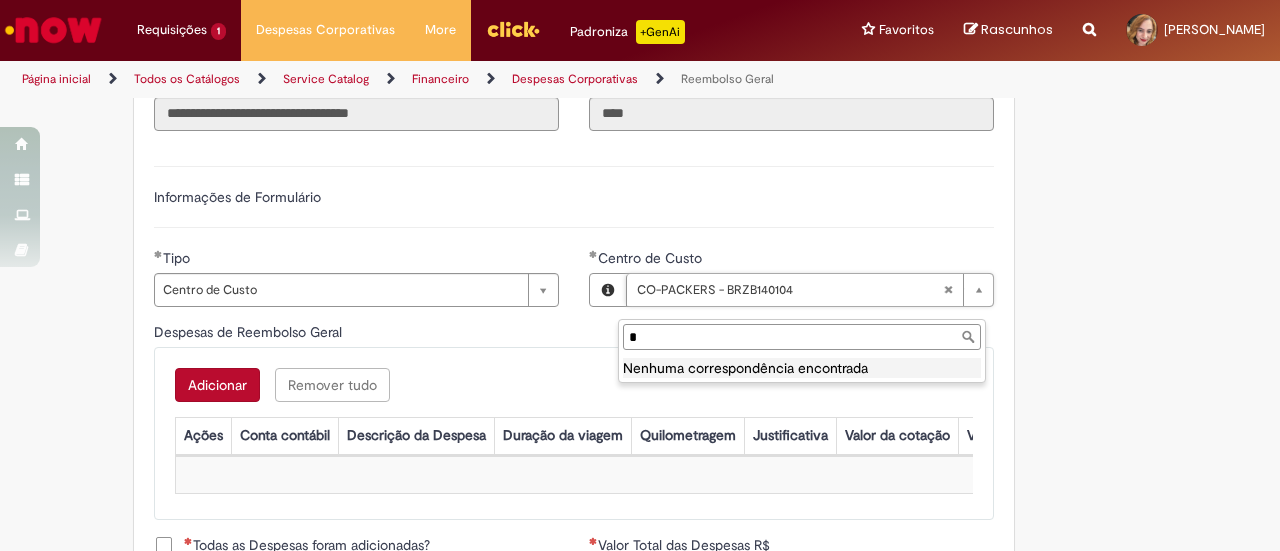 paste on "**********" 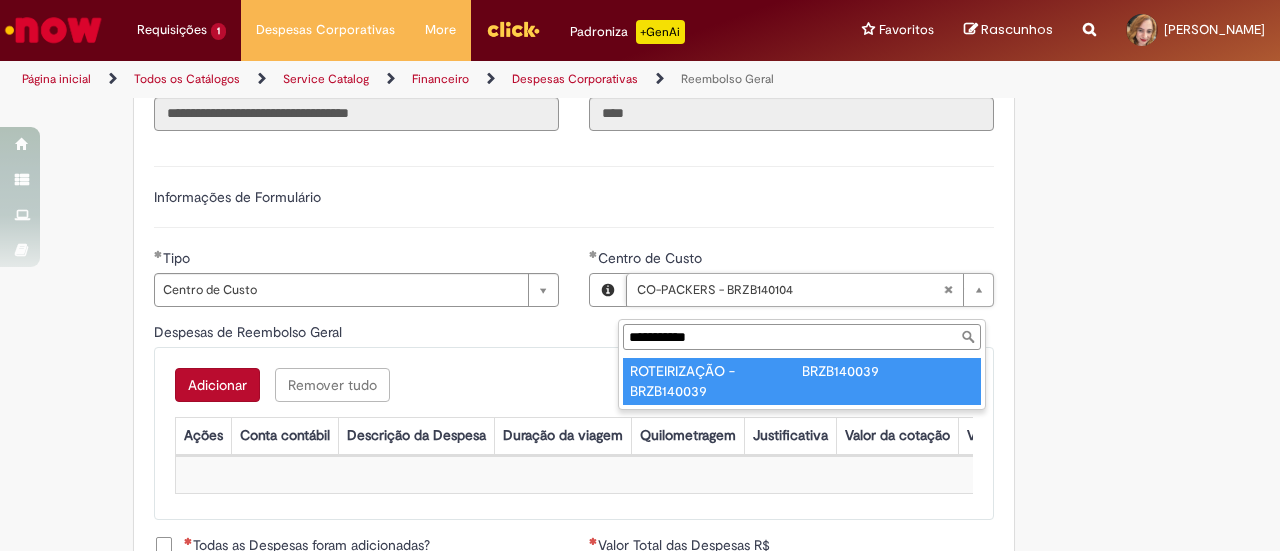 type on "**********" 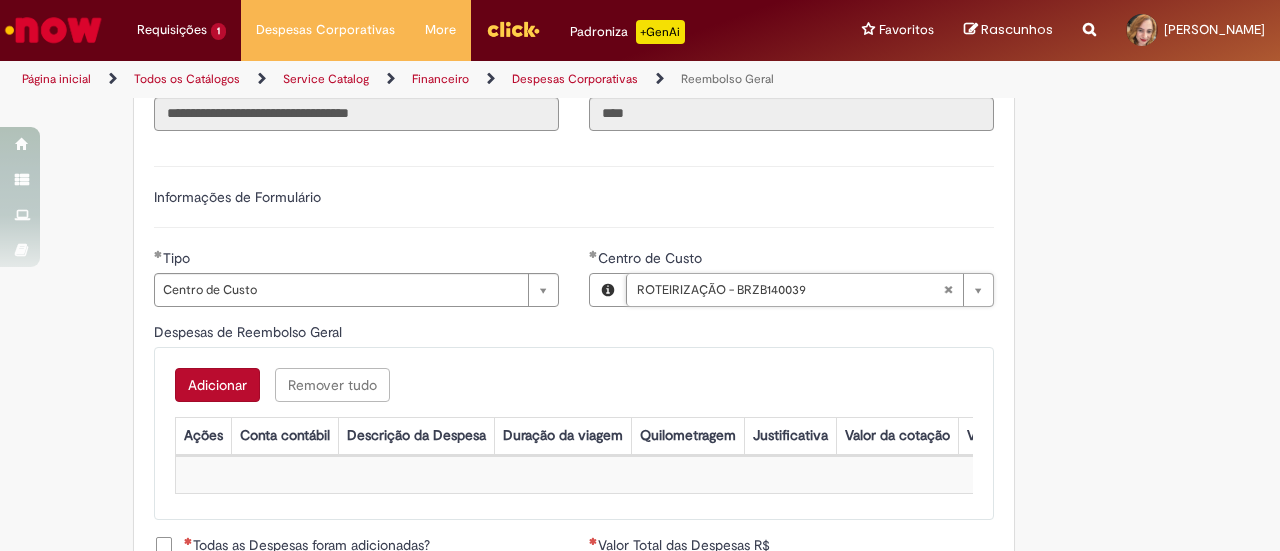 type on "**********" 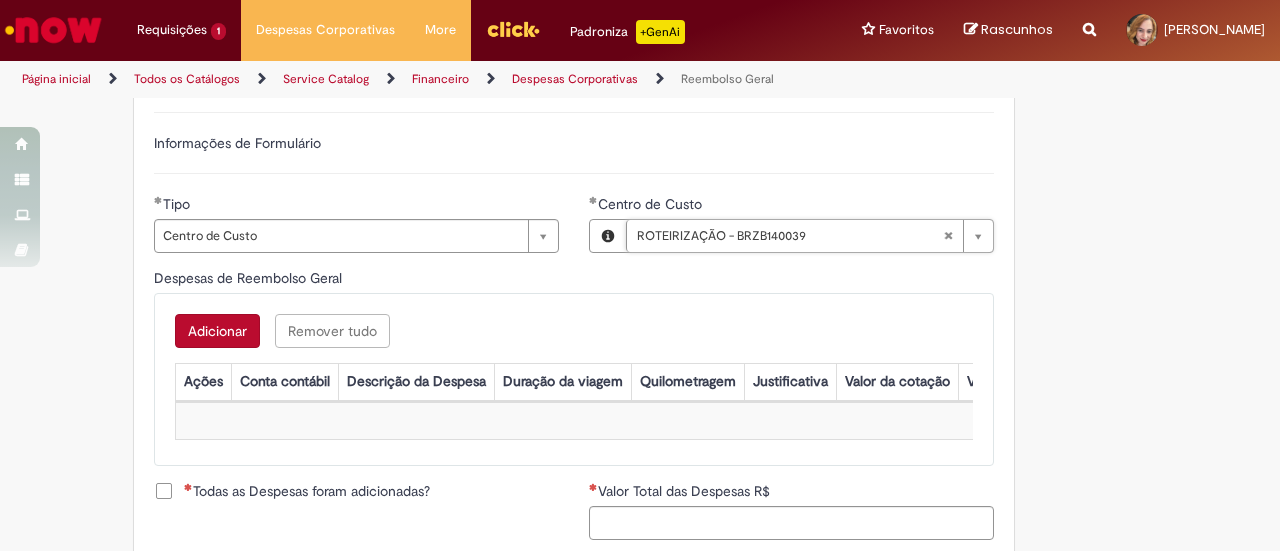 scroll, scrollTop: 700, scrollLeft: 0, axis: vertical 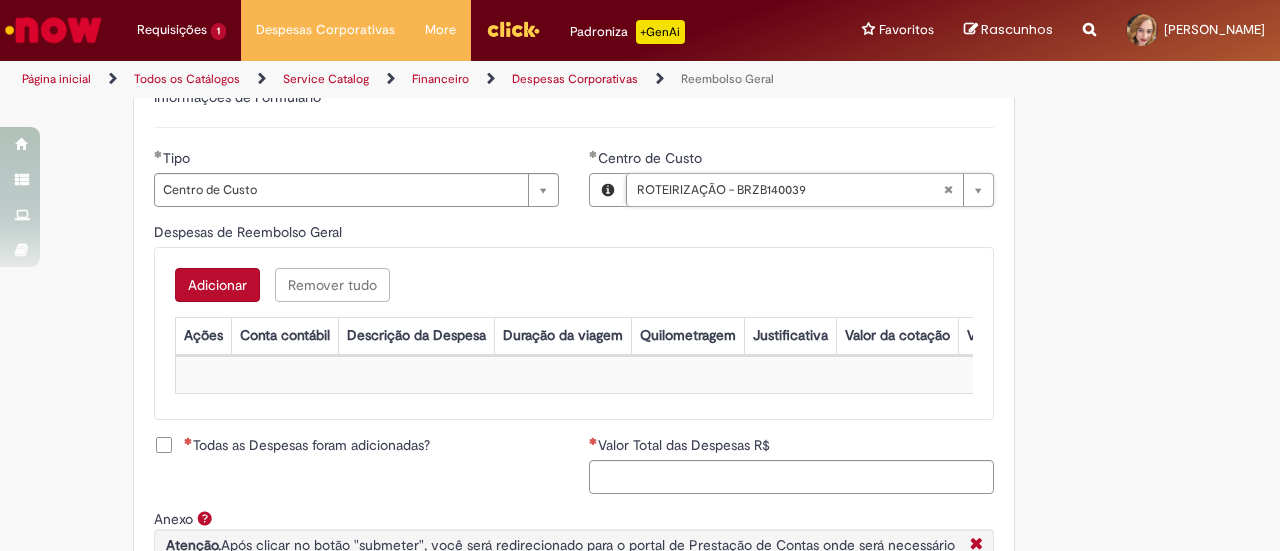 click on "Adicionar Remover tudo Despesas de Reembolso Geral Ações Conta contábil Descrição da Despesa Duração da viagem Quilometragem Justificativa Valor da cotação Valor por Litro Combustível Data da Despesa Moeda Valor Gasto em €/US Valor Total R$ ID Interno CC sap_a_integrar Sem dados para exibir" at bounding box center (574, 333) 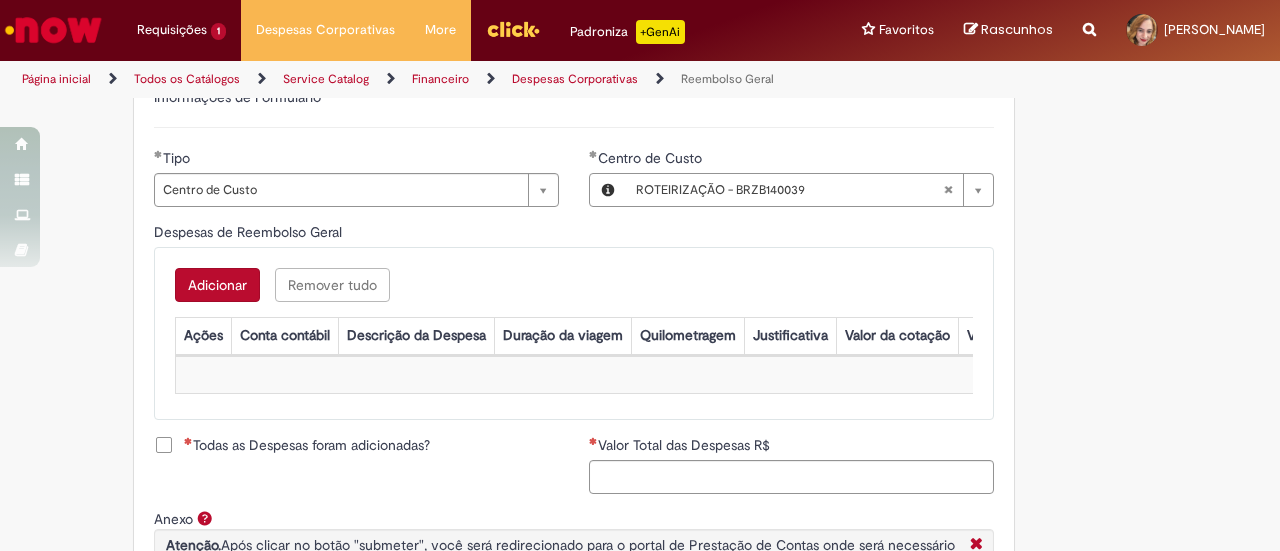 click on "Adicionar" at bounding box center [217, 285] 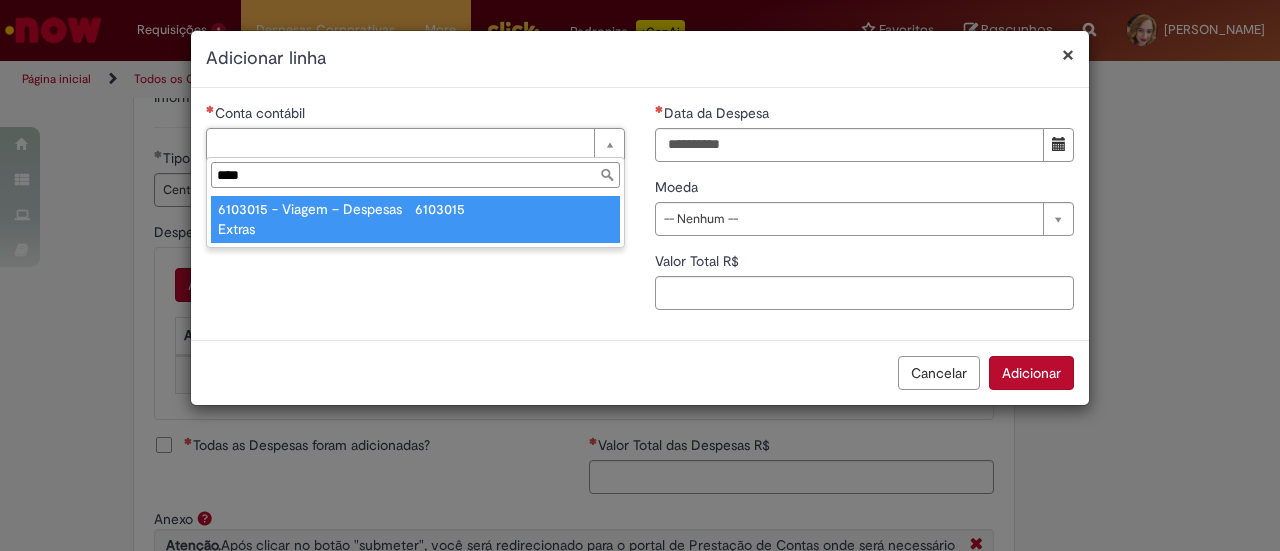 type on "****" 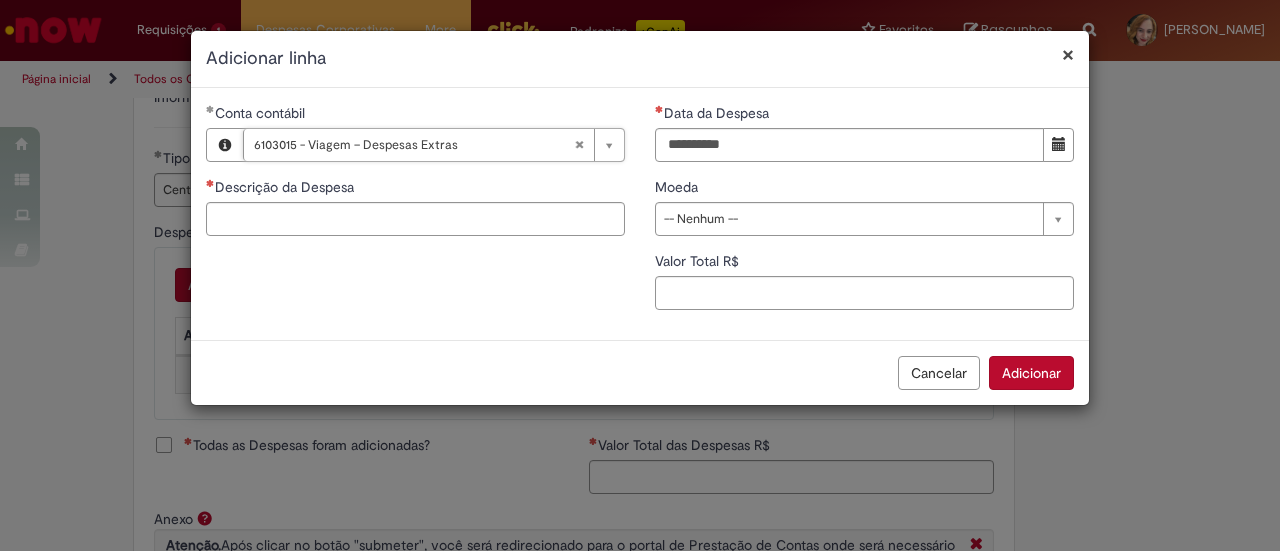 type 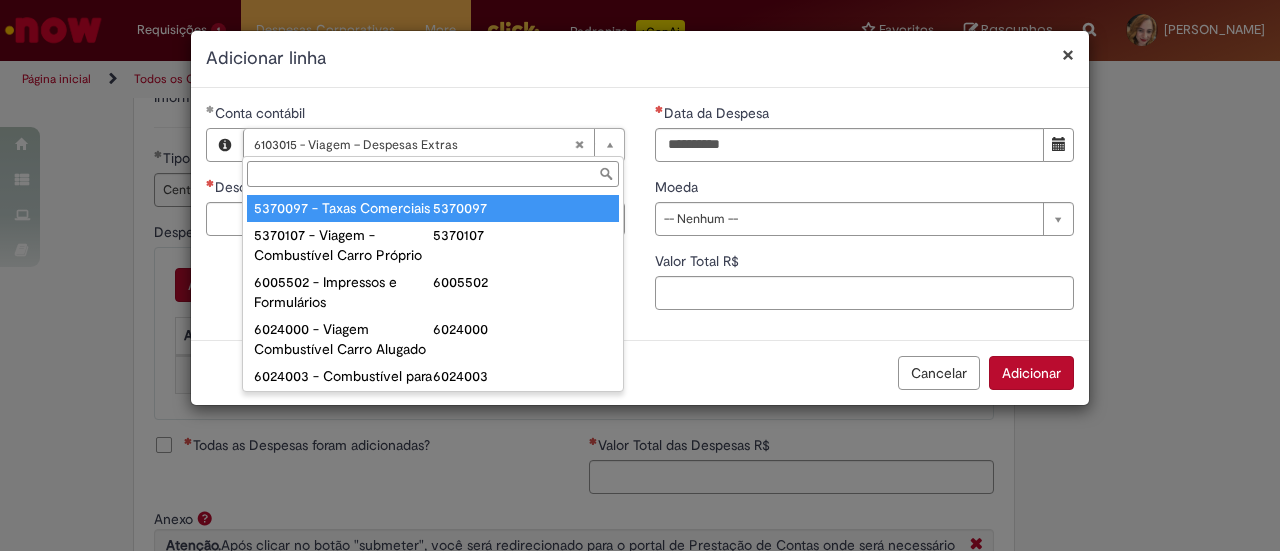 type on "**********" 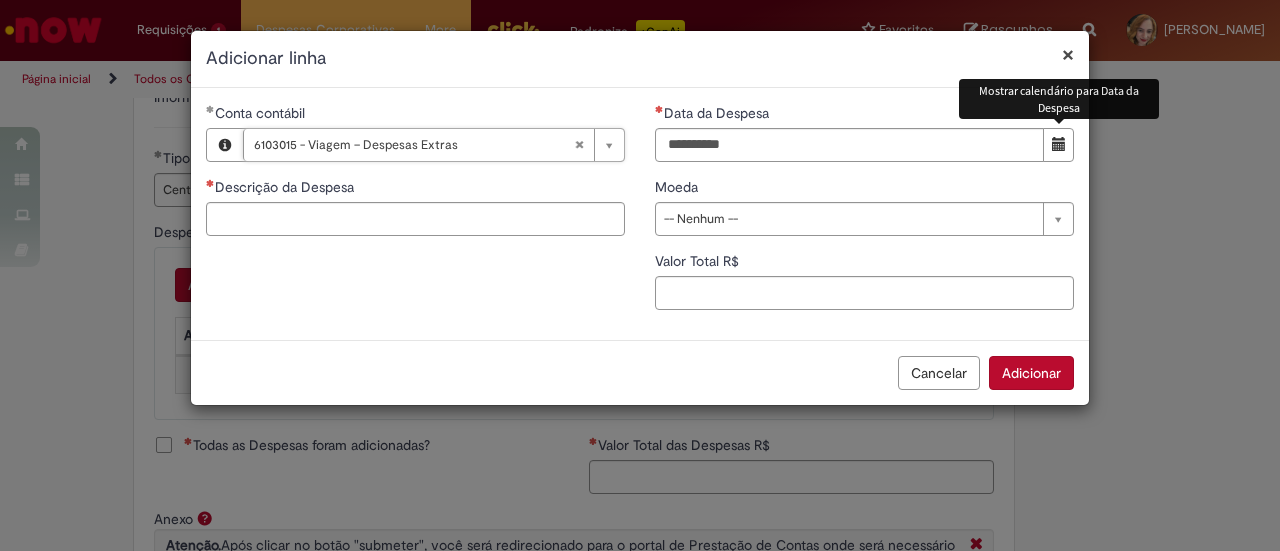 scroll, scrollTop: 0, scrollLeft: 223, axis: horizontal 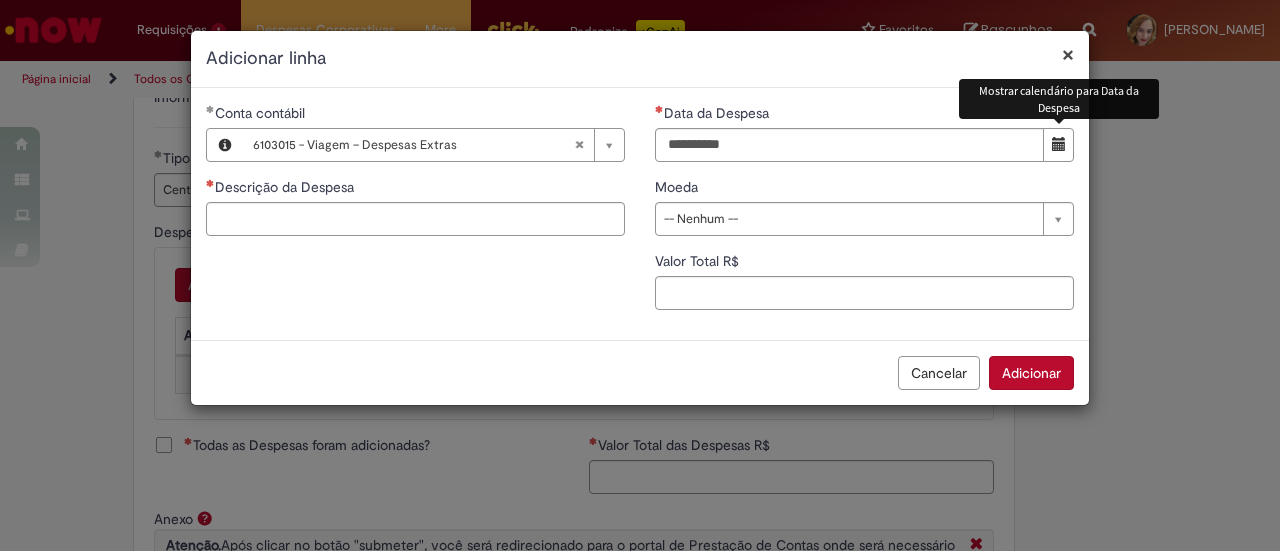 click at bounding box center (1059, 144) 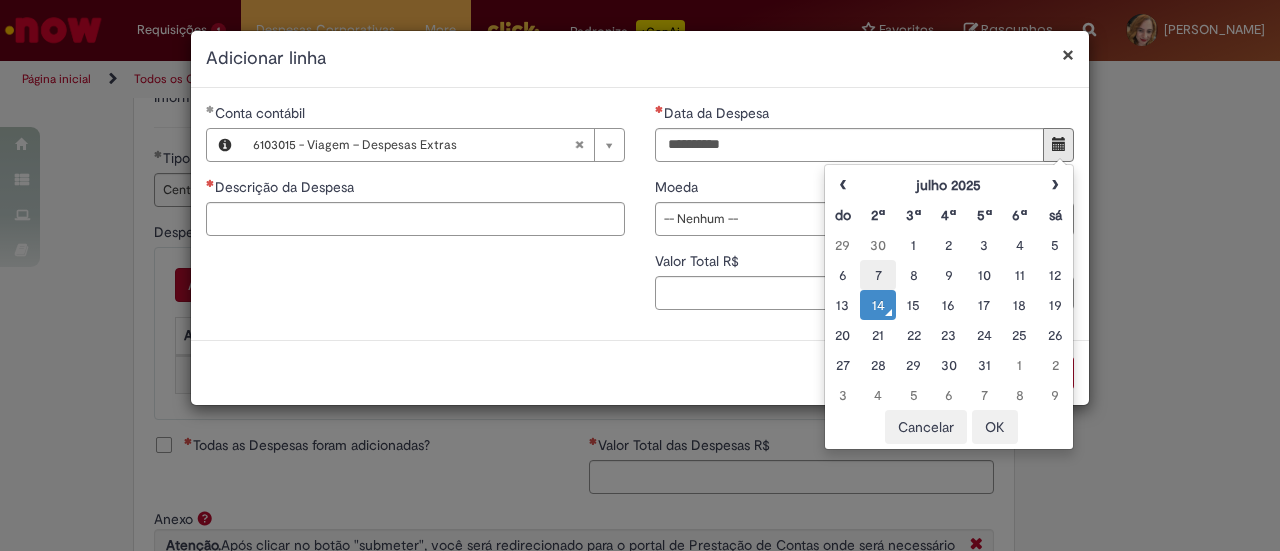 drag, startPoint x: 884, startPoint y: 268, endPoint x: 702, endPoint y: 249, distance: 182.98907 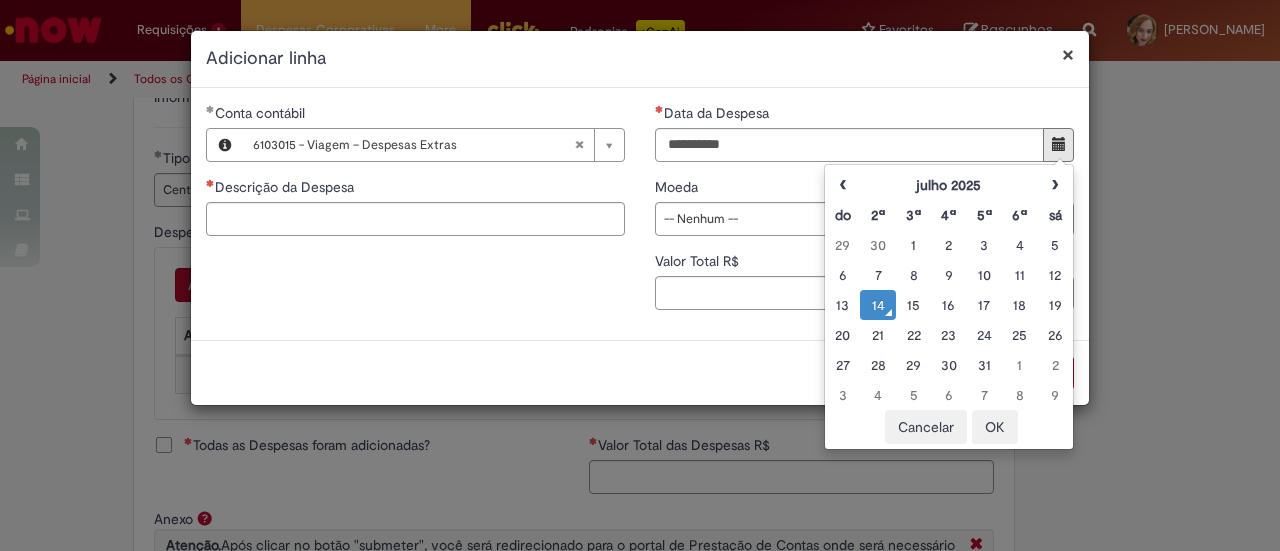 type on "**********" 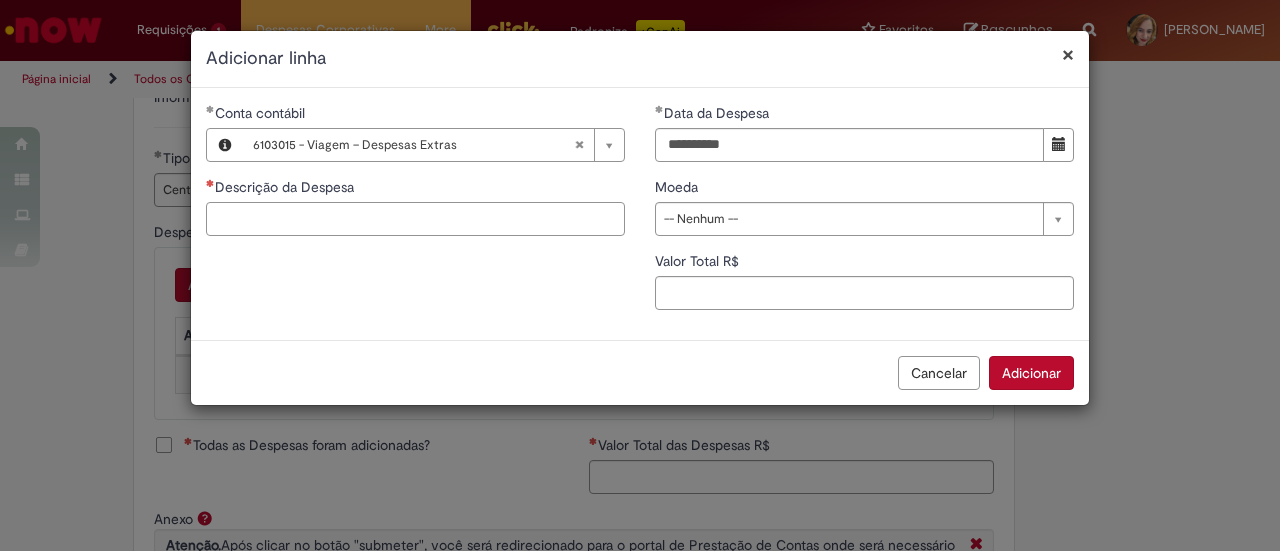 click on "Descrição da Despesa" at bounding box center (415, 219) 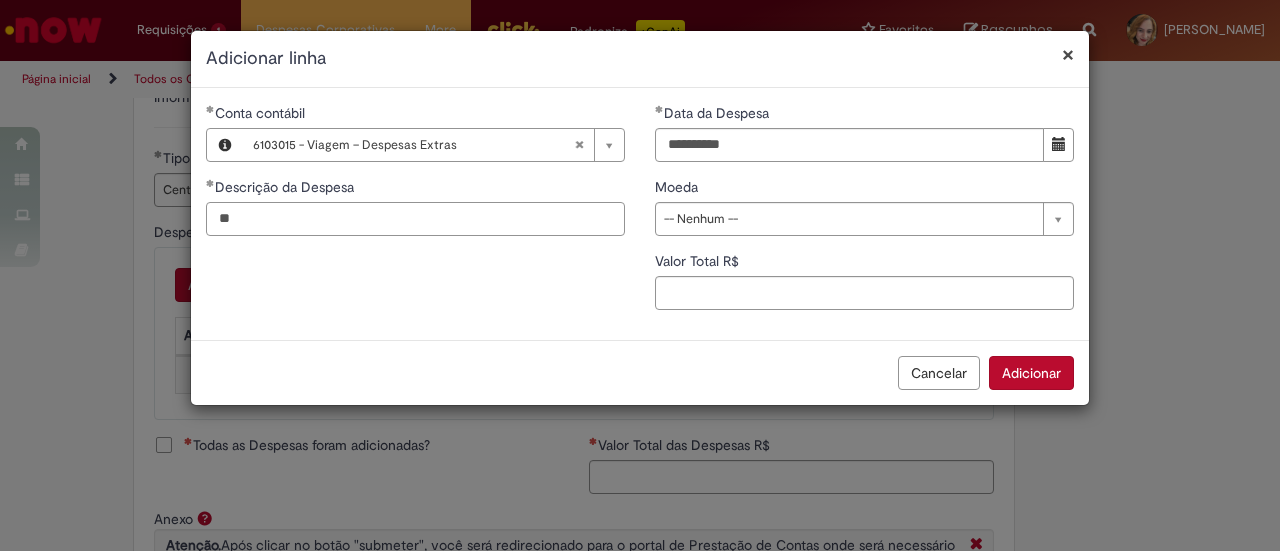 type on "*" 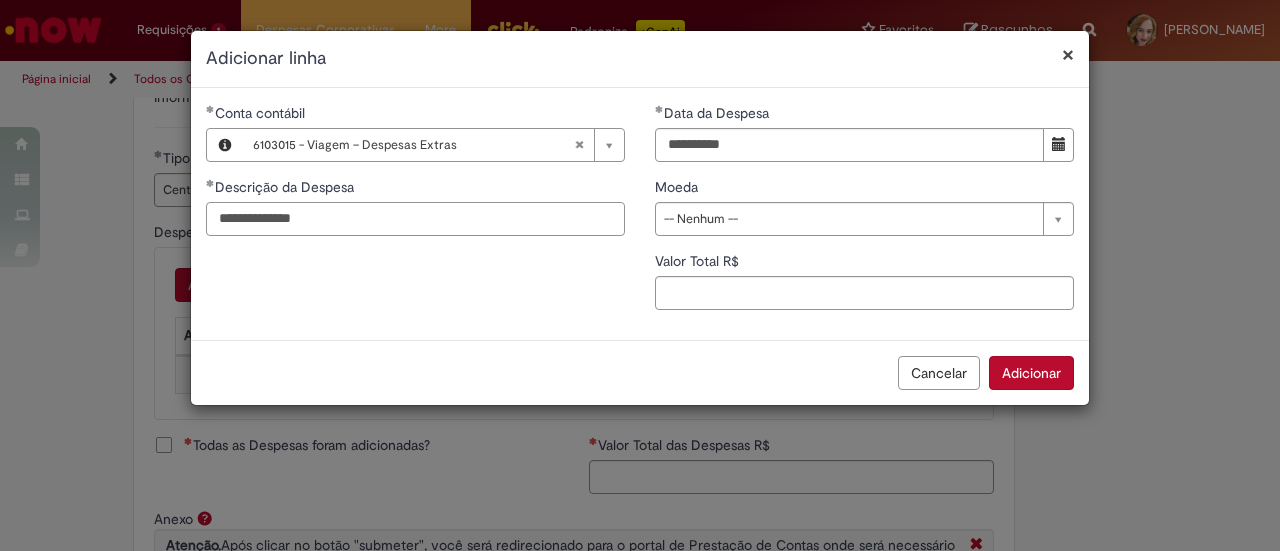 type on "**********" 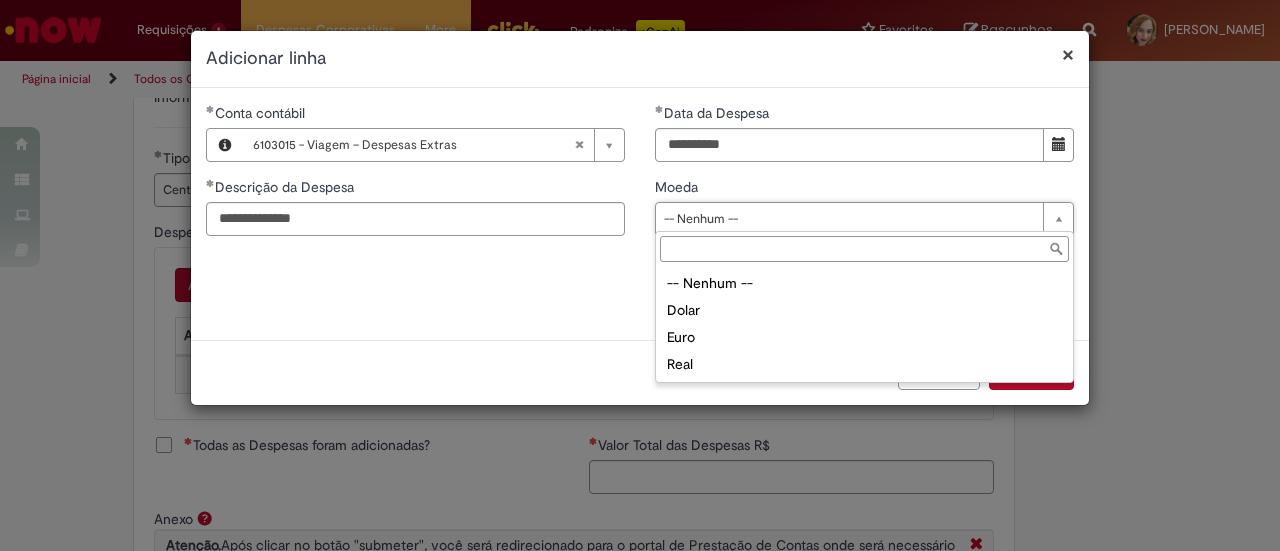 click on "-- Nenhum -- Dolar Euro Real" at bounding box center (864, 324) 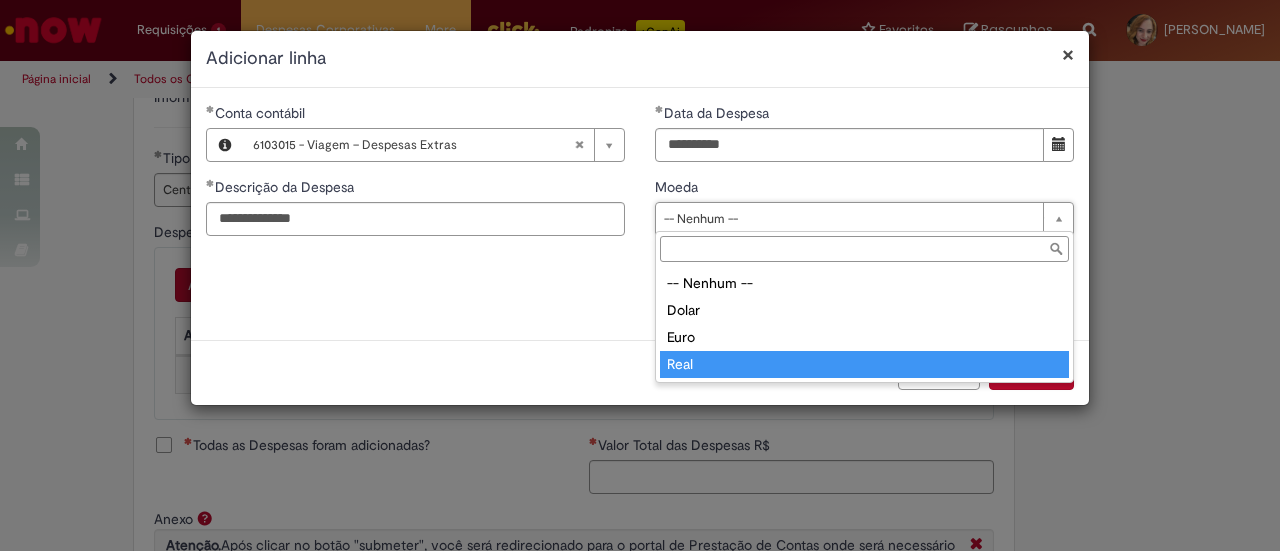 type on "****" 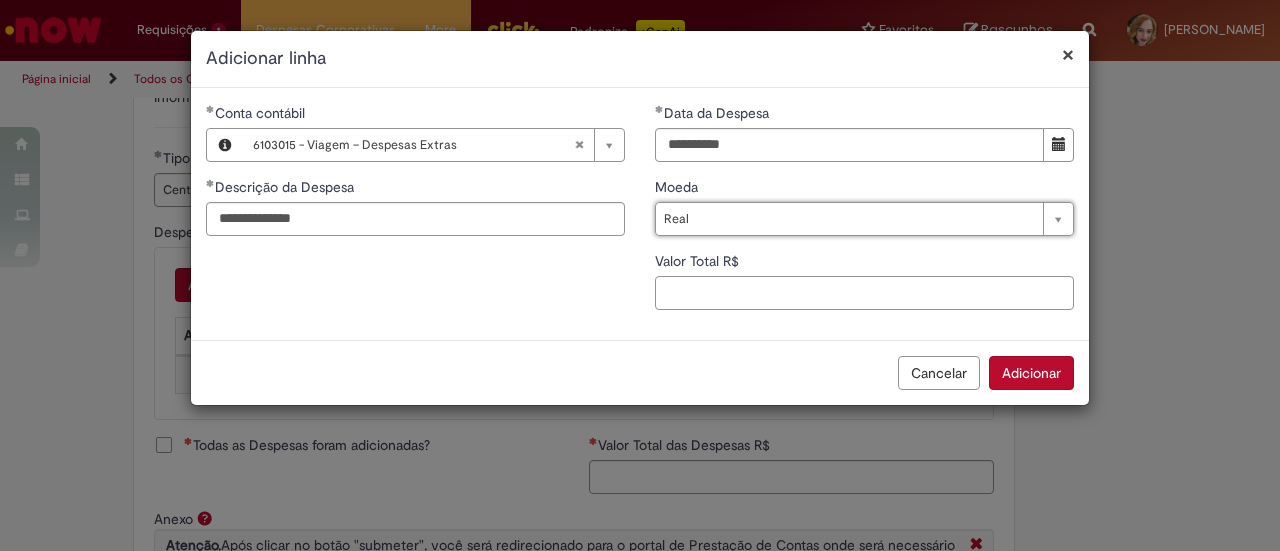 click on "Valor Total R$" at bounding box center [864, 293] 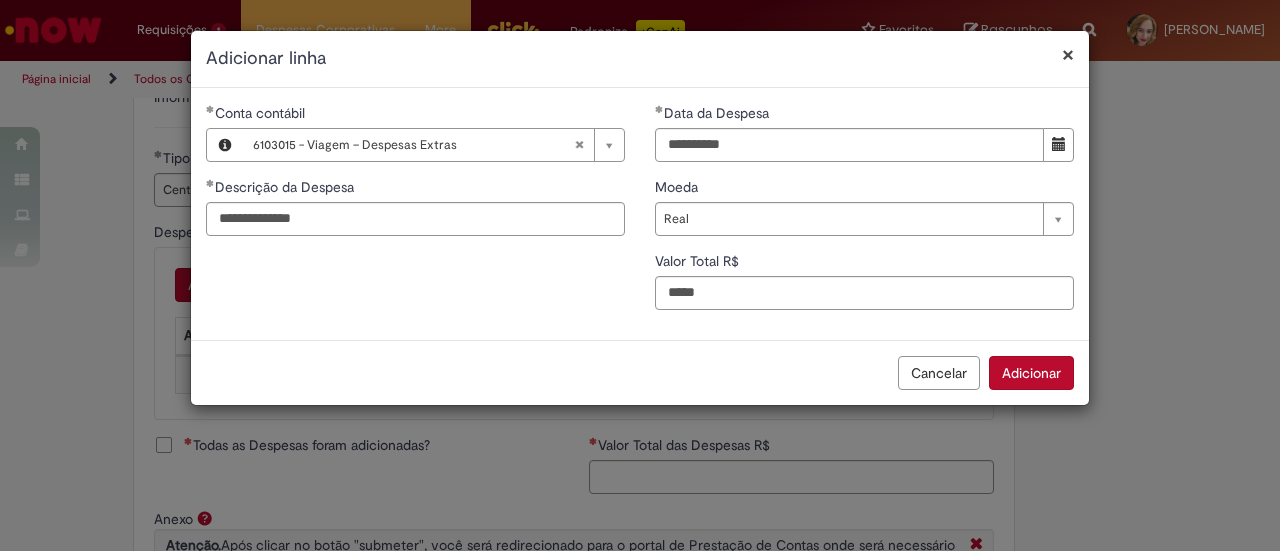 type on "*****" 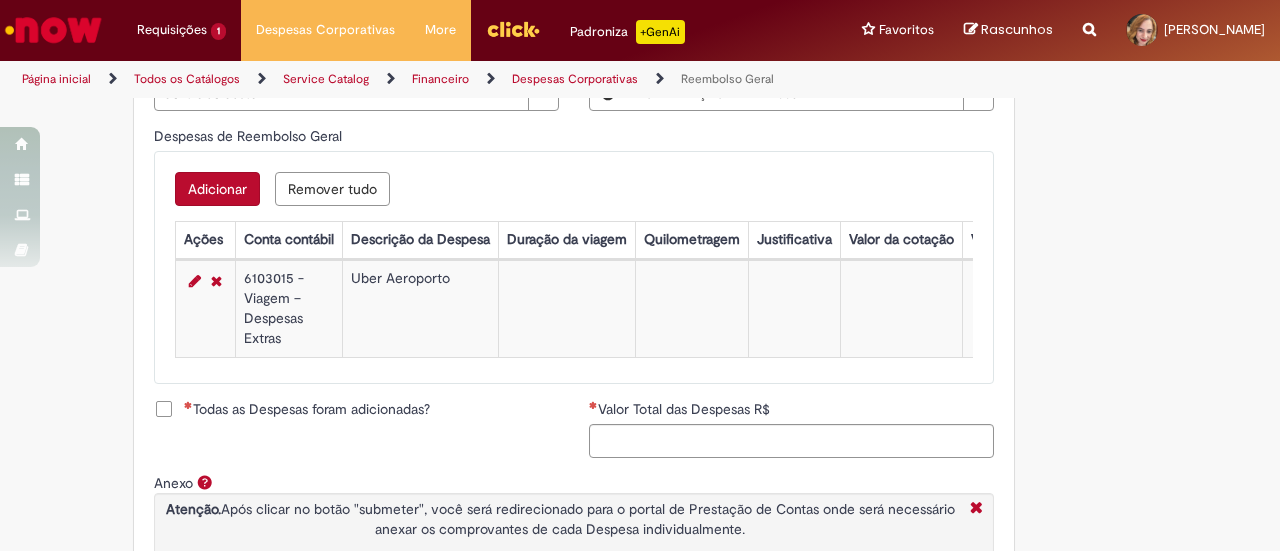scroll, scrollTop: 900, scrollLeft: 0, axis: vertical 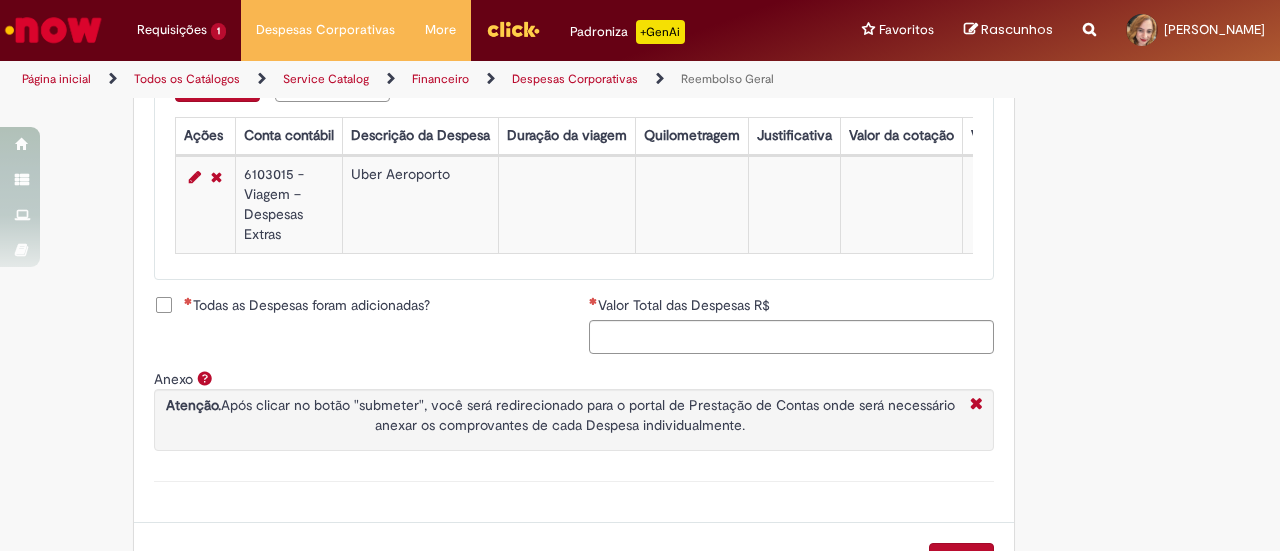 click on "Todas as Despesas foram adicionadas?" at bounding box center [307, 305] 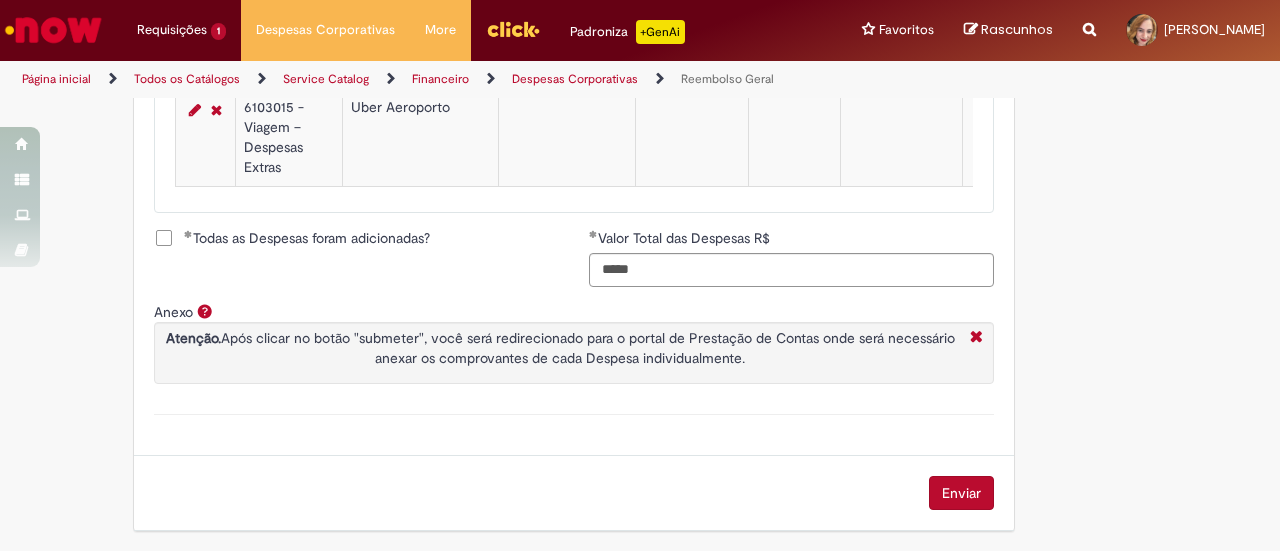 scroll, scrollTop: 997, scrollLeft: 0, axis: vertical 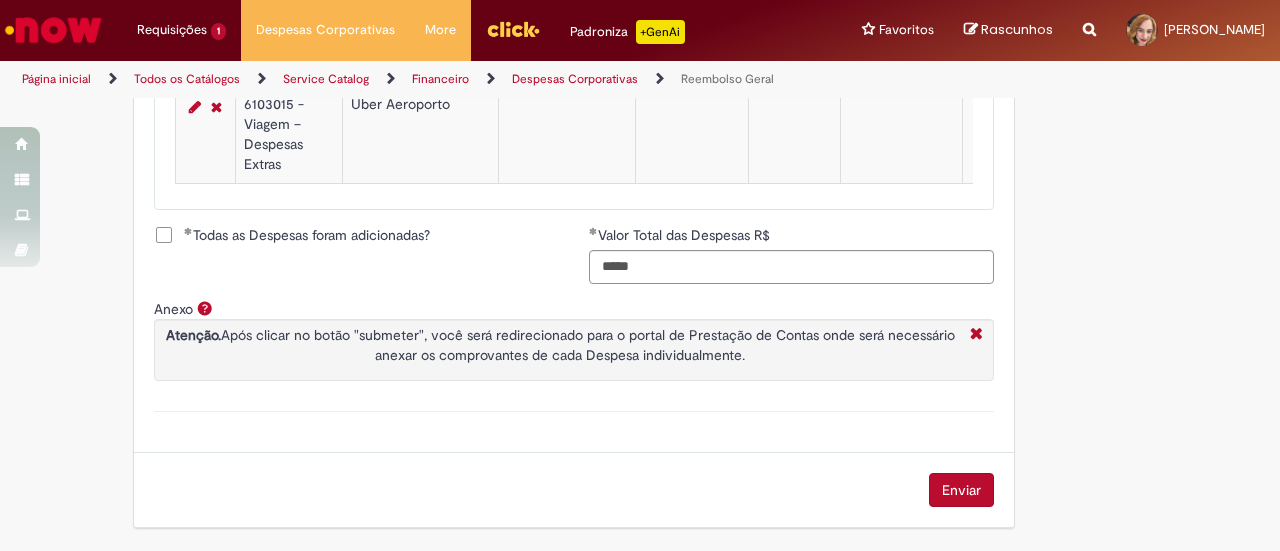 click on "Enviar" at bounding box center (961, 490) 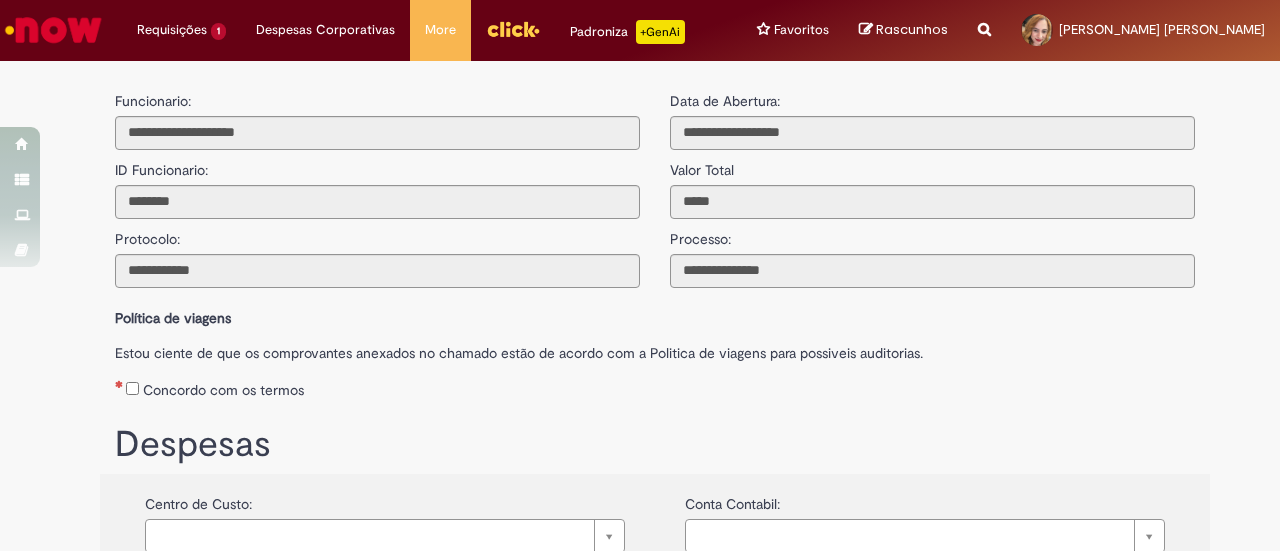 scroll, scrollTop: 0, scrollLeft: 0, axis: both 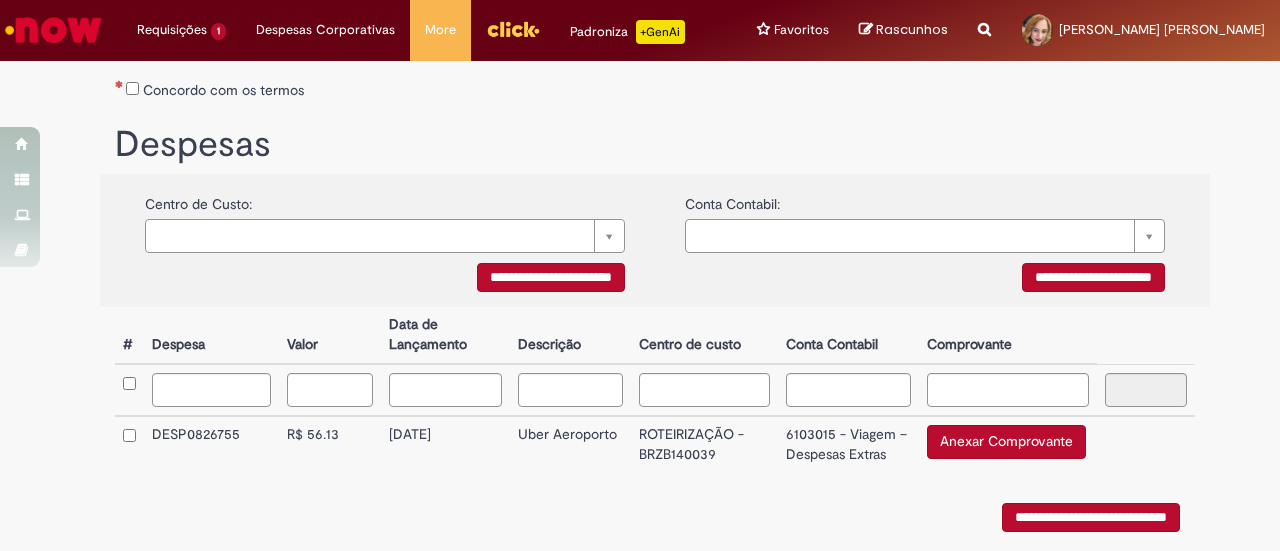 click on "Anexar Comprovante" at bounding box center (1006, 442) 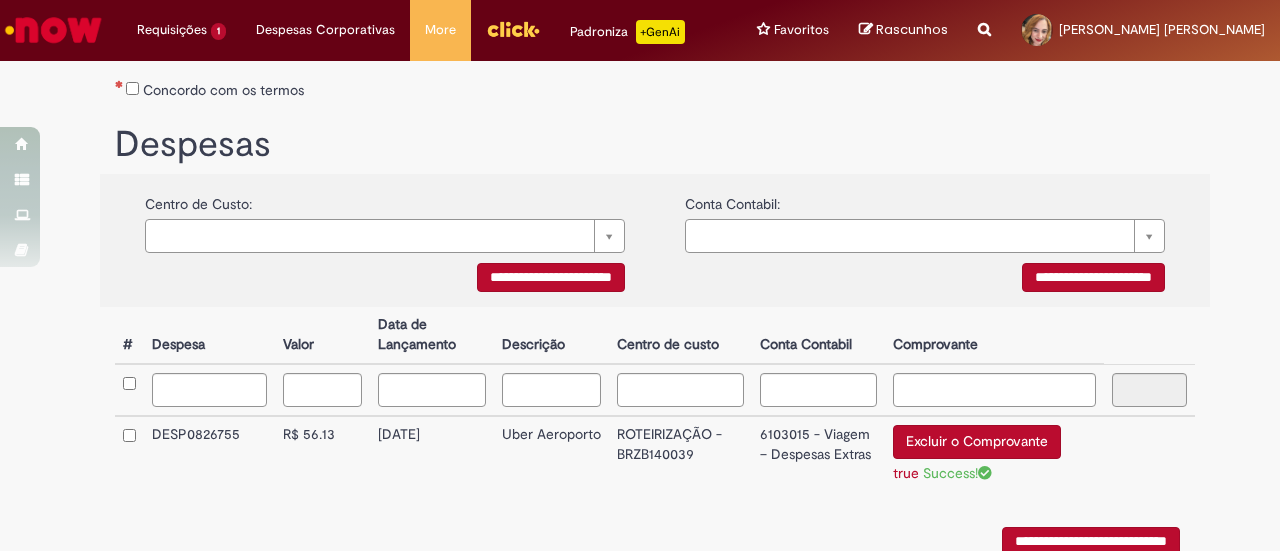 click on "**********" at bounding box center [1091, 541] 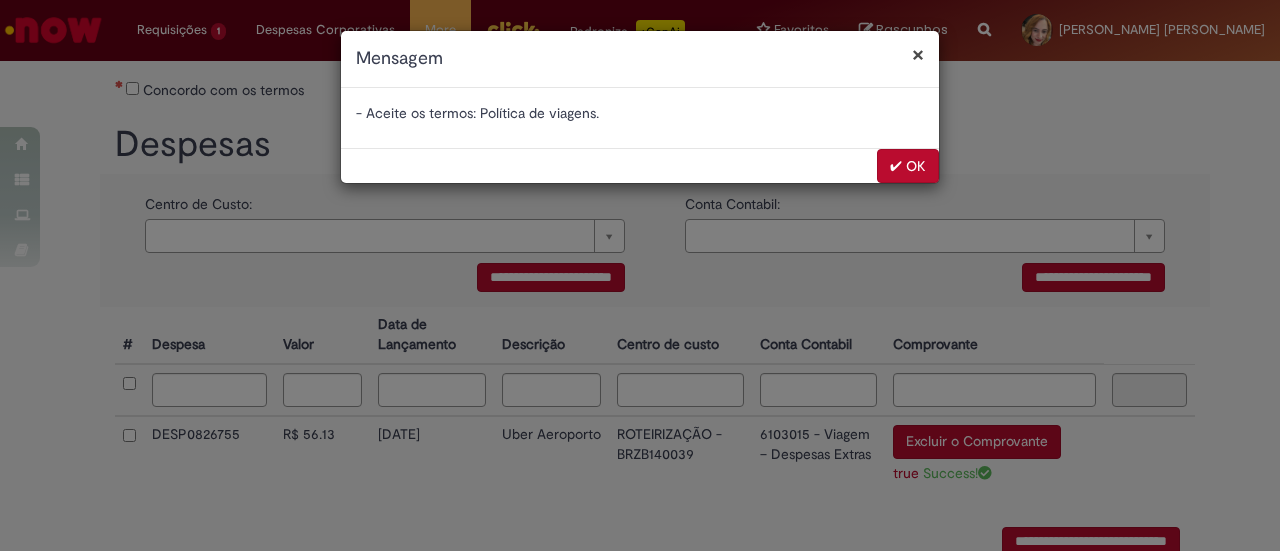 click on "✔ OK" at bounding box center [908, 166] 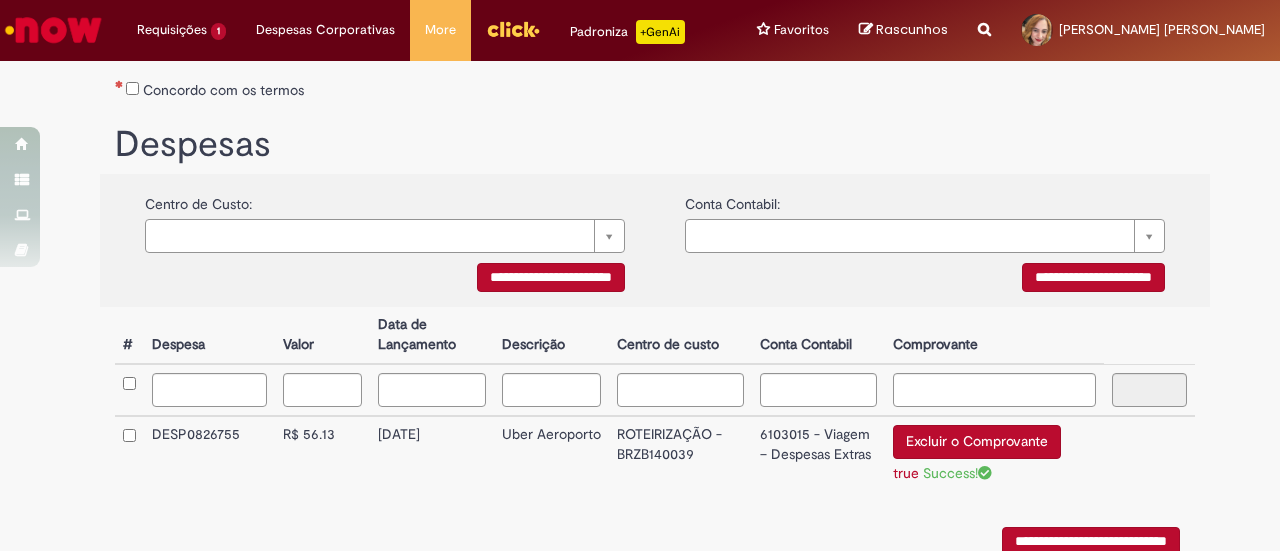 scroll, scrollTop: 310, scrollLeft: 0, axis: vertical 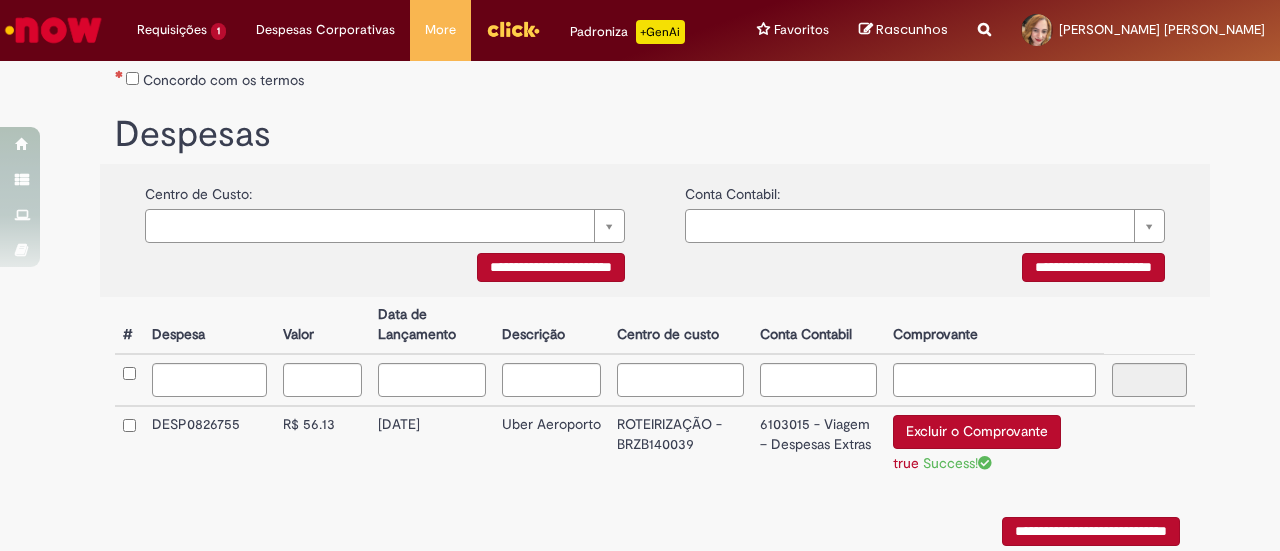 click on "**********" at bounding box center (1091, 531) 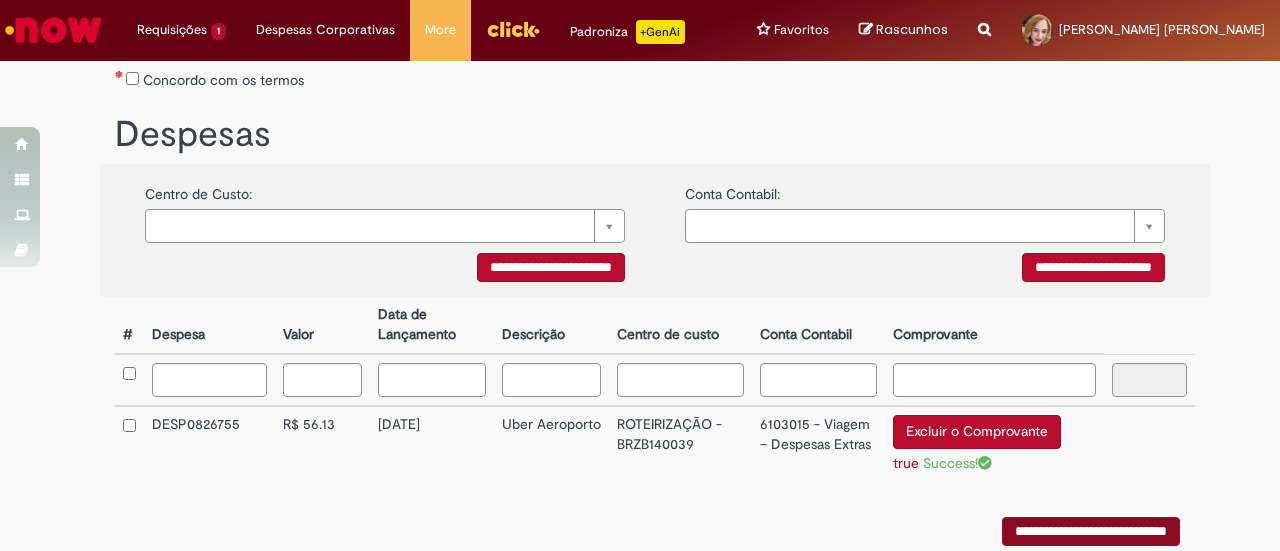 scroll, scrollTop: 0, scrollLeft: 0, axis: both 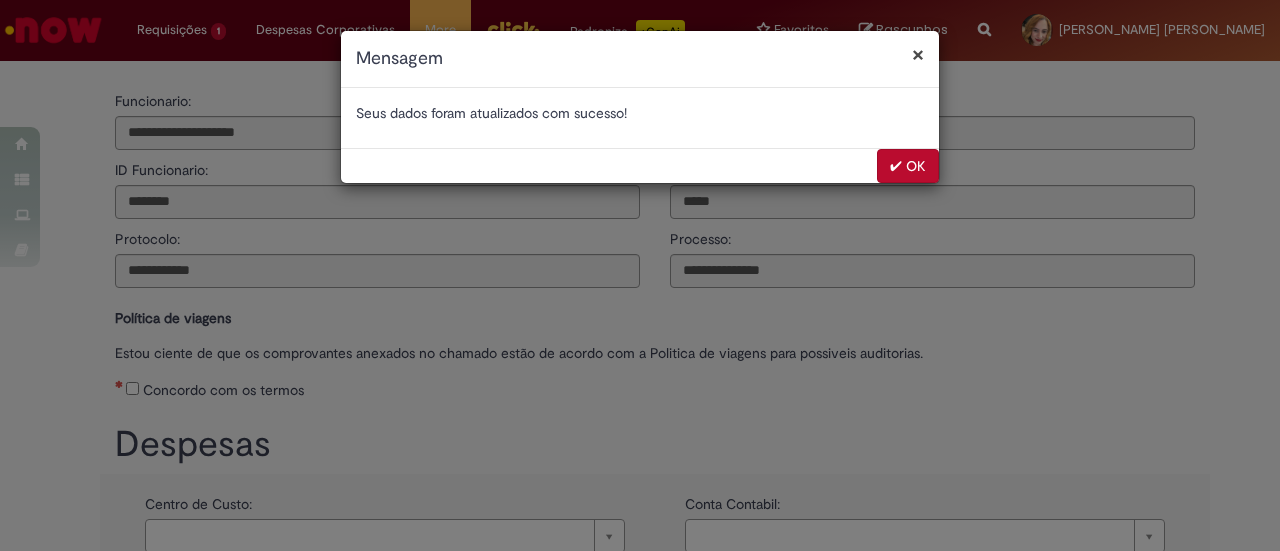 click on "✔ OK" at bounding box center [908, 166] 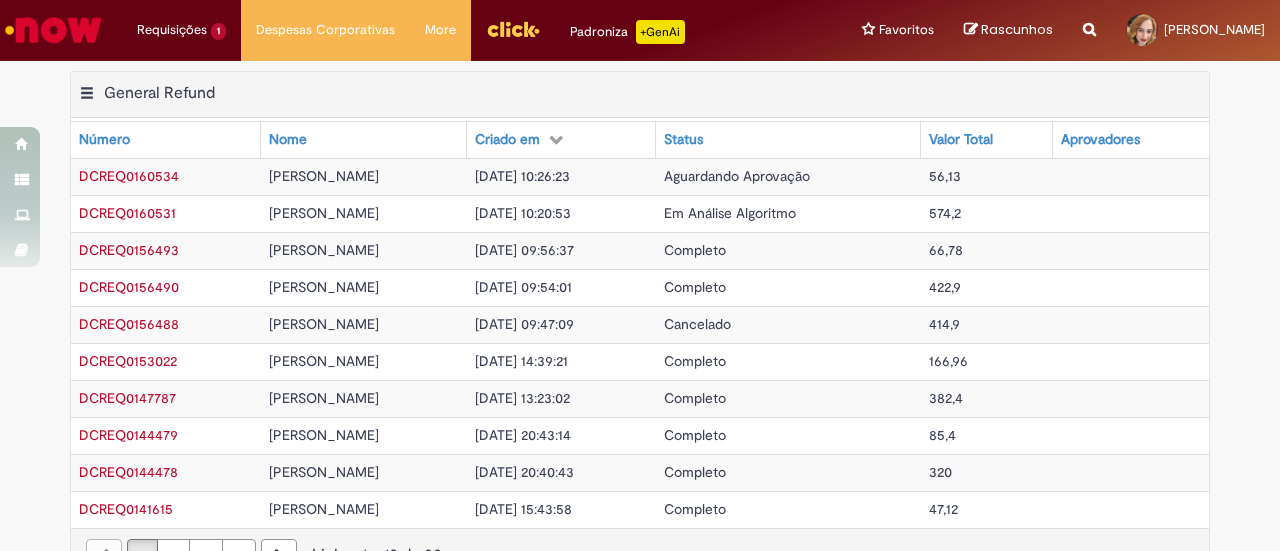 scroll, scrollTop: 0, scrollLeft: 0, axis: both 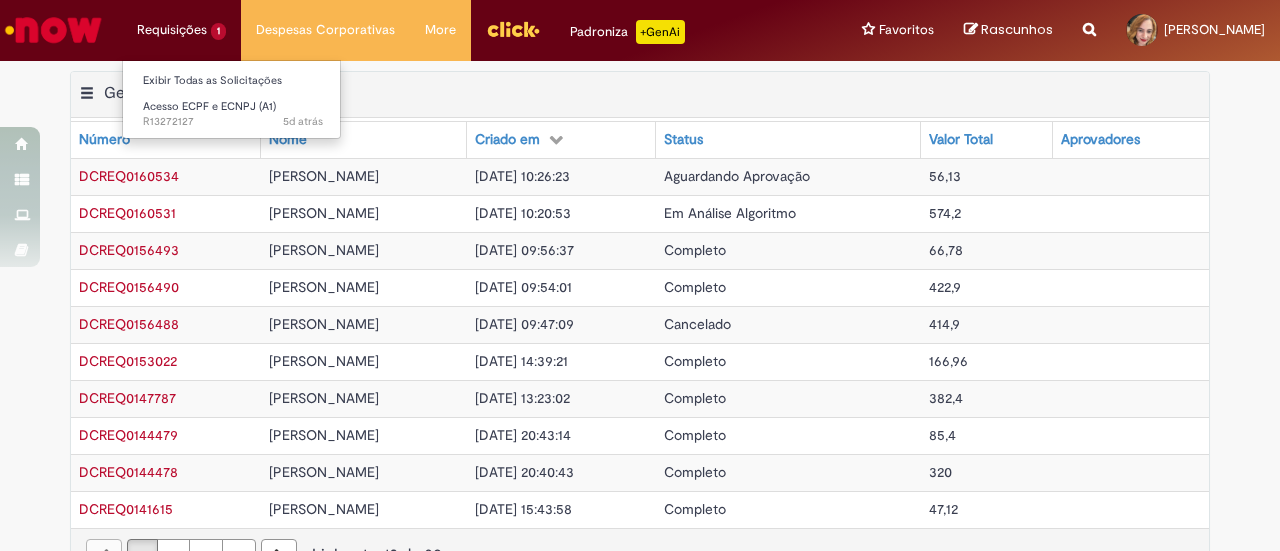 click on "Requisições   1
Exibir Todas as Solicitações
Acesso ECPF e ECNPJ (A1)
5d atrás 5 dias atrás  R13272127" at bounding box center [181, 30] 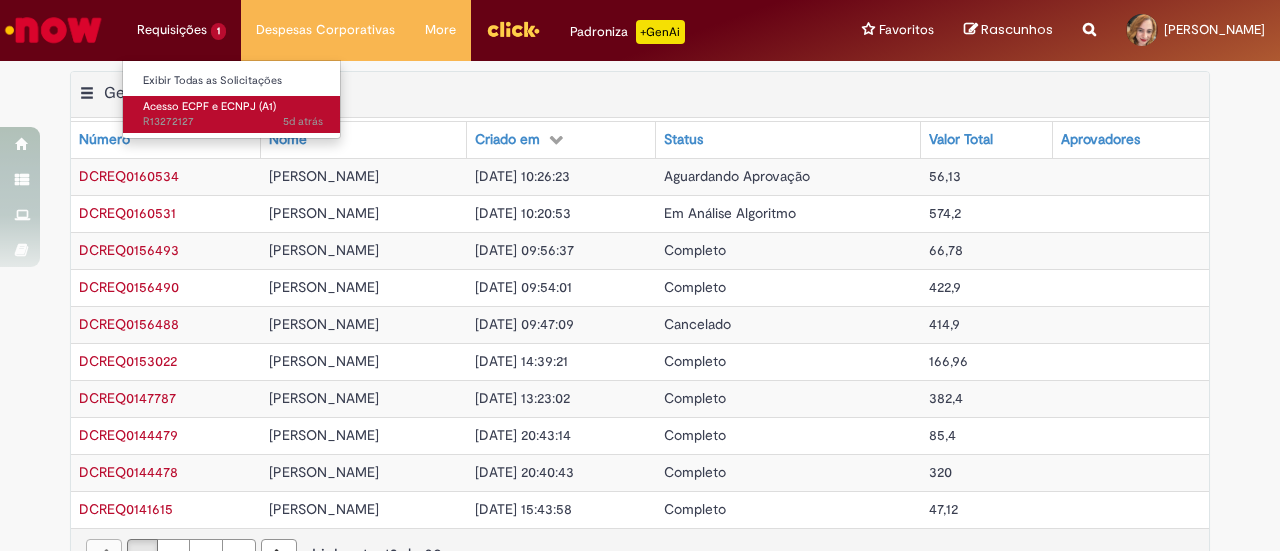 click on "5d atrás 5 dias atrás  R13272127" at bounding box center (233, 122) 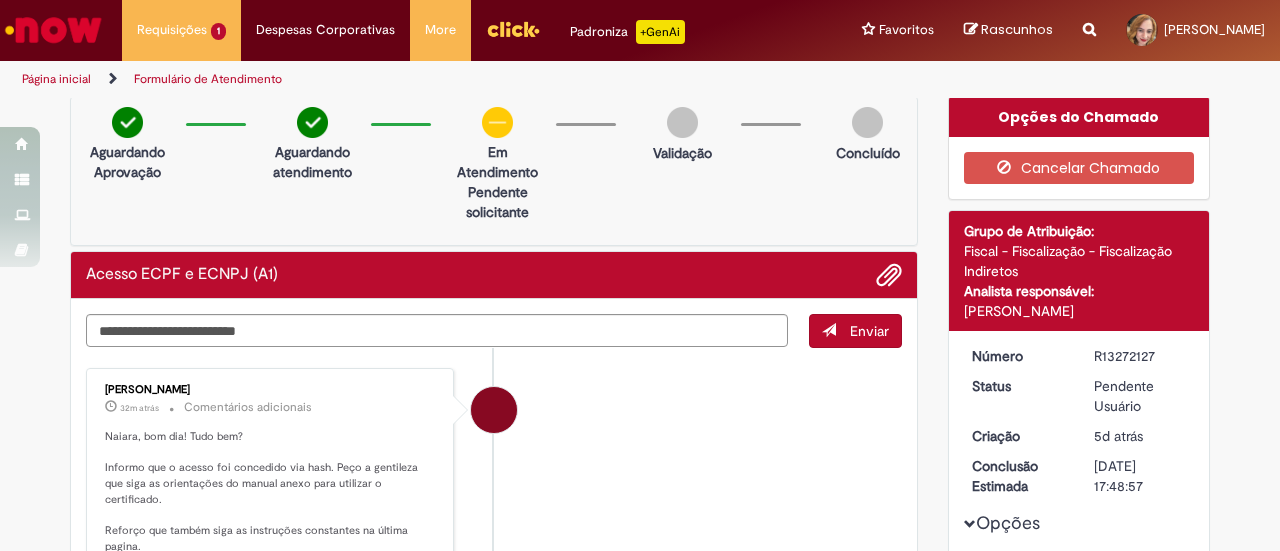 scroll, scrollTop: 0, scrollLeft: 0, axis: both 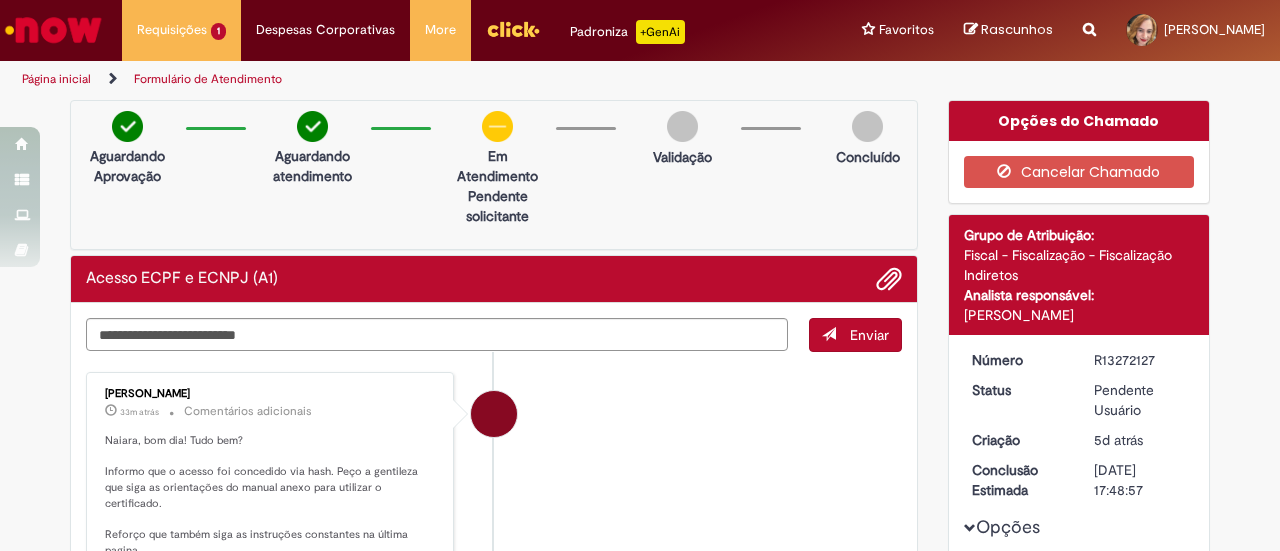 click at bounding box center [53, 30] 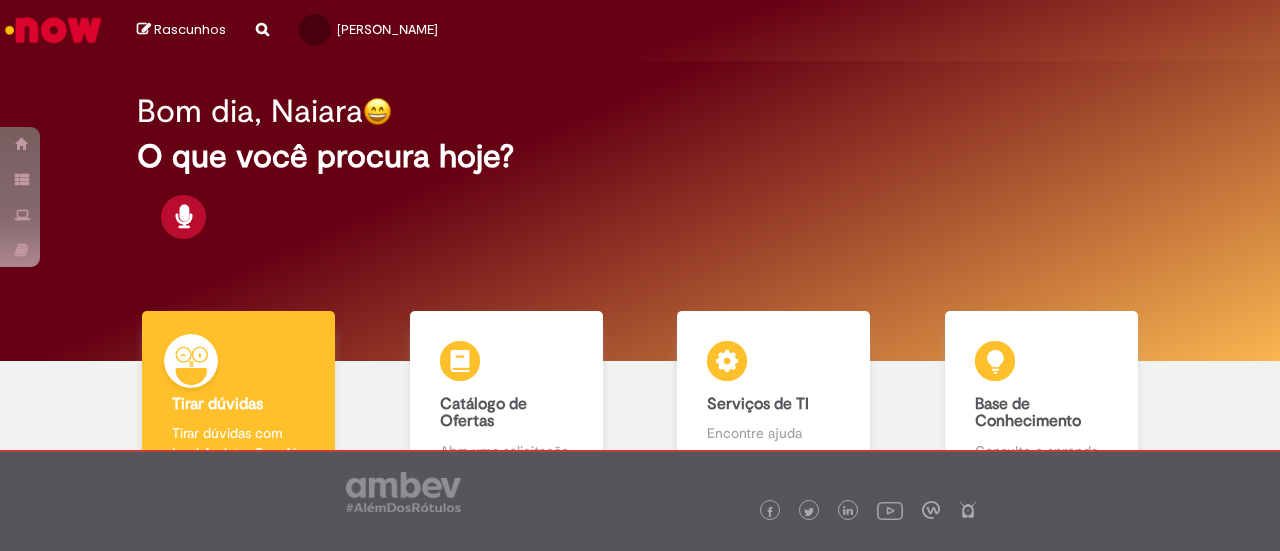 scroll, scrollTop: 0, scrollLeft: 0, axis: both 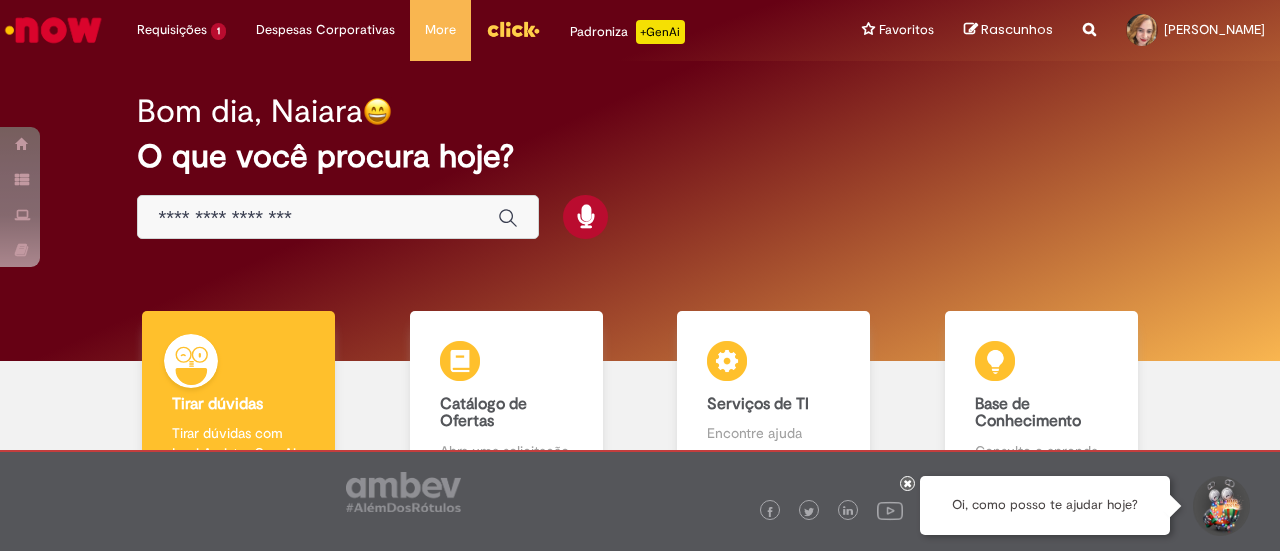 click at bounding box center [318, 218] 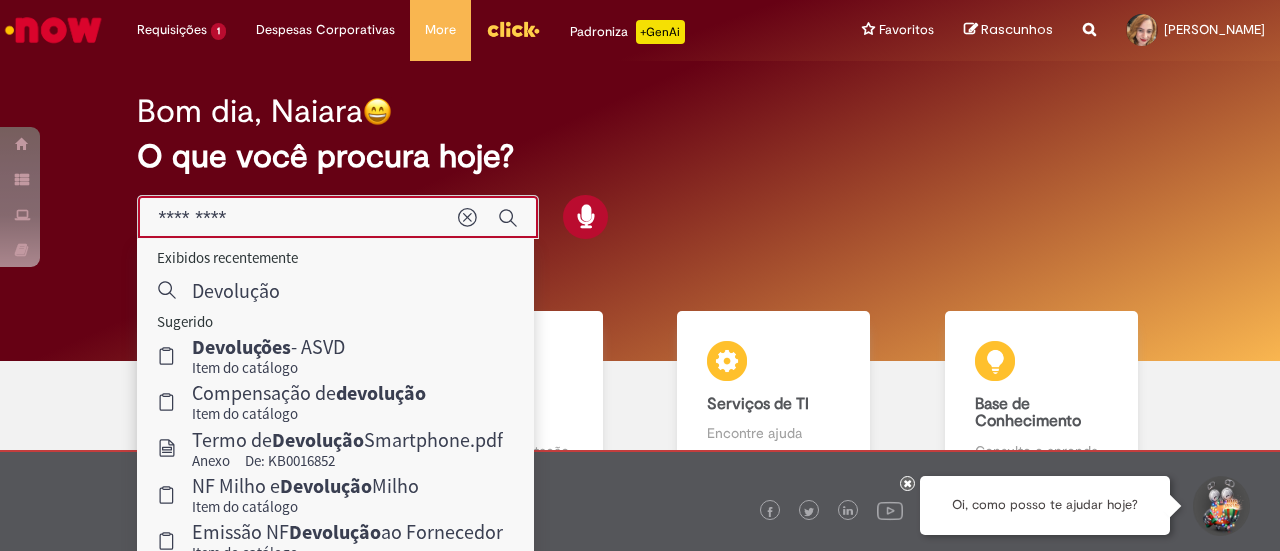 type on "*********" 